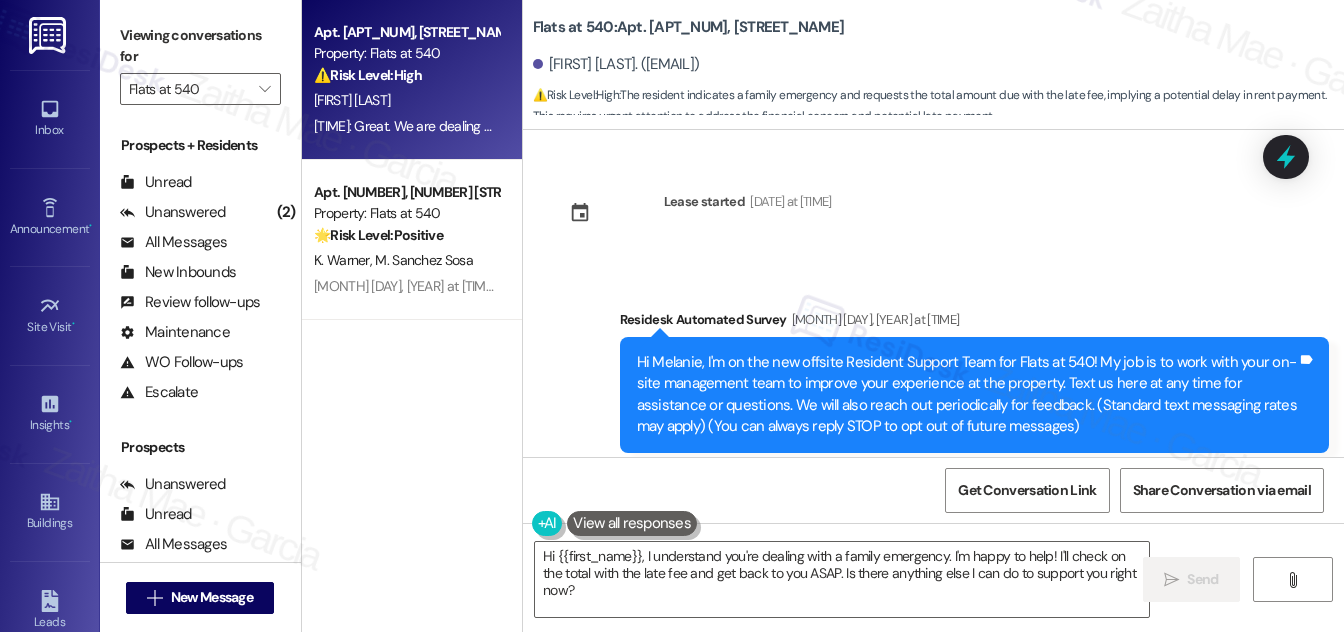 scroll, scrollTop: 0, scrollLeft: 0, axis: both 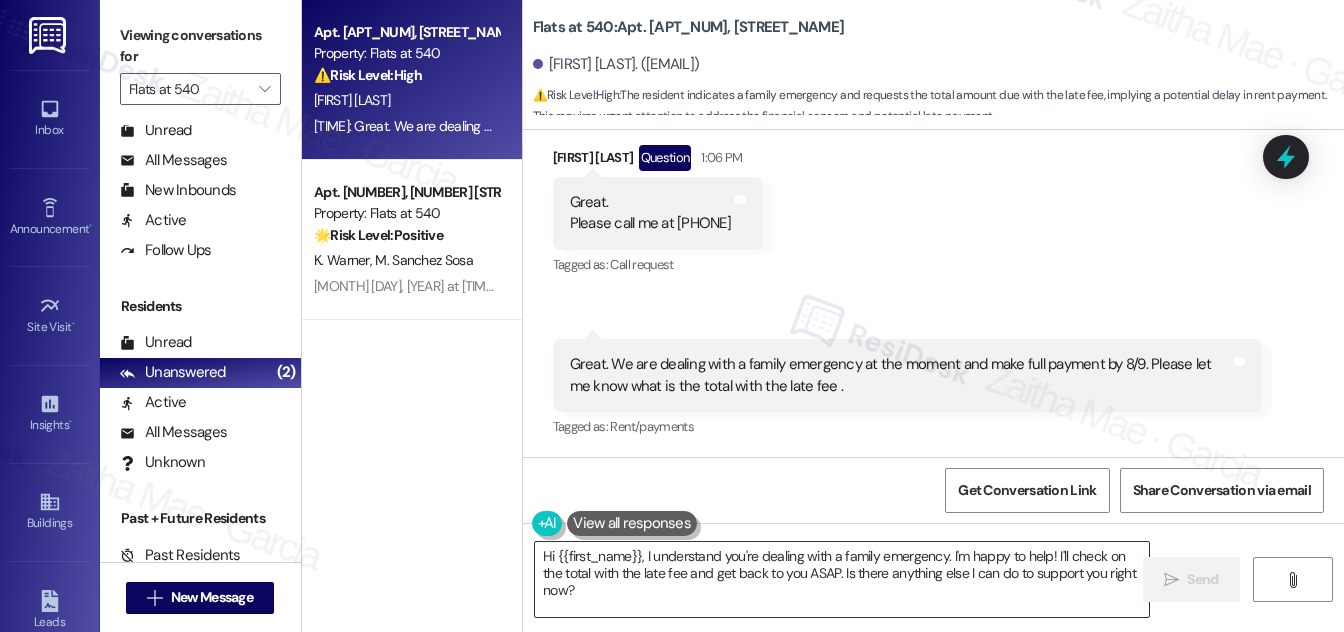 click on "Hi {{first_name}}, I understand you're dealing with a family emergency. I'm happy to help! I'll check on the total with the late fee and get back to you ASAP. Is there anything else I can do to support you right now?" at bounding box center (842, 579) 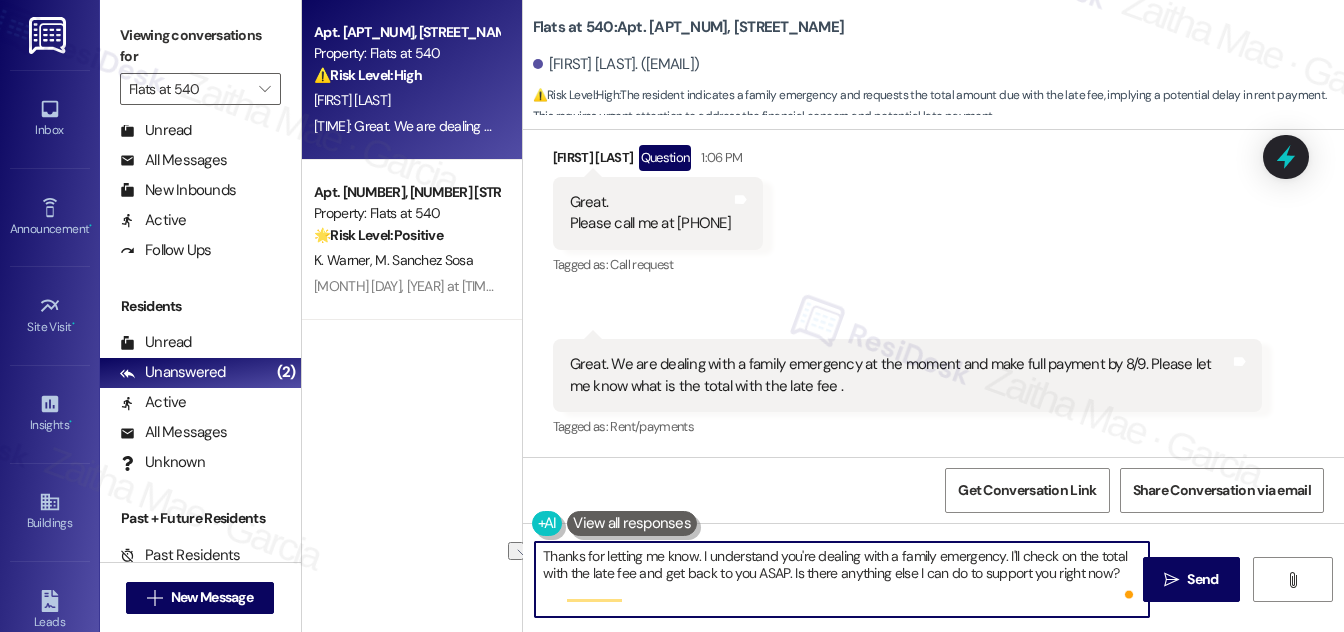 drag, startPoint x: 1109, startPoint y: 554, endPoint x: 1007, endPoint y: 548, distance: 102.176315 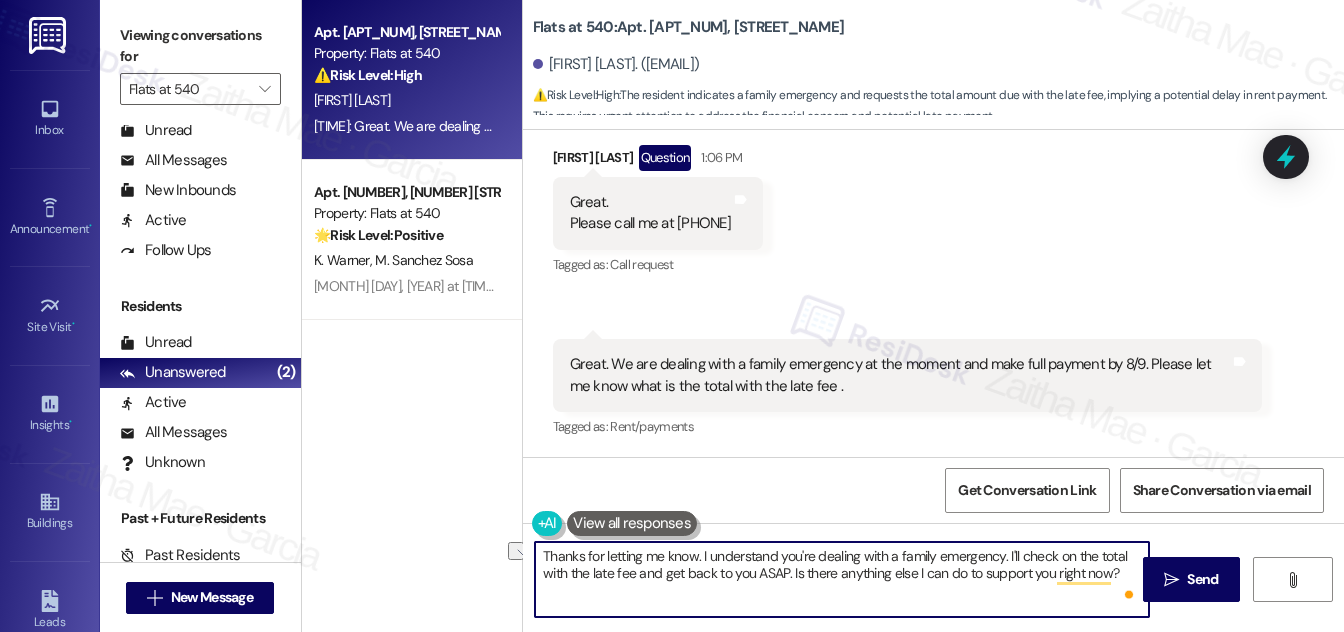drag, startPoint x: 756, startPoint y: 568, endPoint x: 1115, endPoint y: 574, distance: 359.05014 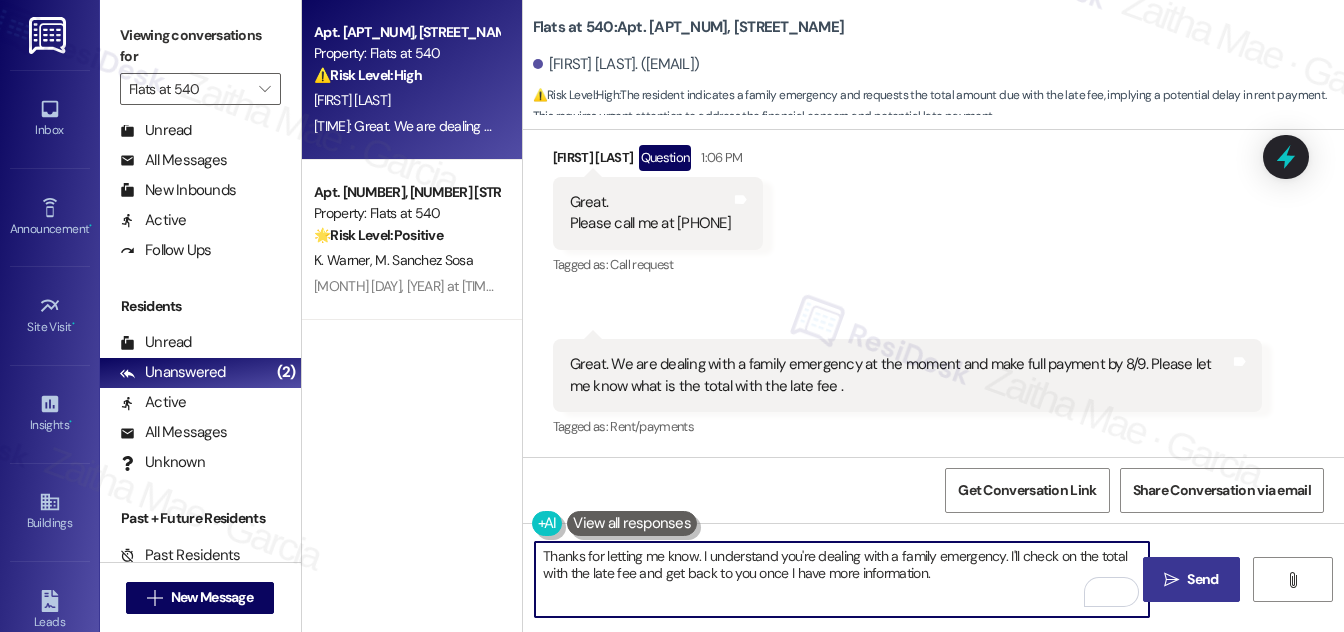 type on "Thanks for letting me know. I understand you're dealing with a family emergency. I'll check on the total with the late fee and get back to you once I have more information." 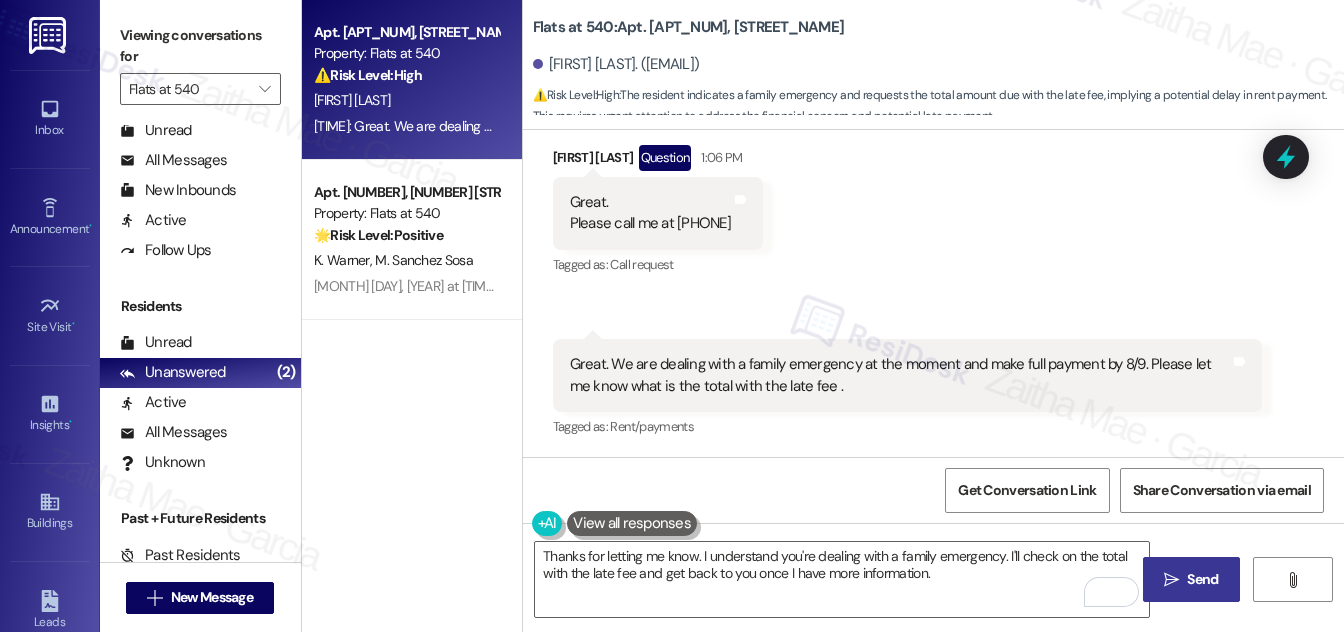 click on "Send" at bounding box center [1202, 579] 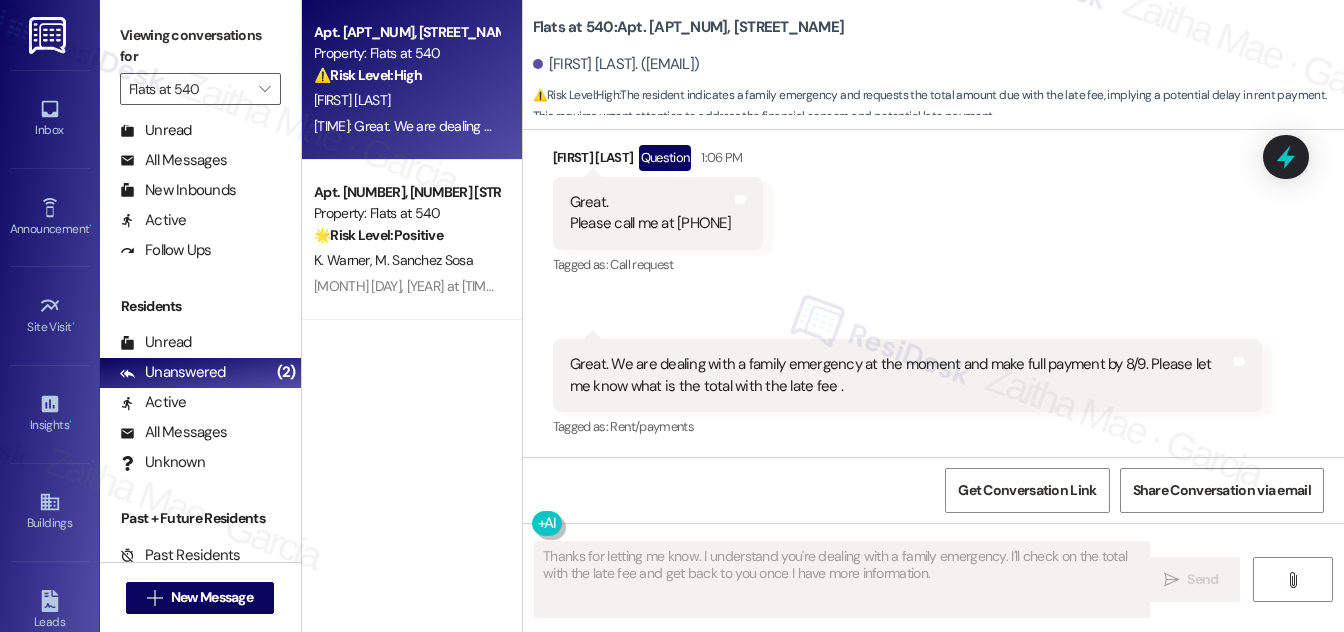 scroll, scrollTop: 2381, scrollLeft: 0, axis: vertical 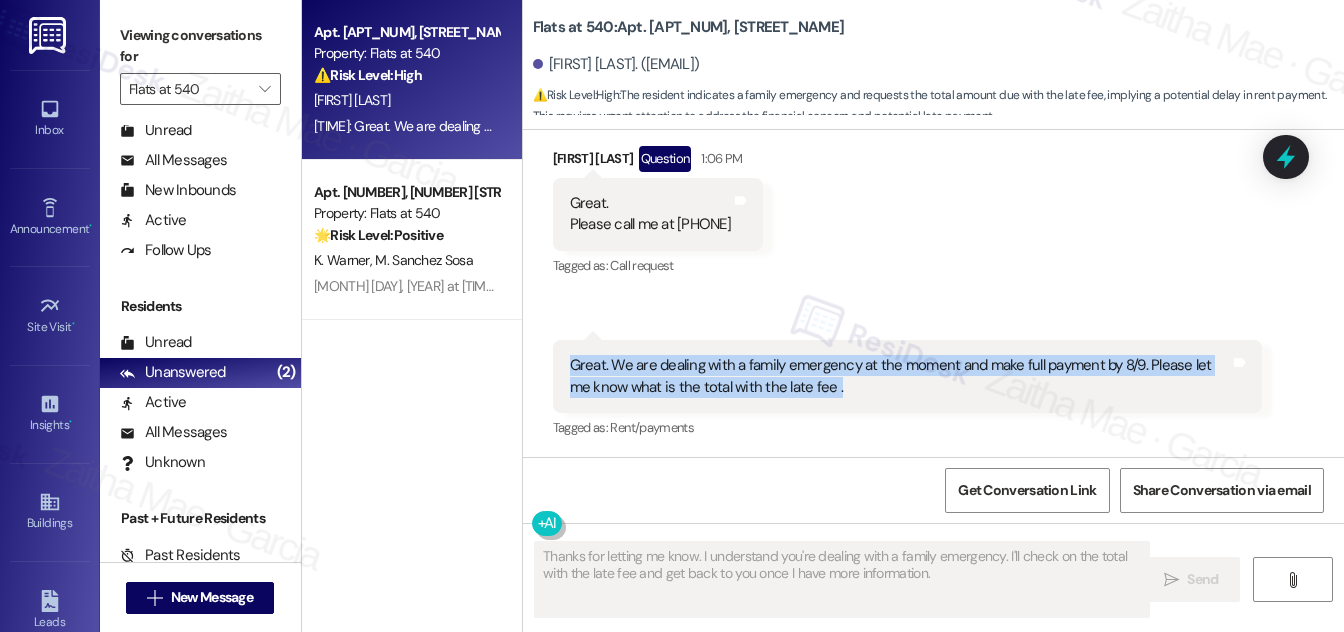 drag, startPoint x: 667, startPoint y: 387, endPoint x: 861, endPoint y: 393, distance: 194.09276 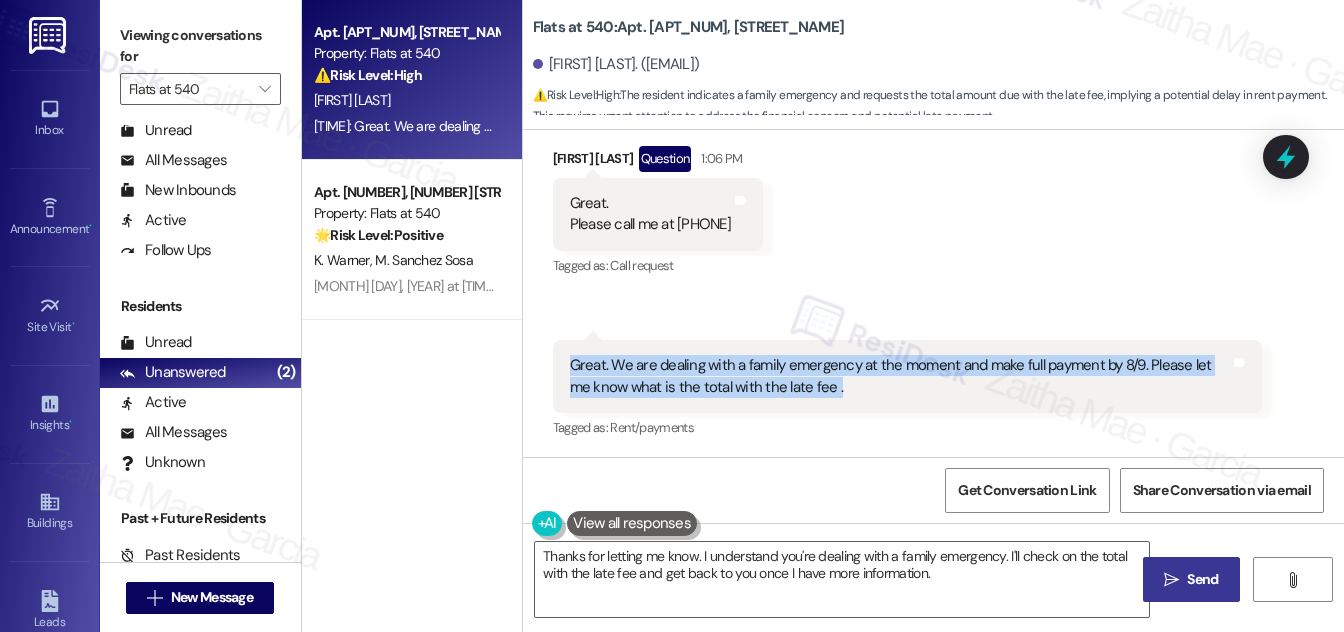 click on "Received via SMS [FIRST] [LAST] Question [TIME]: Great.
Please call me at [PHONE] Tags and notes Tagged as:   Call request Click to highlight conversations about Call request Received via SMS [TIME] [FIRST] [LAST] Question [TIME] Great.  We are dealing with a family emergency at the moment and make full payment by [DATE]. Please let me know what is the total with the late fee .  Tags and notes Tagged as:   Rent/payments Click to highlight conversations about Rent/payments" at bounding box center [933, 279] 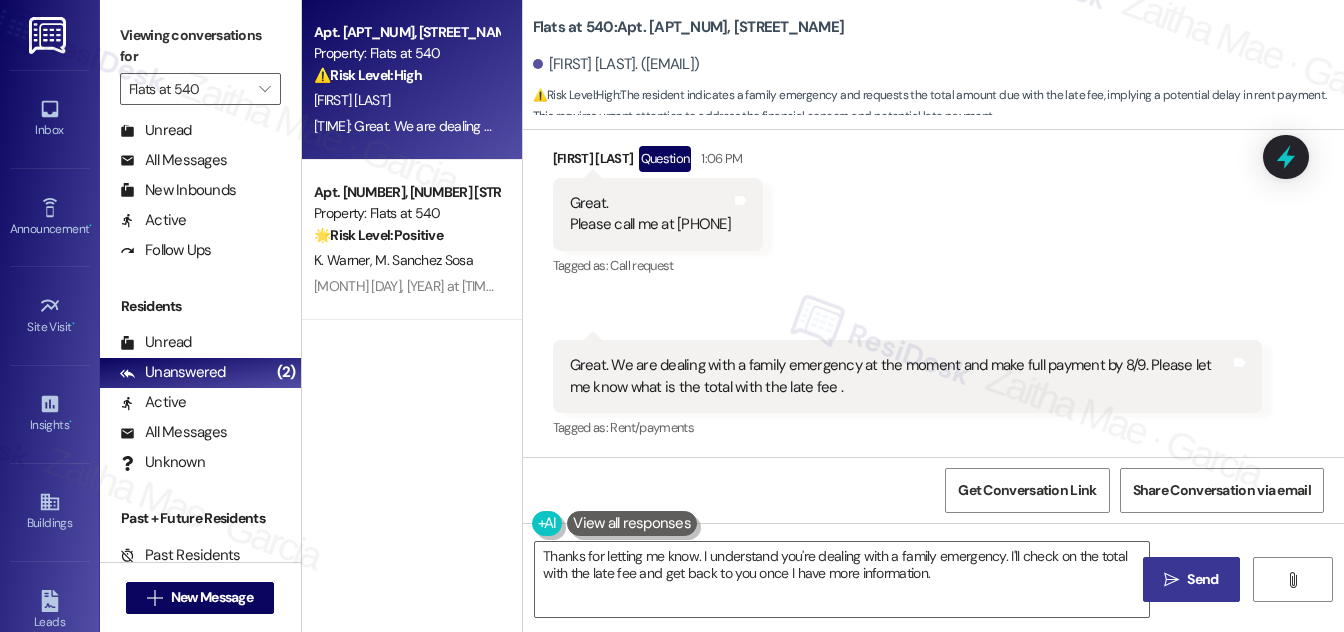 scroll, scrollTop: 2544, scrollLeft: 0, axis: vertical 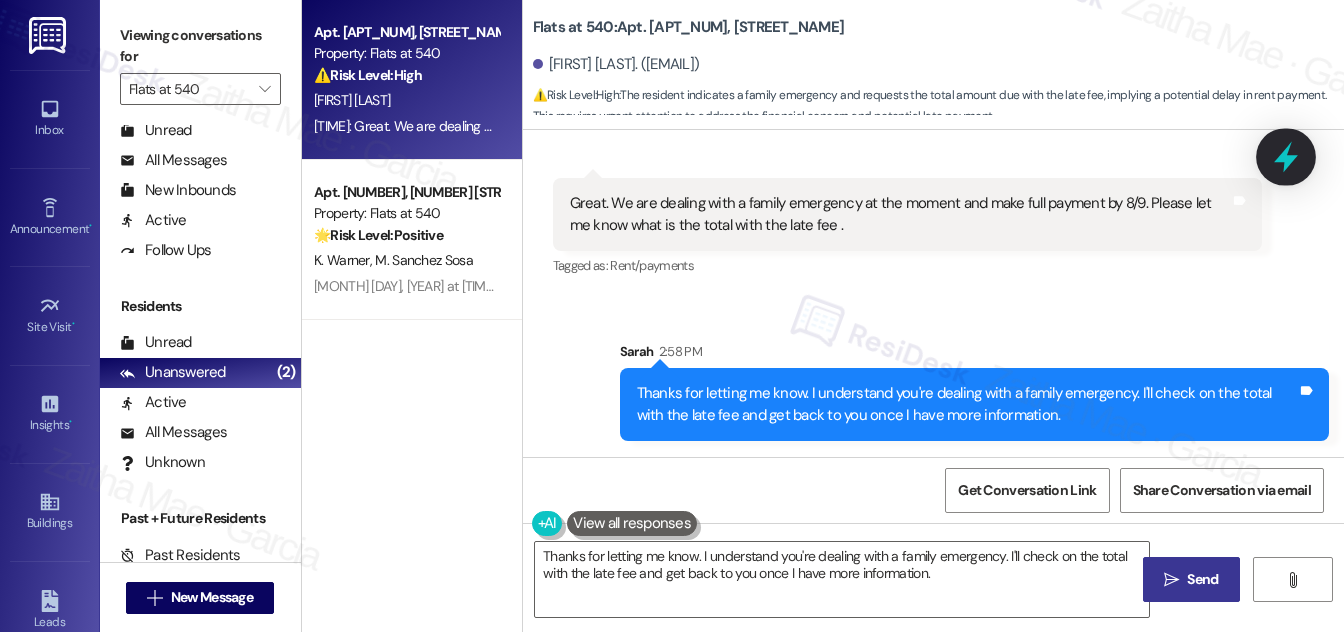 click at bounding box center (1286, 156) 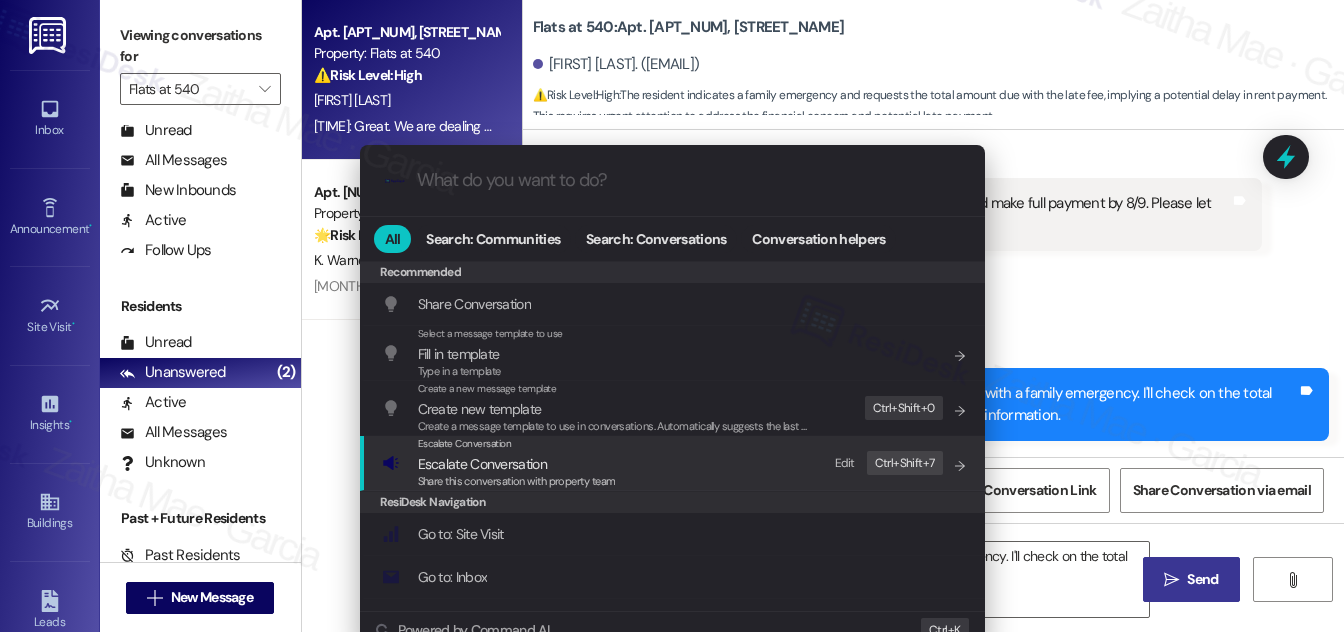 click on "Escalate Conversation" at bounding box center [482, 464] 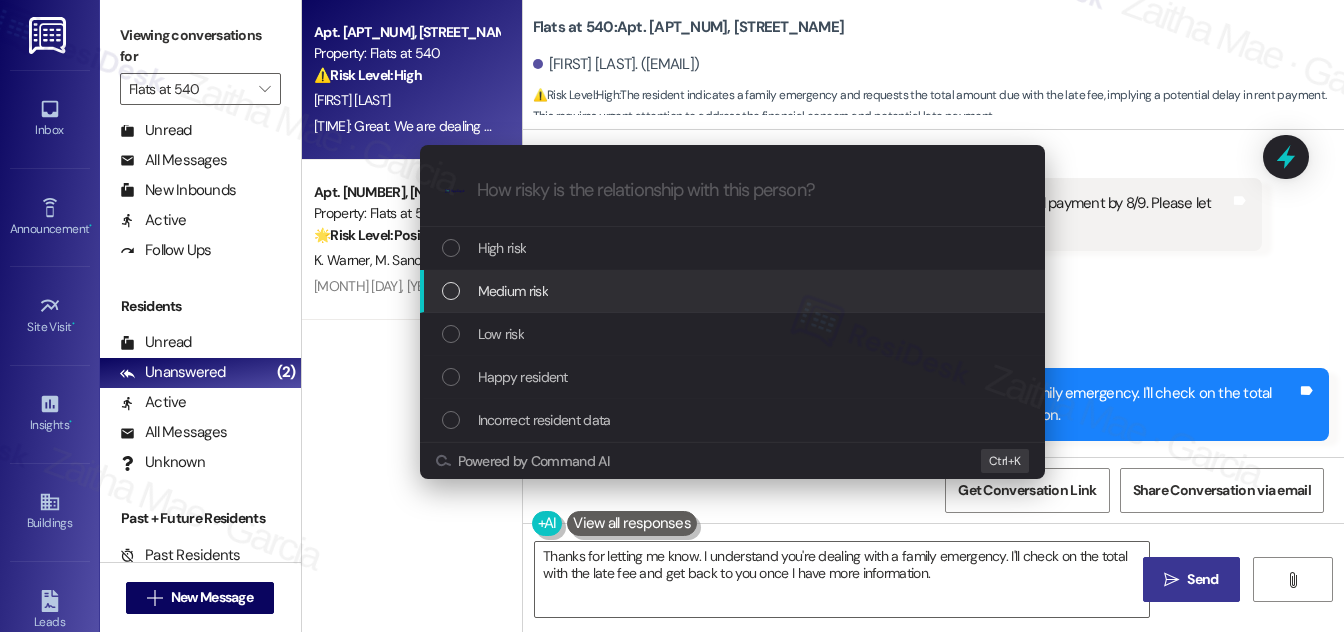 click on "Medium risk" at bounding box center (513, 291) 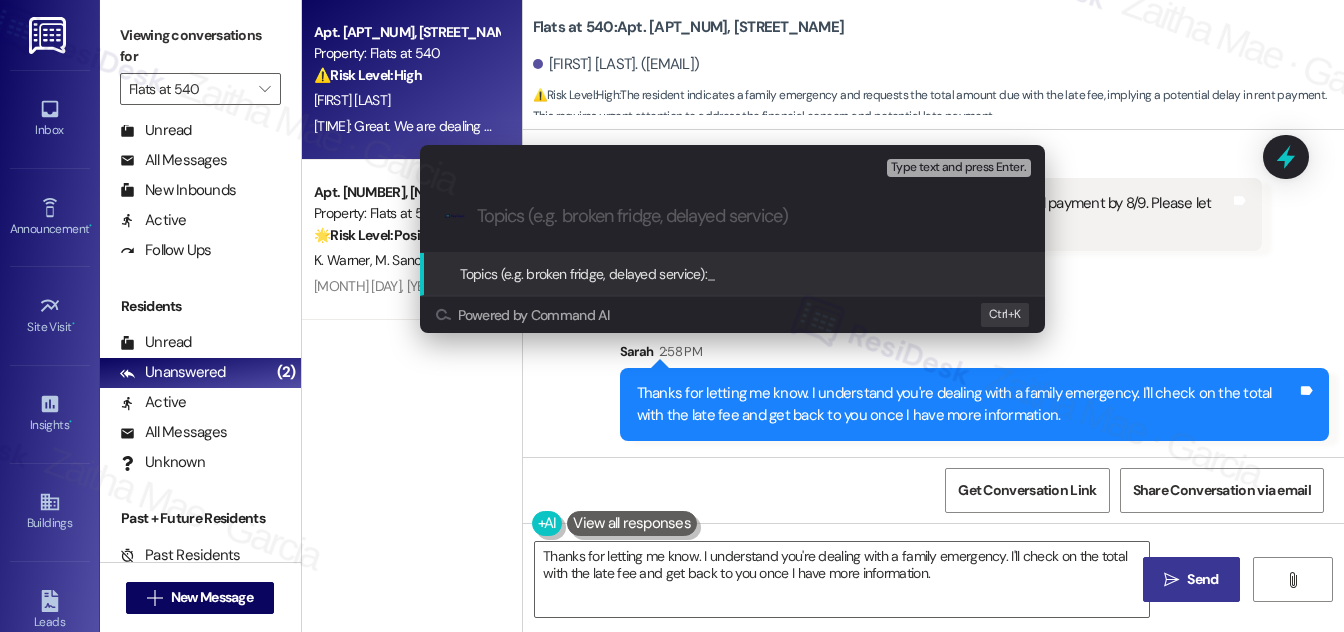 paste on "Request for Total Amount Due with Late Fee" 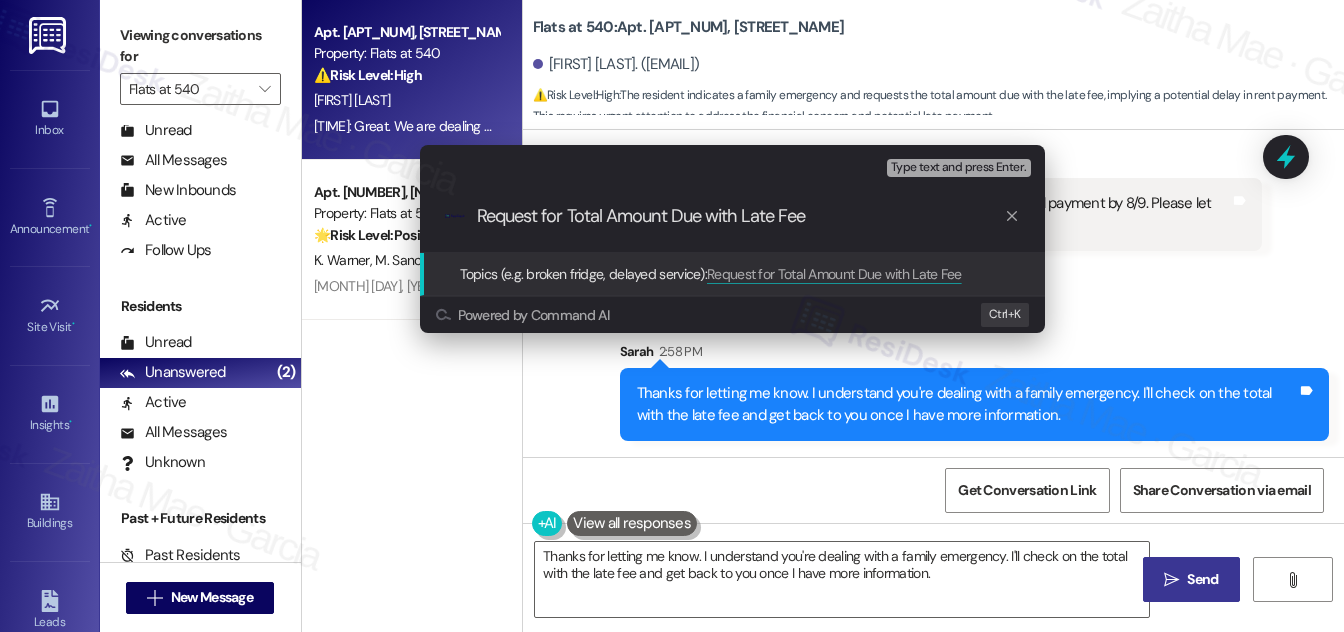 type 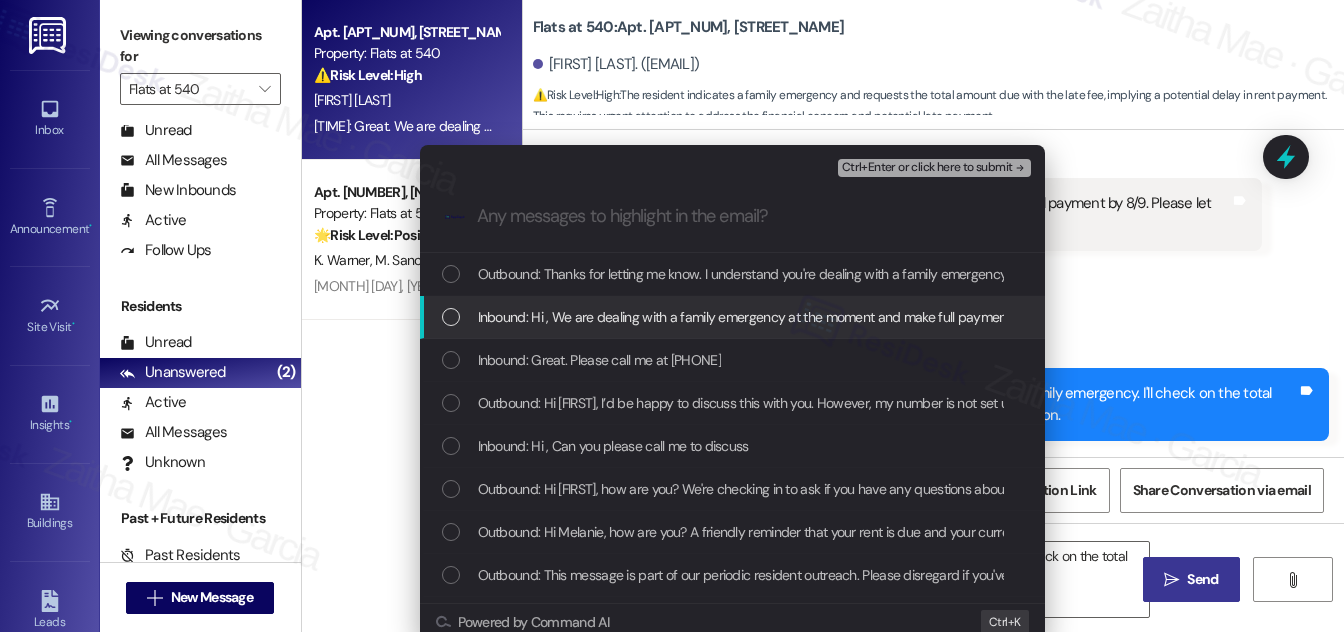 click at bounding box center (451, 317) 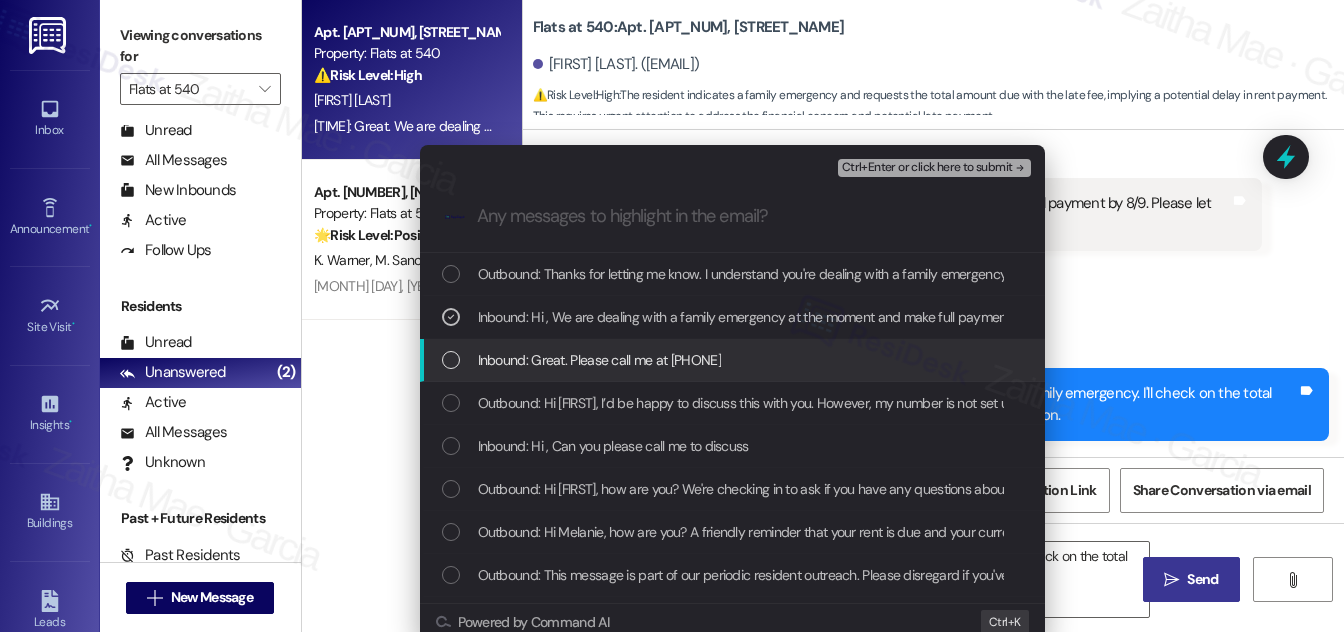 click at bounding box center [451, 360] 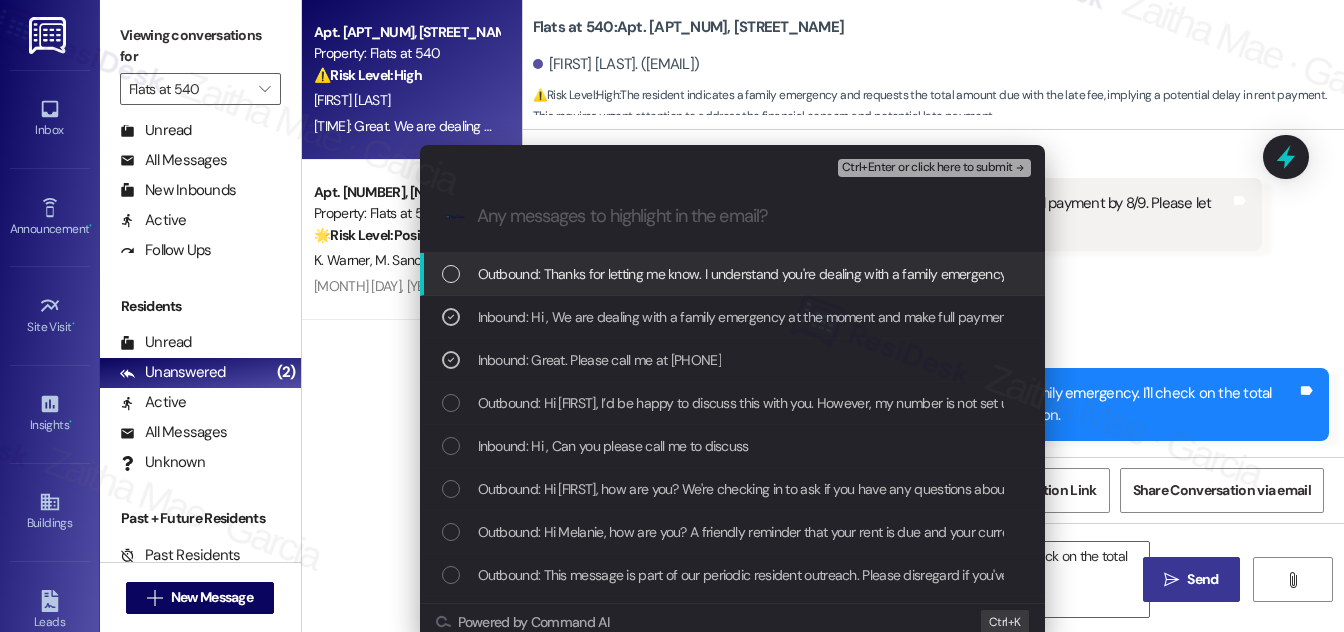 click on "Ctrl+Enter or click here to submit" at bounding box center [927, 168] 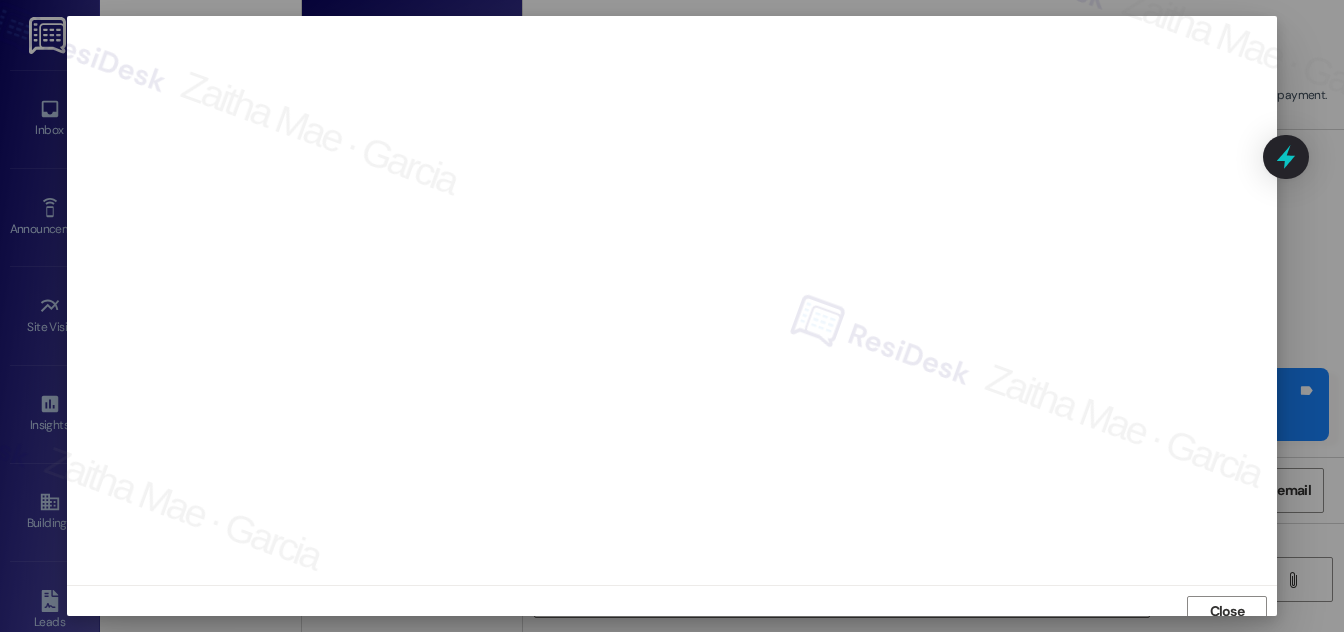 scroll, scrollTop: 11, scrollLeft: 0, axis: vertical 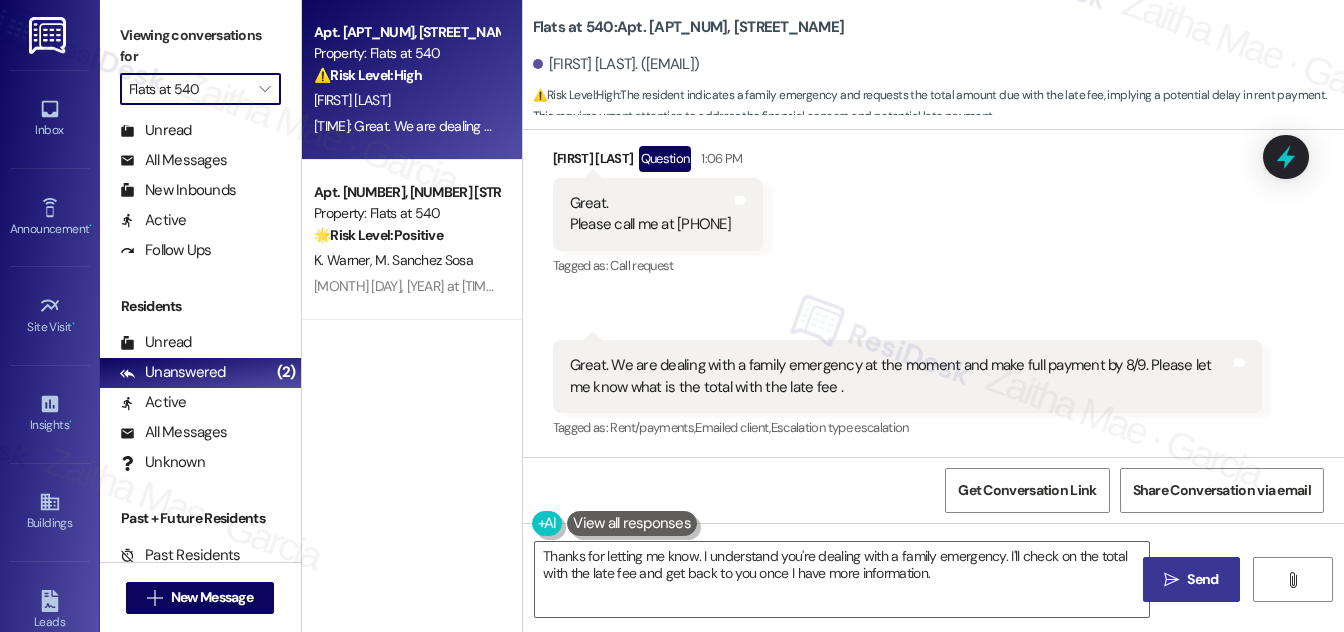 click on "Flats at 540" at bounding box center (189, 89) 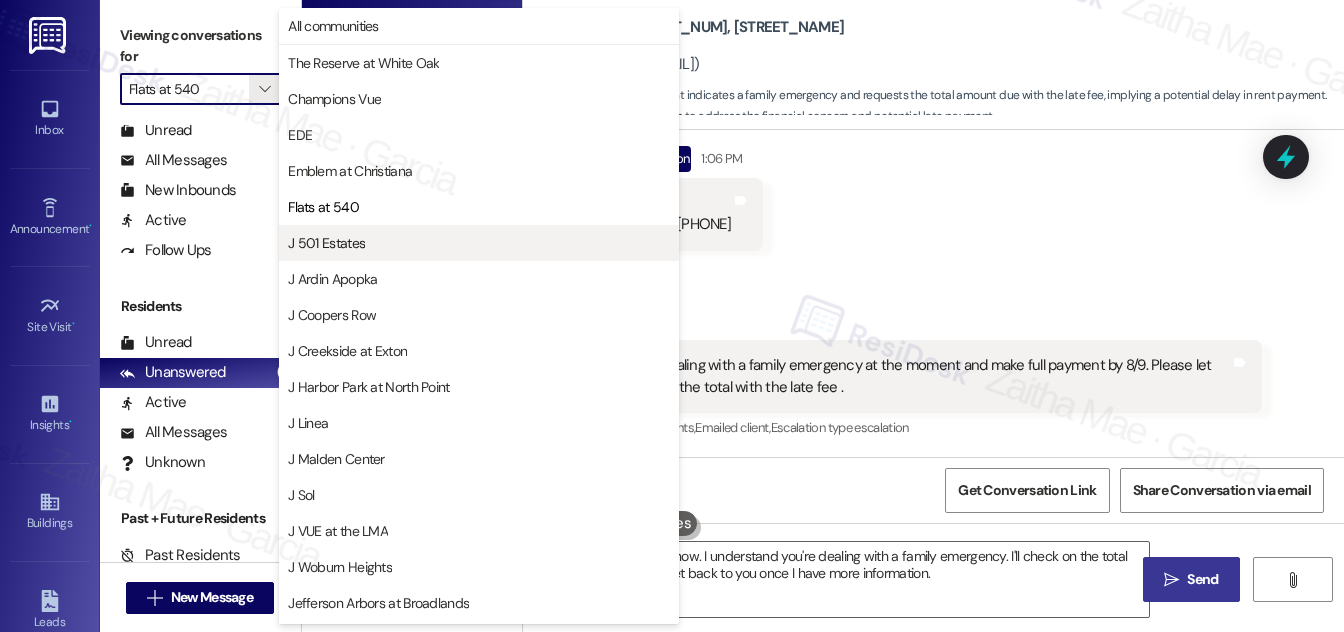 click on "J 501 Estates" at bounding box center [326, 243] 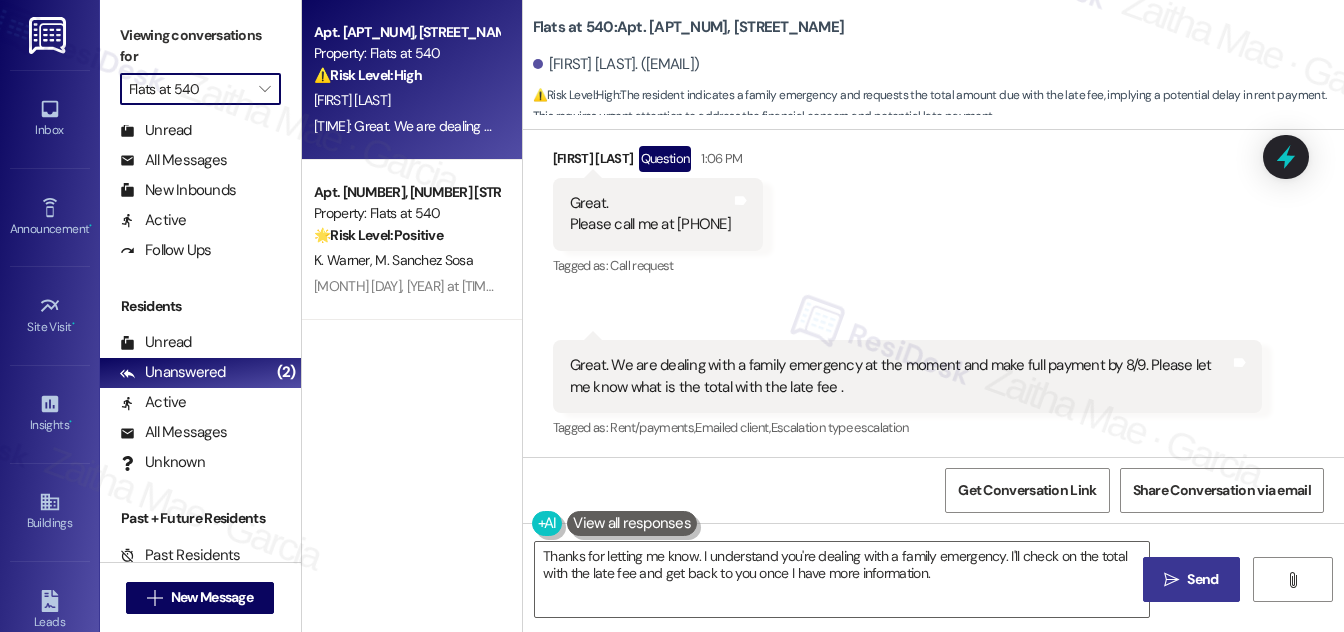 type on "J 501 Estates" 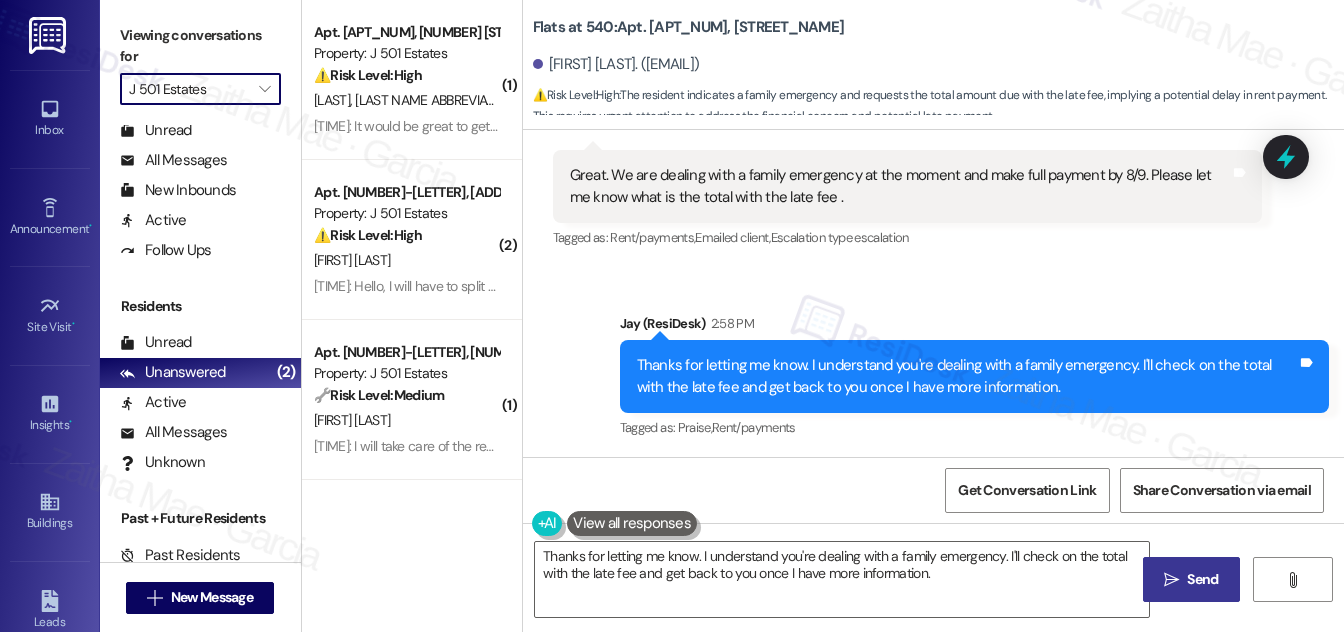 scroll, scrollTop: 2573, scrollLeft: 0, axis: vertical 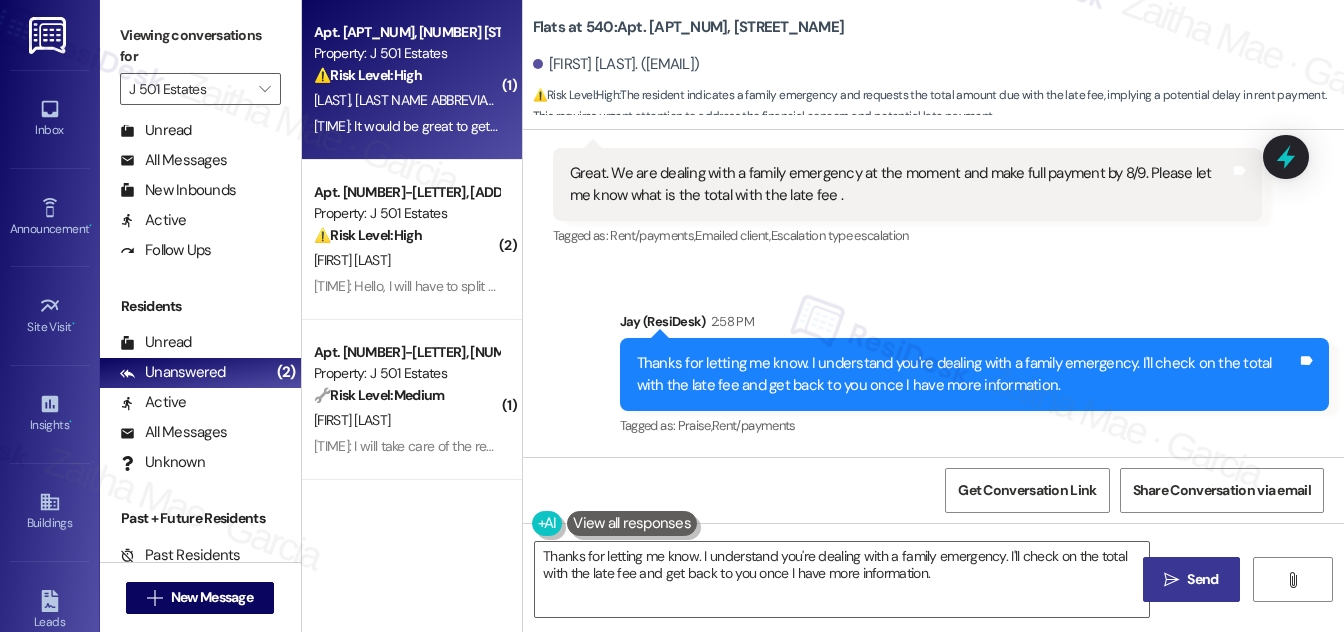 click on "[FIRST] [LAST] [FIRST] [LAST]" at bounding box center [406, 100] 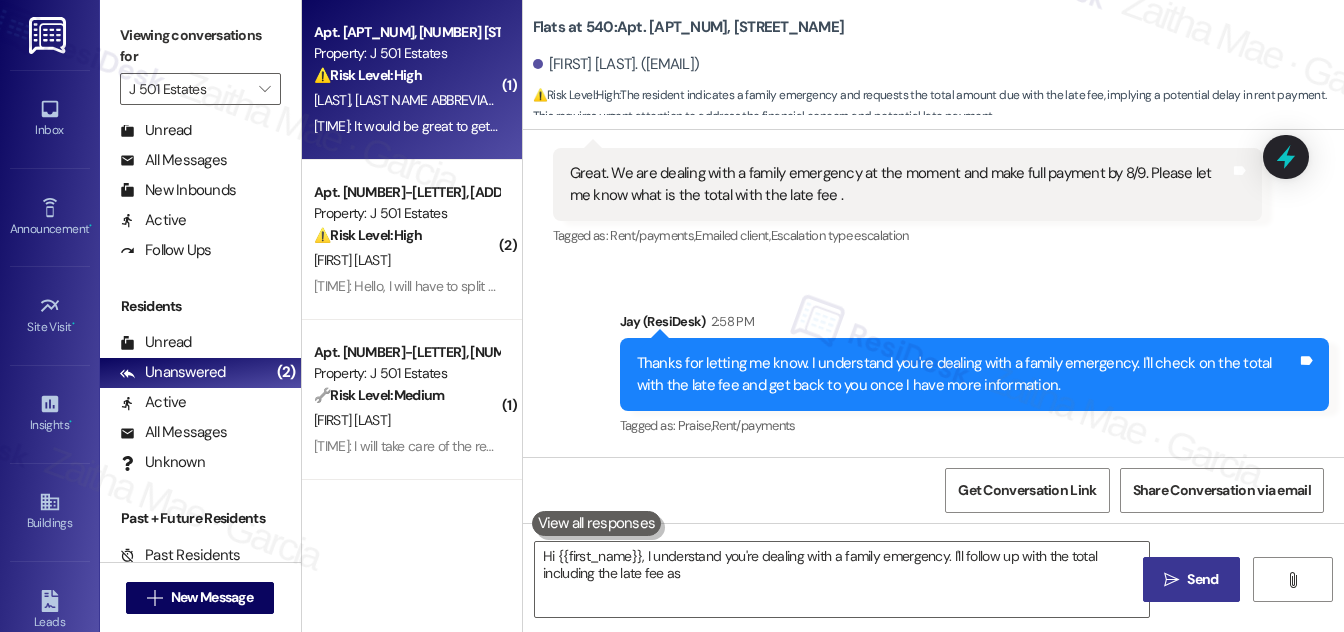 type on "Hi {{first_name}}, I understand you're dealing with a family emergency. I'll follow up with the total including the late fee as soon" 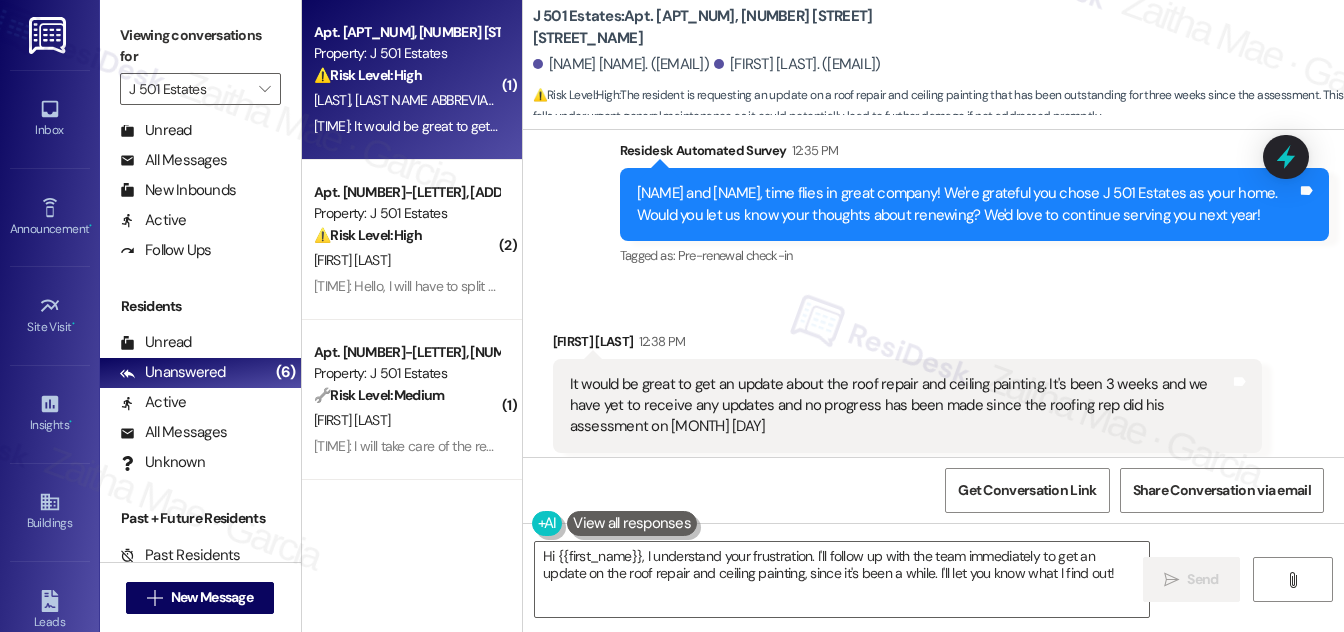 scroll, scrollTop: 5705, scrollLeft: 0, axis: vertical 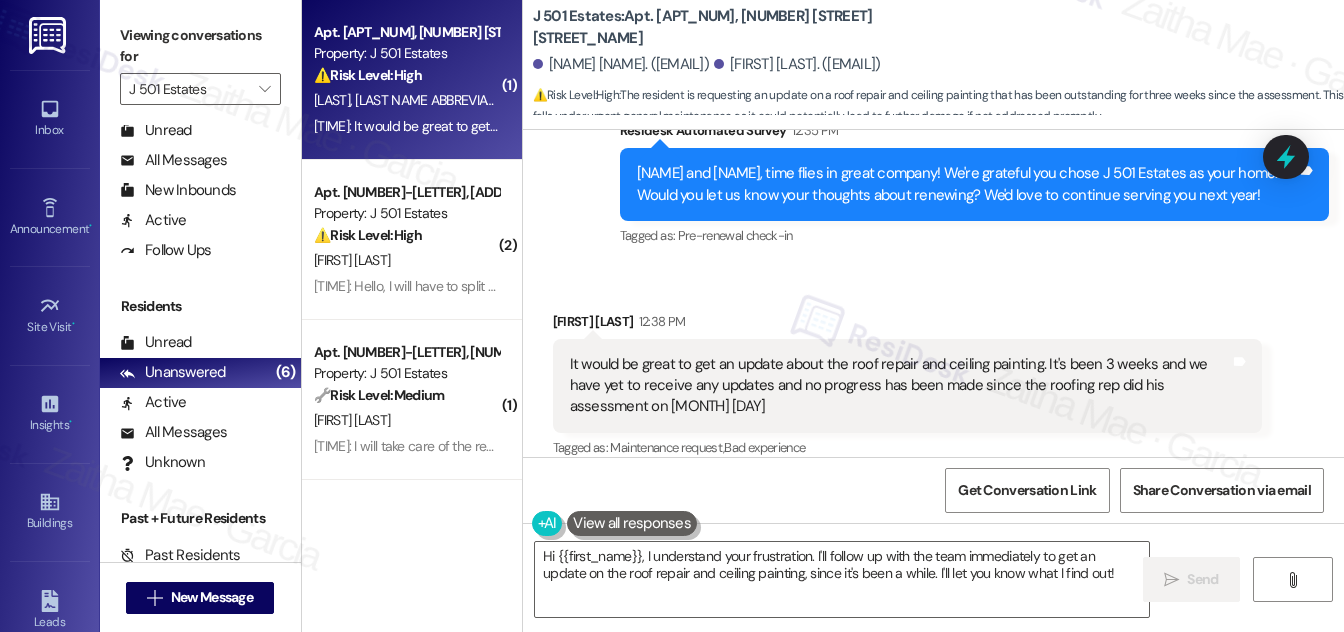 click on "[FIRST] [LAST] [TIME]" at bounding box center [907, 325] 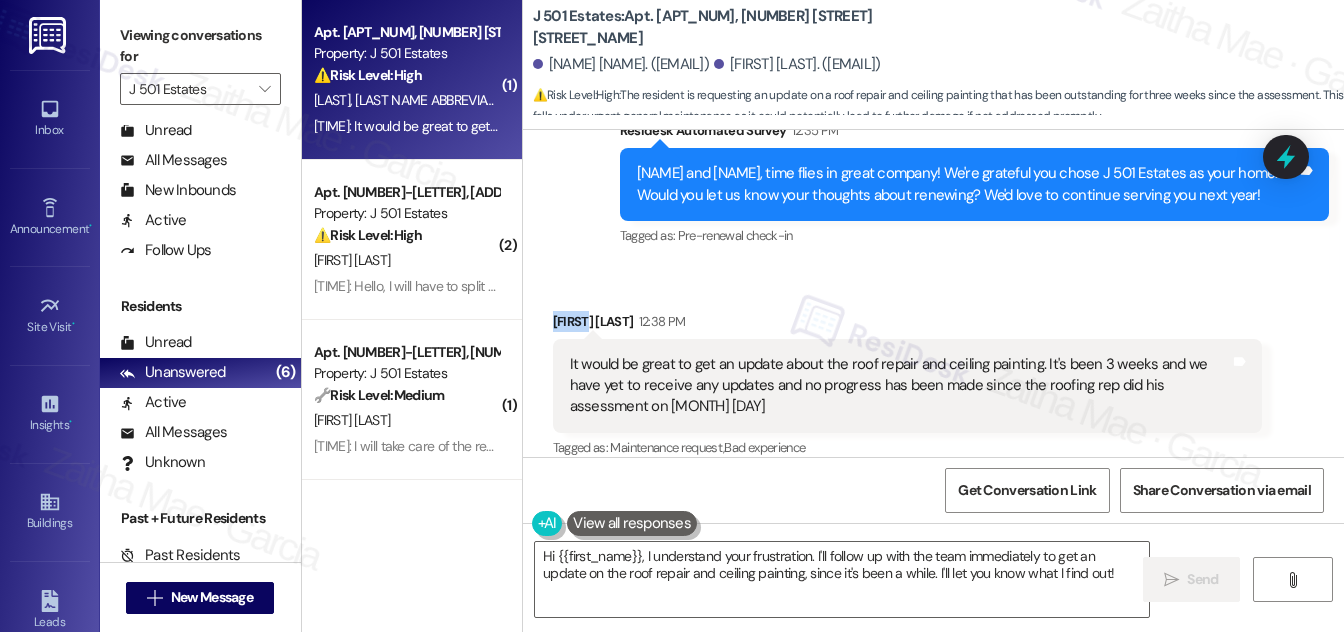 click on "[FIRST] [LAST] [TIME]" at bounding box center [907, 325] 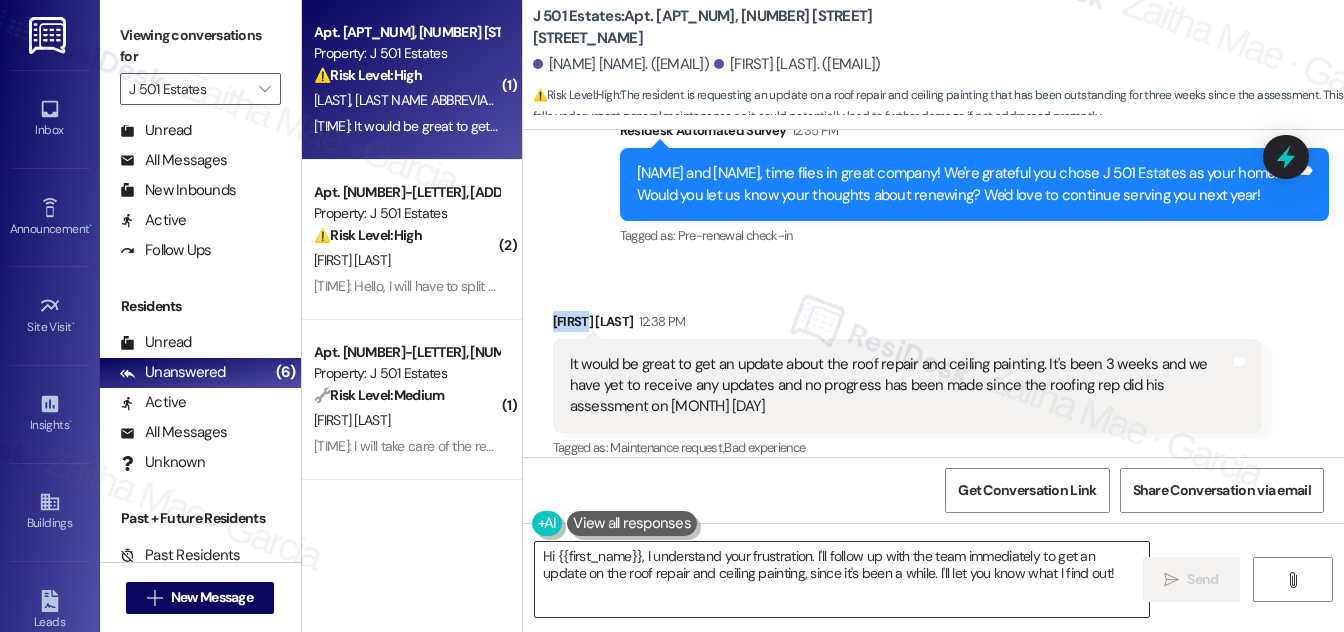 click on "Hi {{first_name}}, I understand your frustration. I'll follow up with the team immediately to get an update on the roof repair and ceiling painting, since it's been a while. I'll let you know what I find out!" at bounding box center [842, 579] 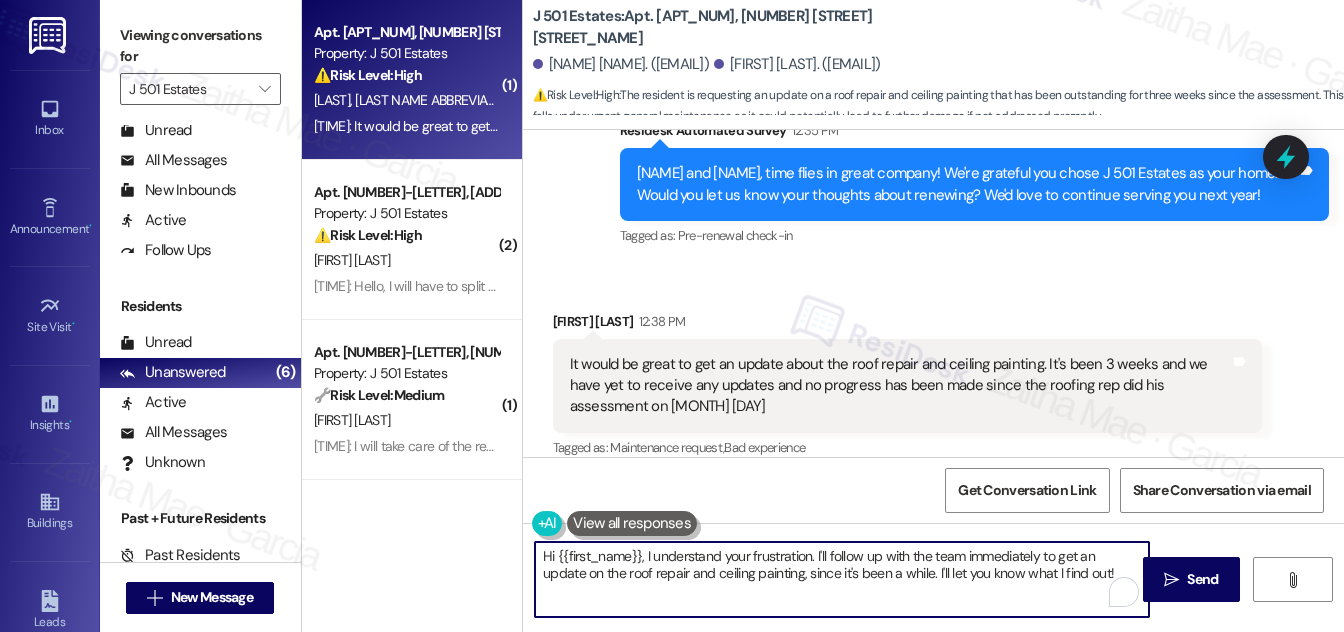 click on "Hi {{first_name}}, I understand your frustration. I'll follow up with the team immediately to get an update on the roof repair and ceiling painting, since it's been a while. I'll let you know what I find out!" at bounding box center [842, 579] 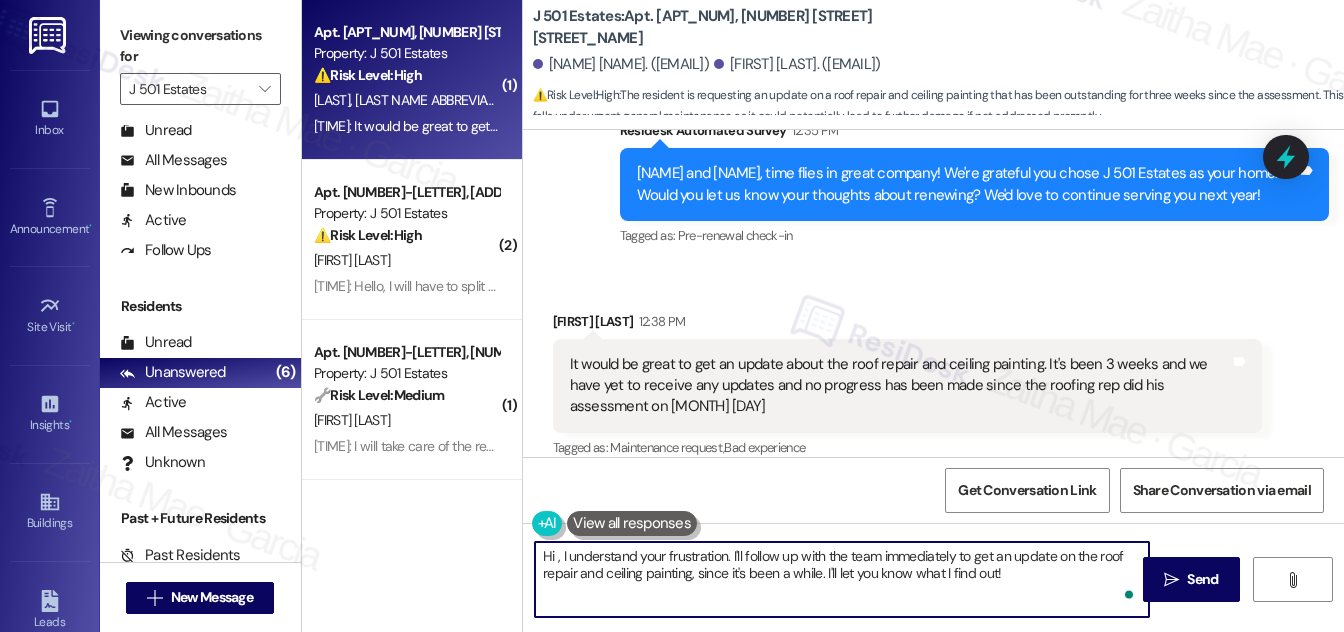 paste on "Andrea" 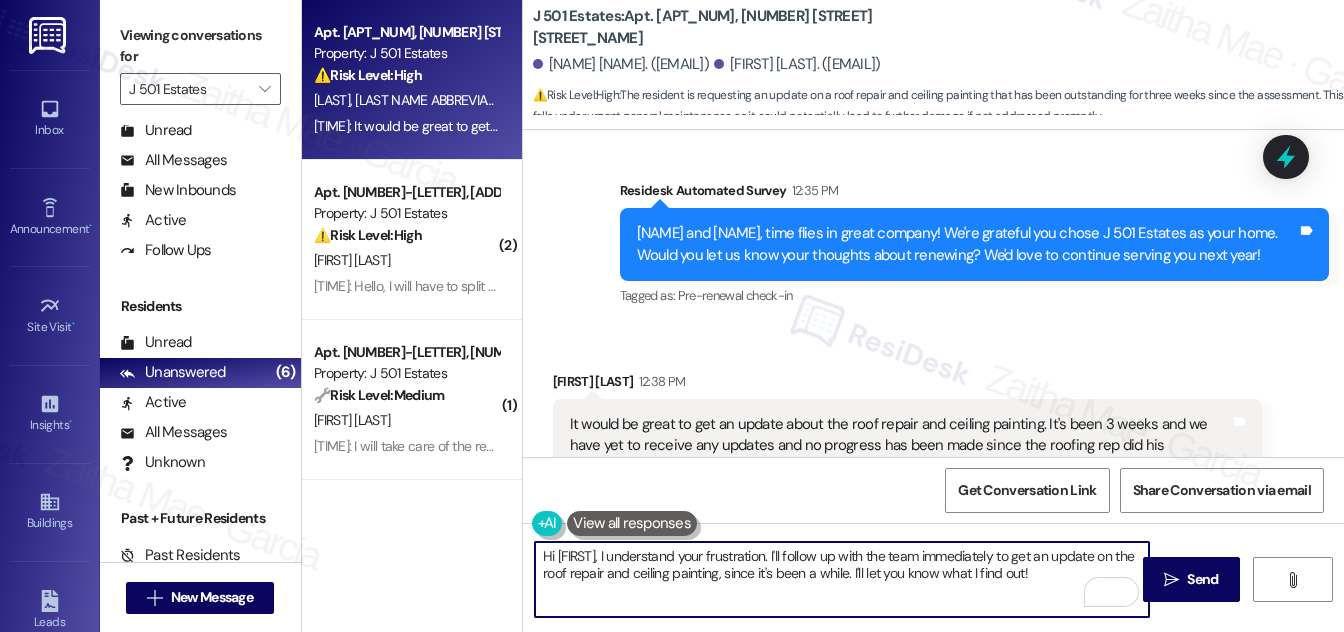 scroll, scrollTop: 5615, scrollLeft: 0, axis: vertical 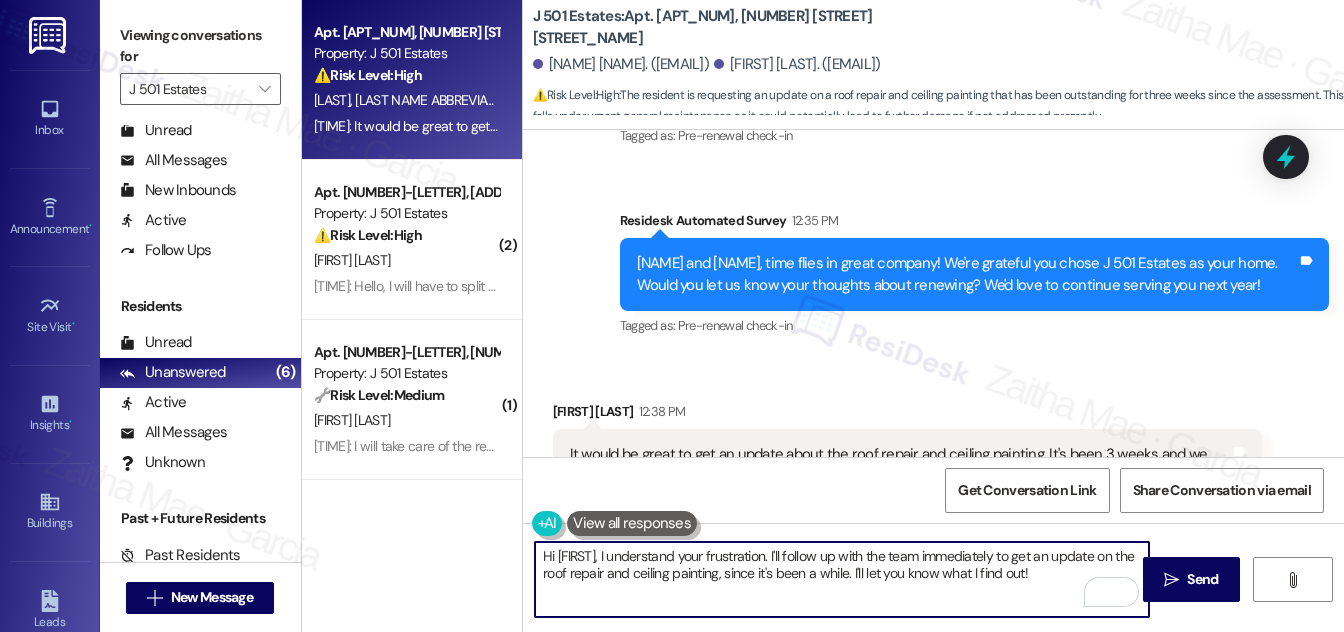 click on "Hi [FIRST], I understand your frustration. I'll follow up with the team immediately to get an update on the roof repair and ceiling painting, since it's been a while. I'll let you know what I find out!" at bounding box center [842, 579] 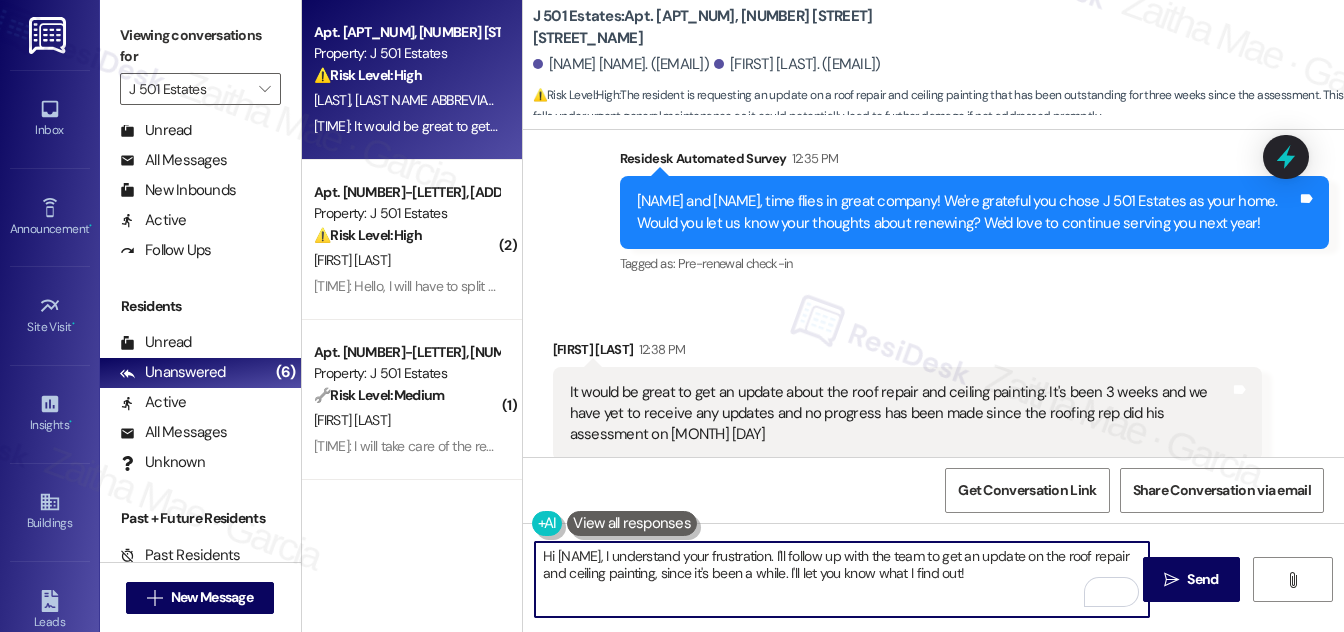 scroll, scrollTop: 5705, scrollLeft: 0, axis: vertical 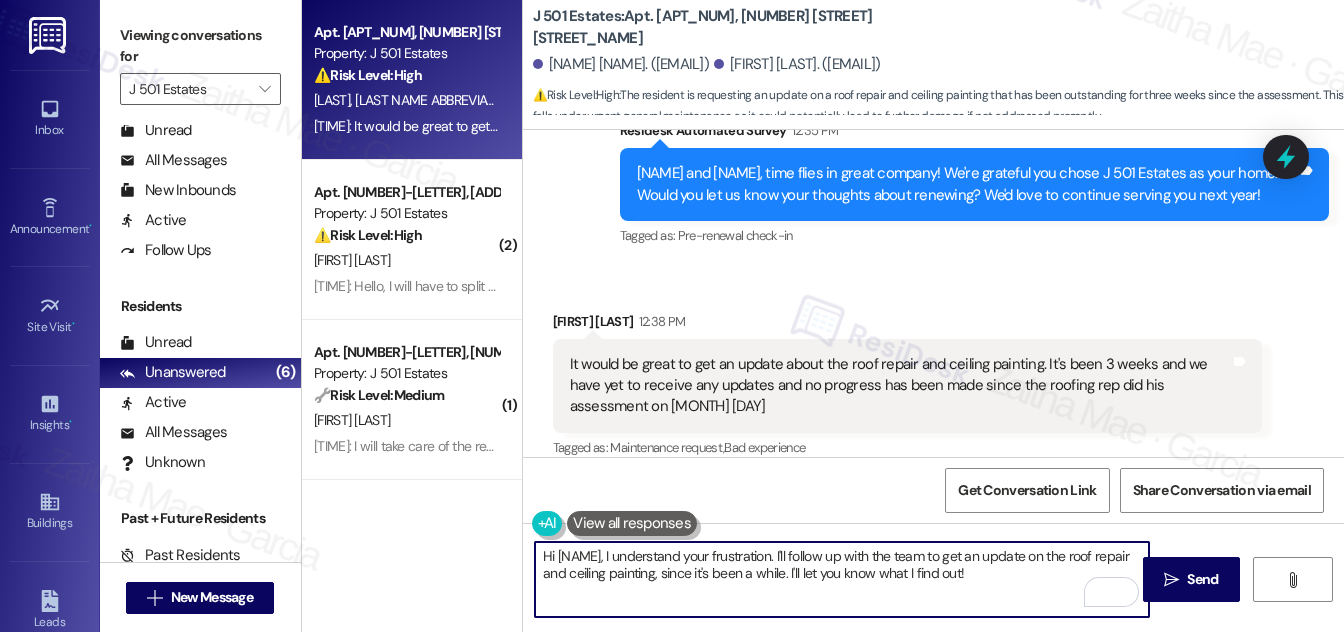 click on "Hi [NAME], I understand your frustration. I'll follow up with the team to get an update on the roof repair and ceiling painting, since it's been a while. I'll let you know what I find out!" at bounding box center [842, 579] 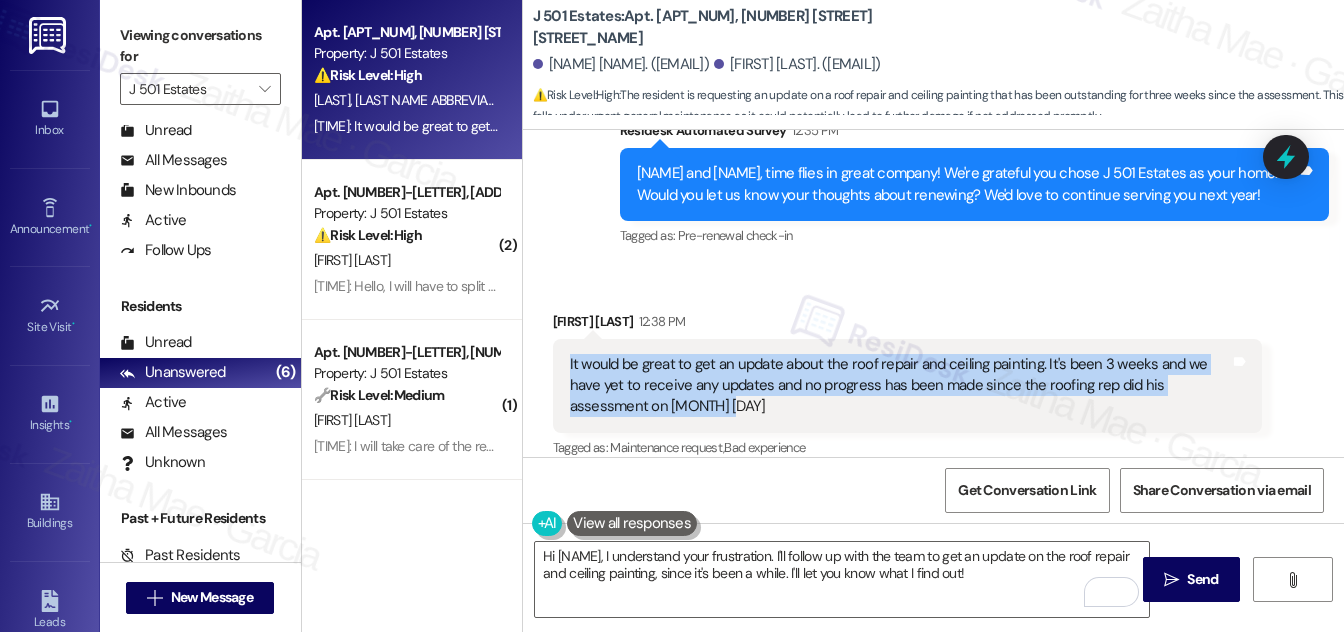 drag, startPoint x: 557, startPoint y: 338, endPoint x: 722, endPoint y: 382, distance: 170.76591 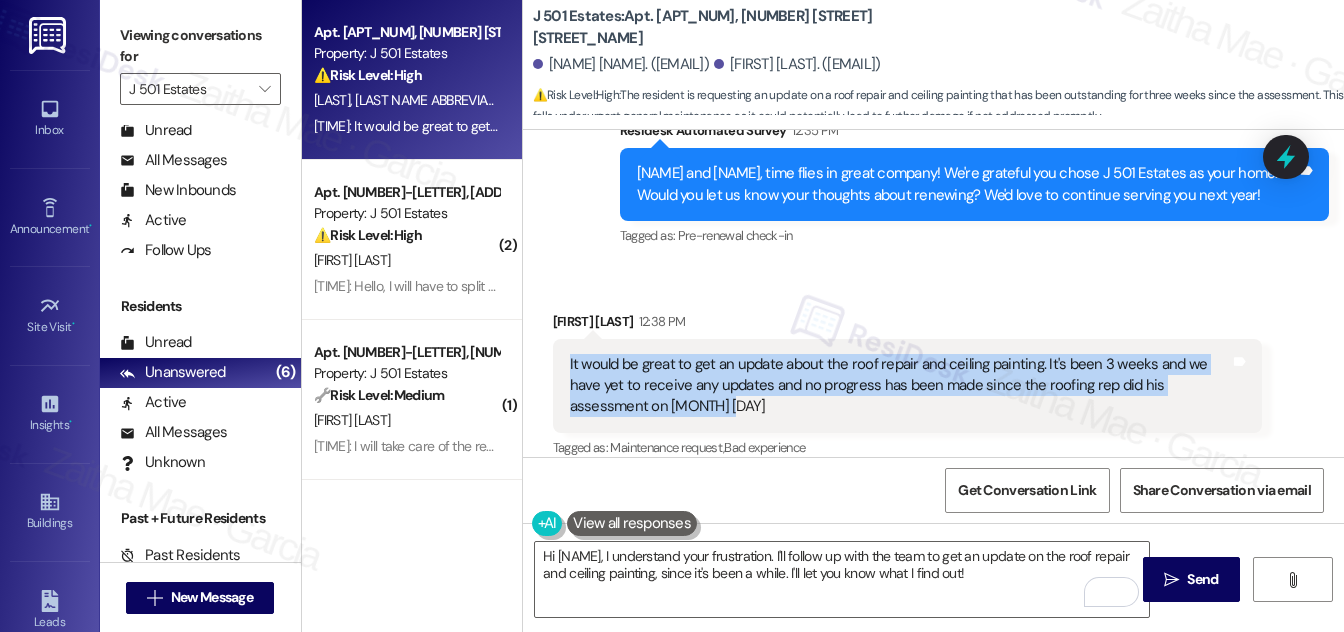 click on "It would be great to get an update about the roof repair and ceiling painting. It's been [NUMBER] weeks and we have yet to receive any updates and no progress has been made since the roofing rep did his assessment on [DATE] Tags and notes" at bounding box center (907, 386) 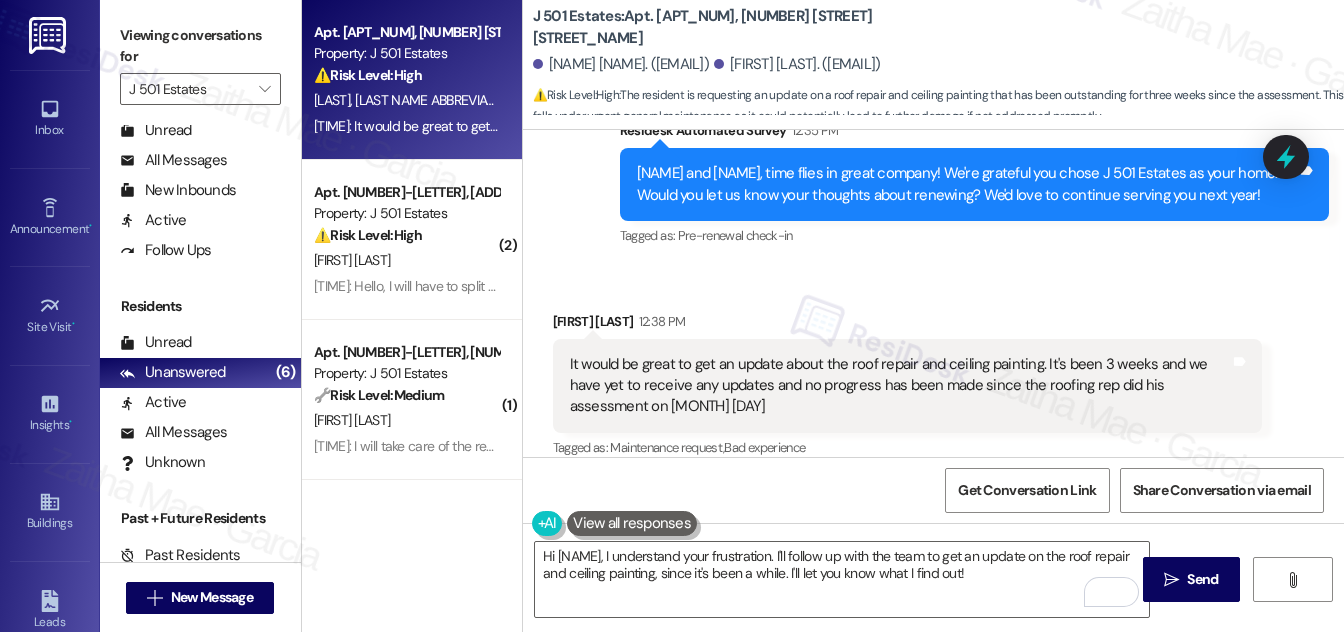 click on "Received via SMS Andrea Locke [TIME] It would be great to get an update about the roof repair and ceiling painting. It's been 3 weeks and we have yet to receive any updates and no progress has been made since the roofing rep did his assessment on July 15th Tags and notes Tagged as:   Maintenance request ,  Click to highlight conversations about Maintenance request Bad experience Click to highlight conversations about Bad experience" at bounding box center (907, 387) 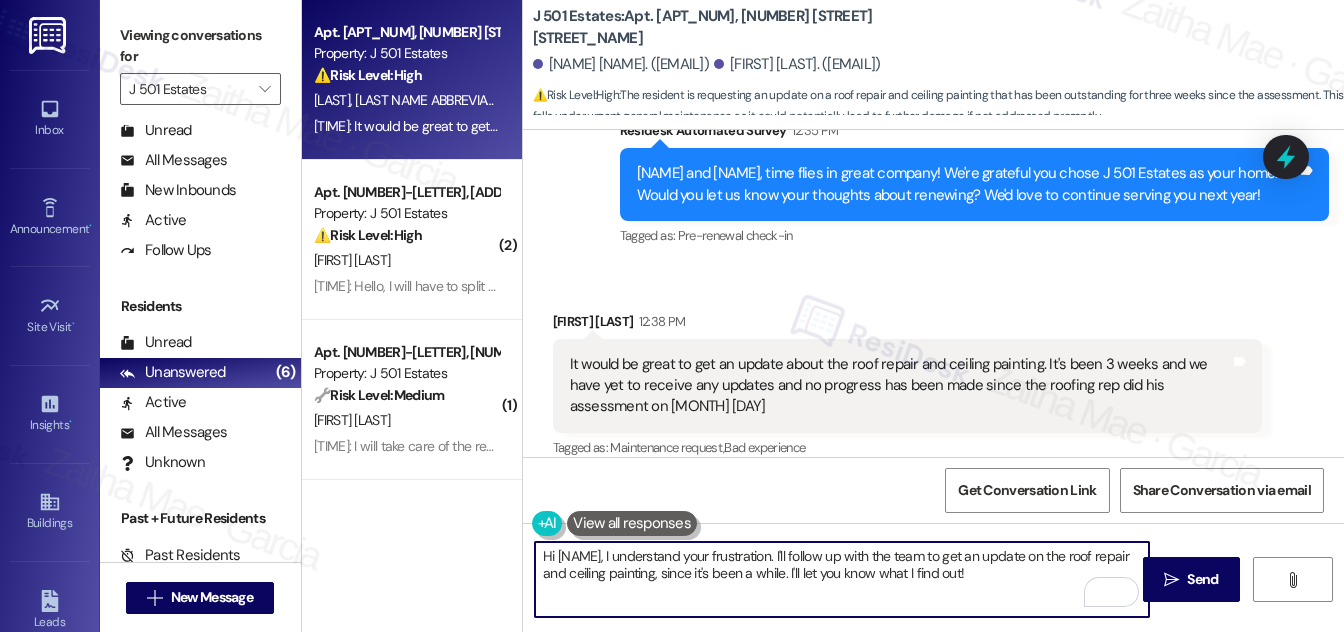 click on "Hi [NAME], I understand your frustration. I'll follow up with the team to get an update on the roof repair and ceiling painting, since it's been a while. I'll let you know what I find out!" at bounding box center (842, 579) 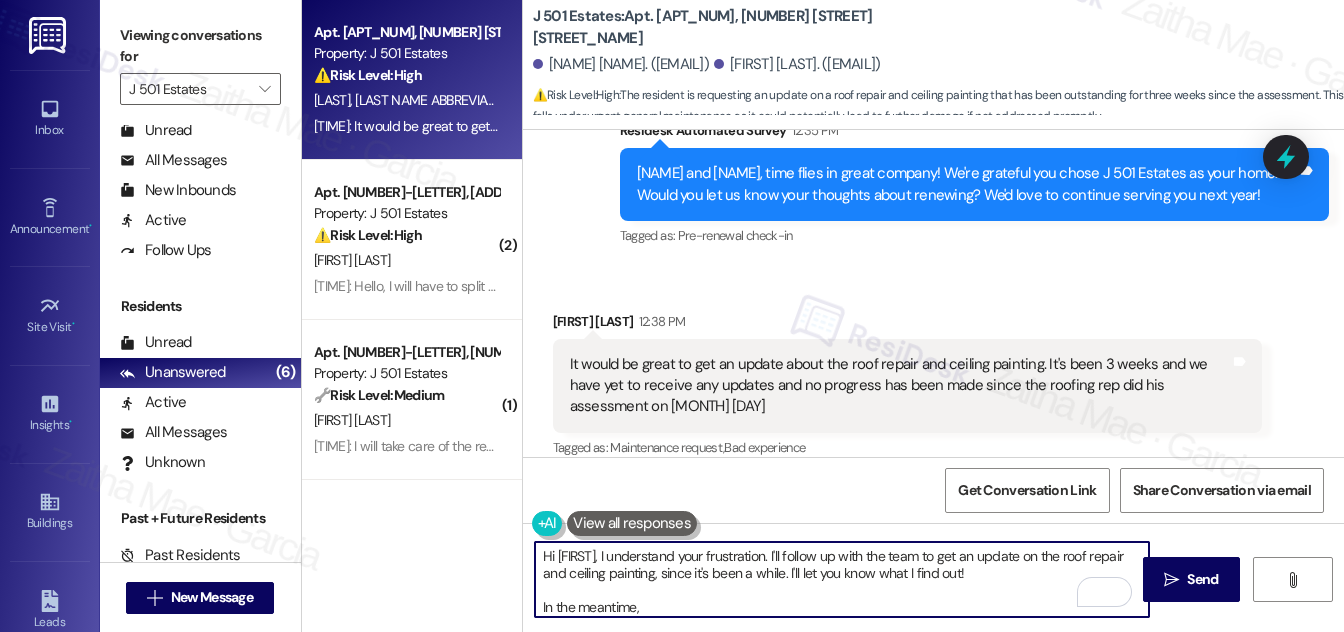 click on "Hi [FIRST], I understand your frustration. I'll follow up with the team to get an update on the roof repair and ceiling painting, since it's been a while. I'll let you know what I find out!
In the meantime," at bounding box center (842, 579) 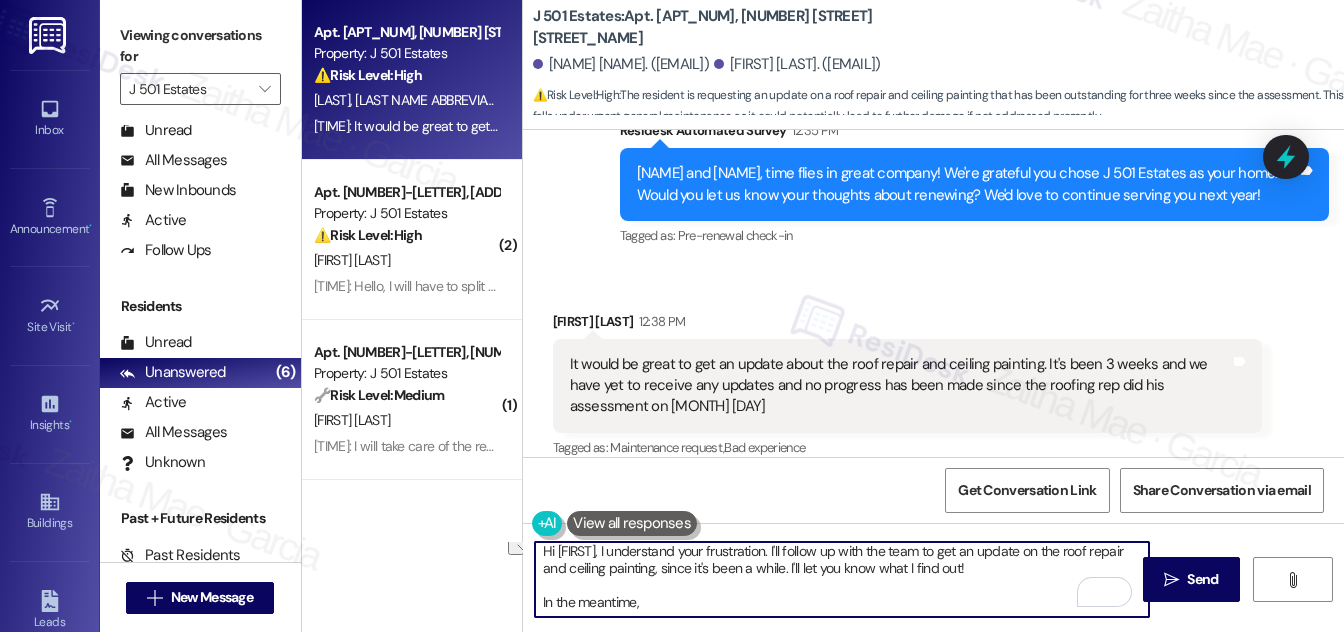 drag, startPoint x: 647, startPoint y: 606, endPoint x: 543, endPoint y: 594, distance: 104.69002 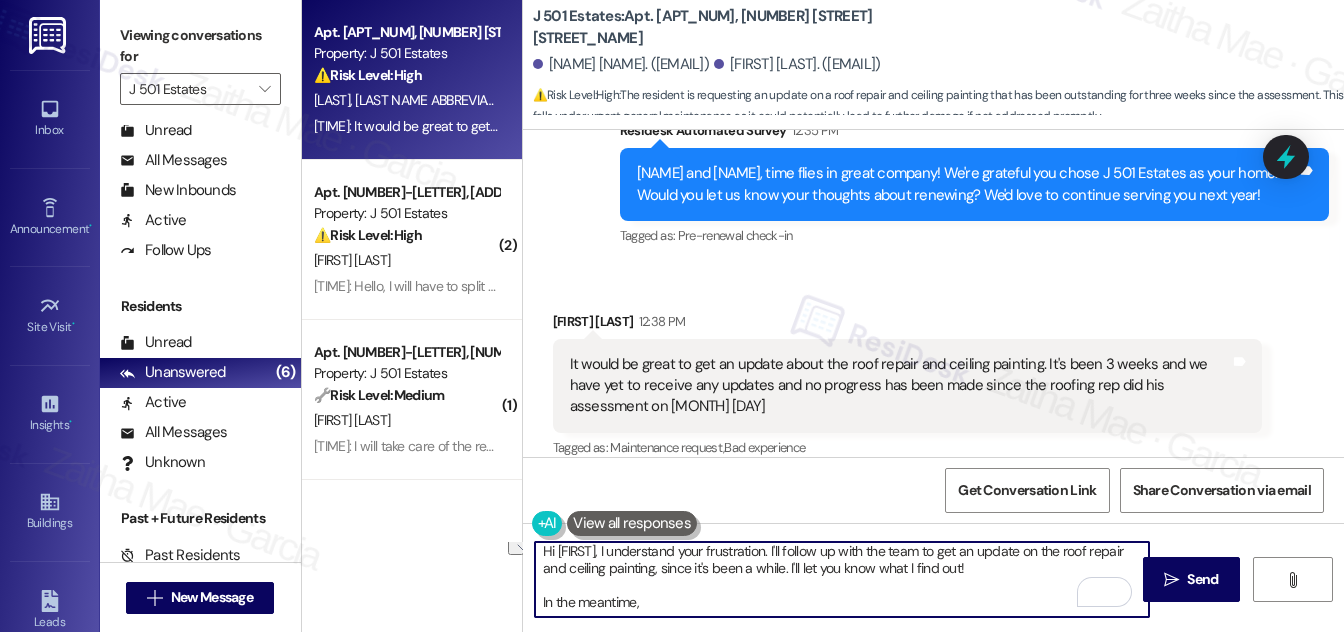 click on "Hi [FIRST], I understand your frustration. I'll follow up with the team to get an update on the roof repair and ceiling painting, since it's been a while. I'll let you know what I find out!
In the meantime," at bounding box center [842, 579] 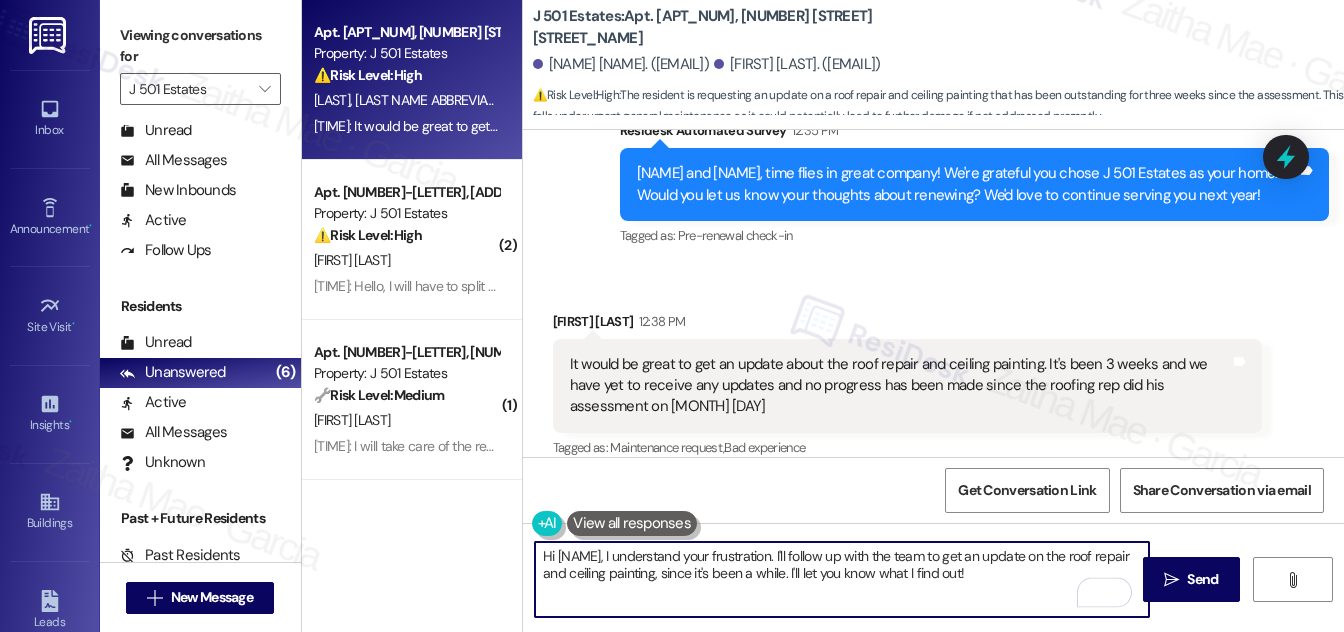 scroll, scrollTop: 0, scrollLeft: 0, axis: both 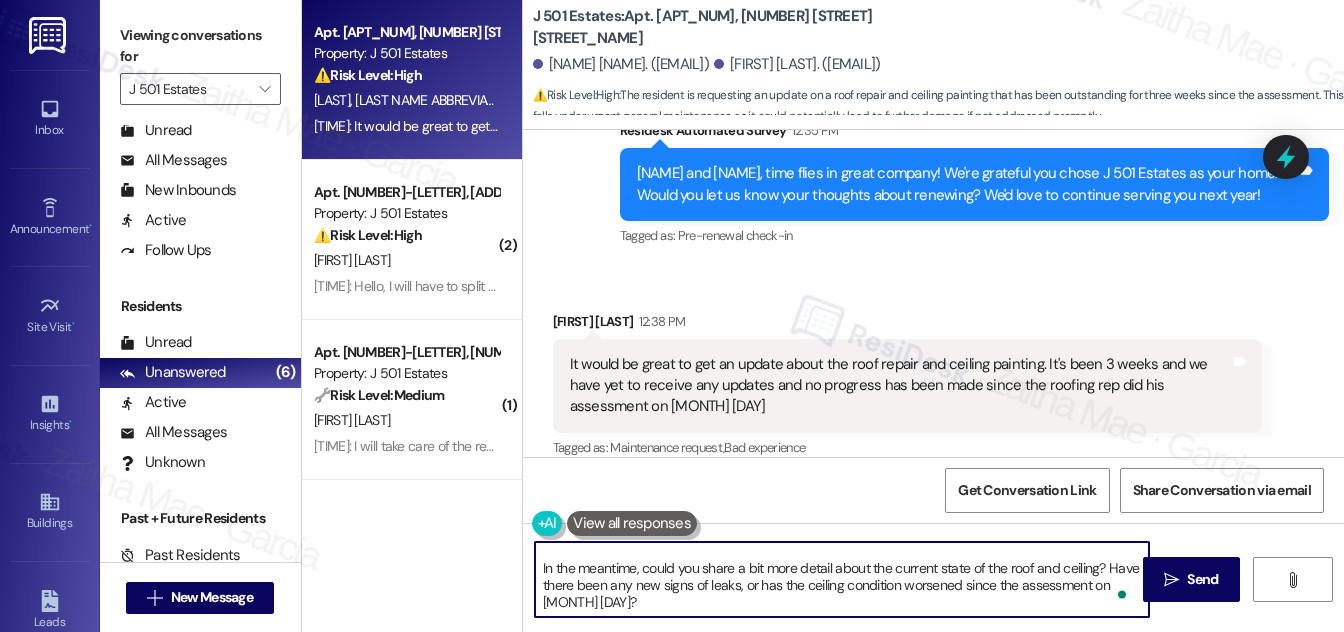 click on "Hi [NAME], I understand your frustration. I'll follow up with the team to get an update on the roof repair and ceiling painting, since it's been a while. I'll let you know what I find out!
In the meantime, could you share a bit more detail about the current state of the roof and ceiling? Have there been any new signs of leaks, or has the ceiling condition worsened since the assessment on [MONTH] [DAY]?" at bounding box center (842, 579) 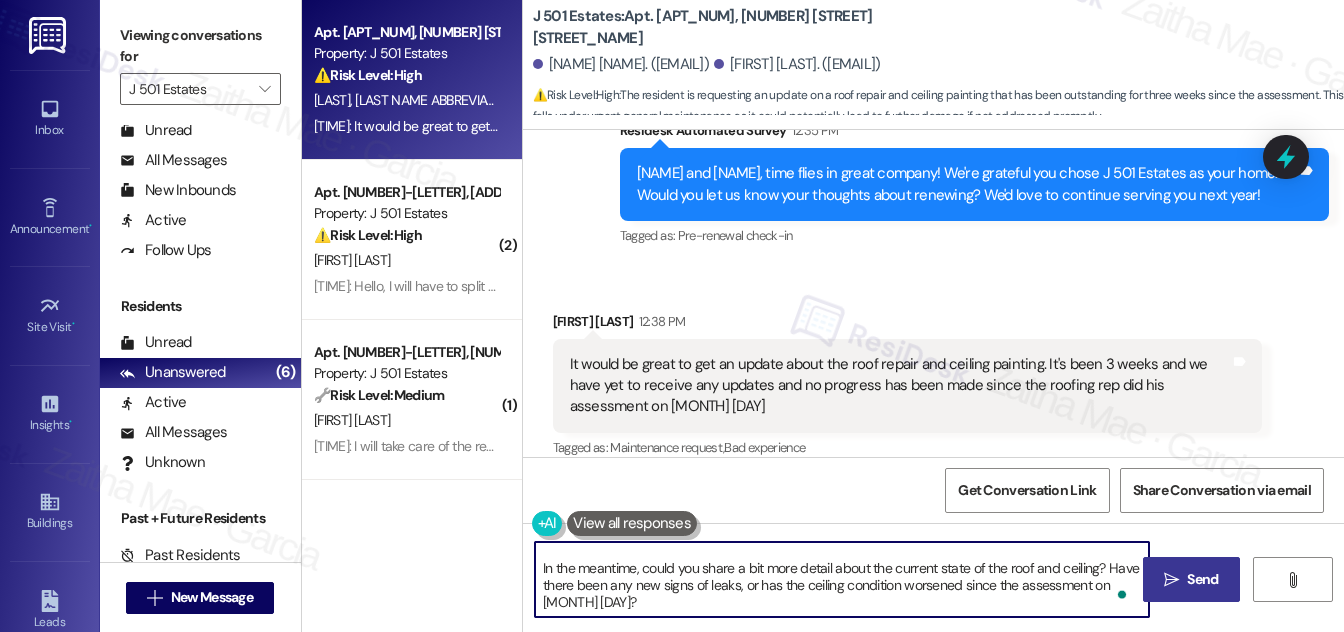 type on "Hi [NAME], I understand your frustration. I'll follow up with the team to get an update on the roof repair and ceiling painting, since it's been a while. I'll let you know what I find out!
In the meantime, could you share a bit more detail about the current state of the roof and ceiling? Have there been any new signs of leaks, or has the ceiling condition worsened since the assessment on [MONTH] [DAY]?" 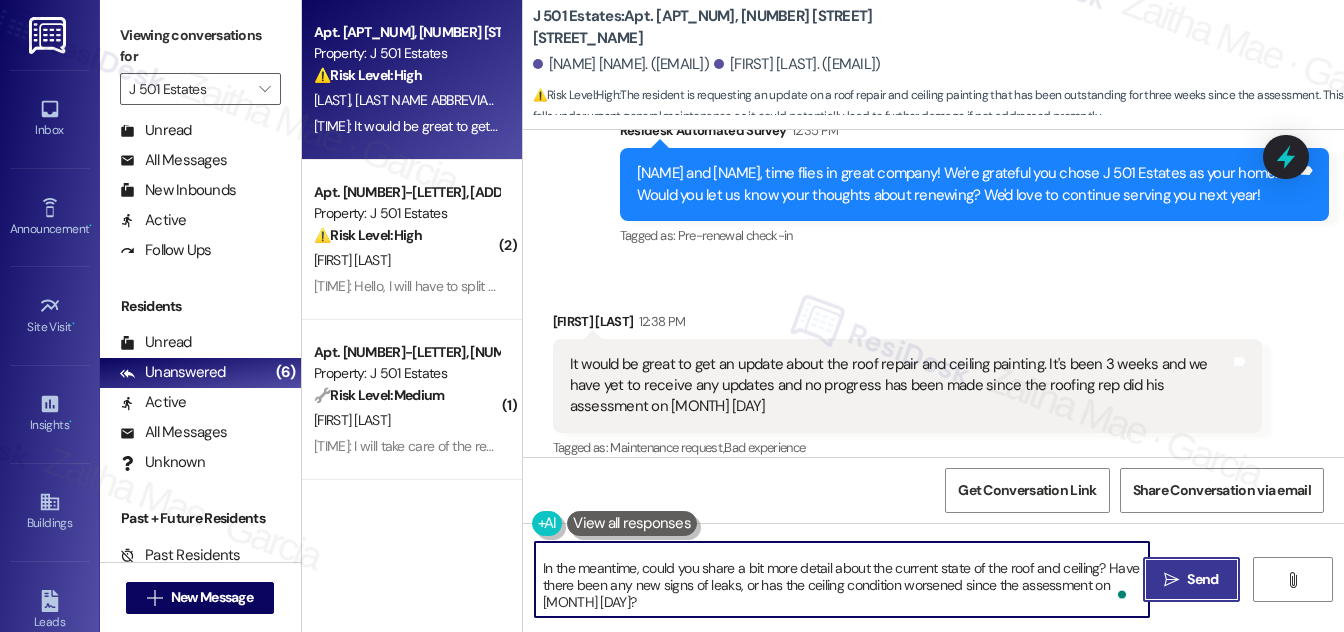 click on "" at bounding box center (1171, 580) 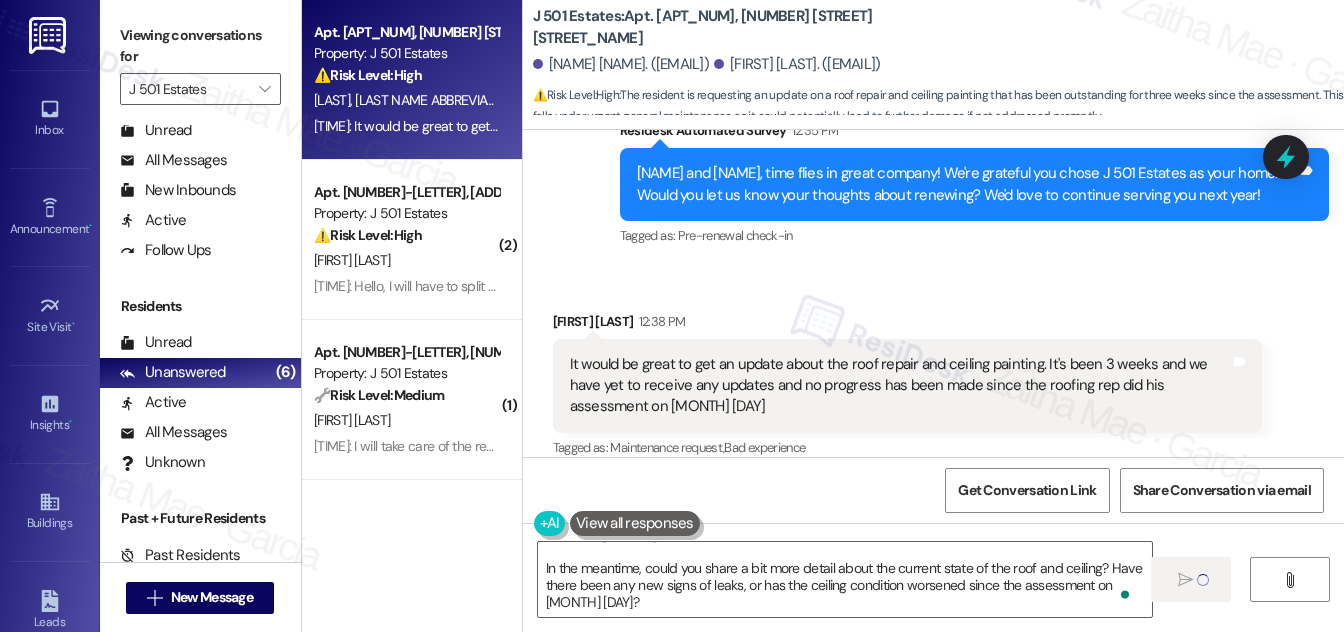 type 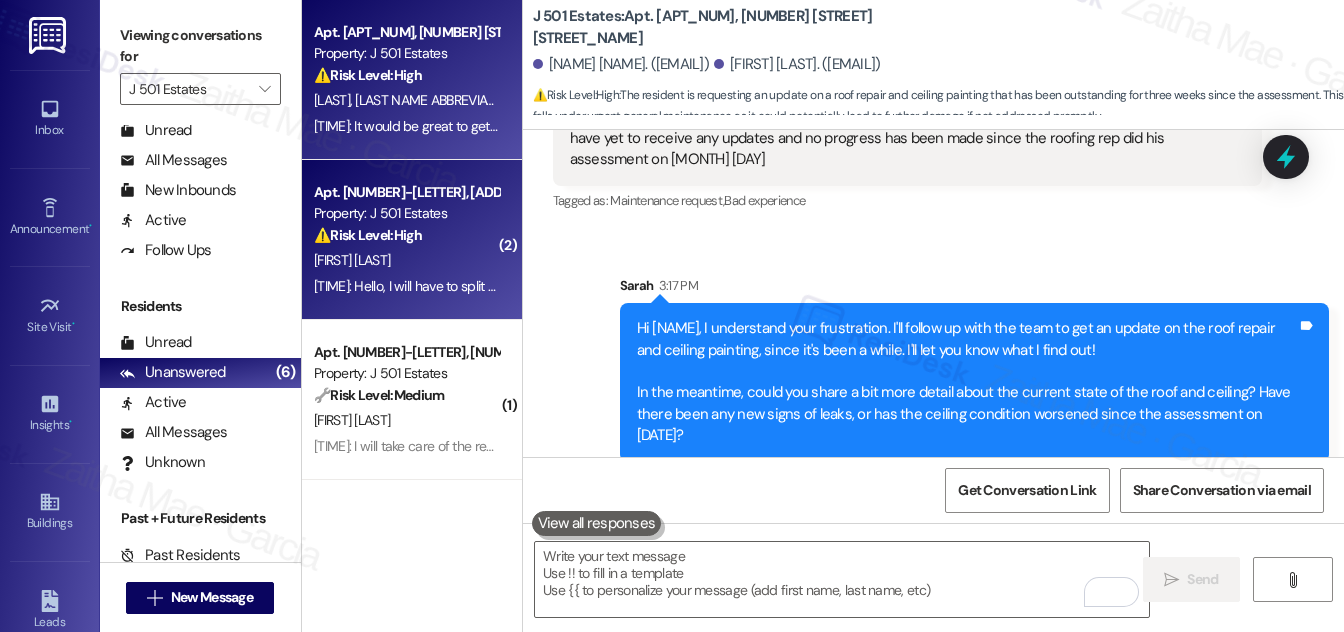click on "[FIRST] [LAST]" at bounding box center [406, 260] 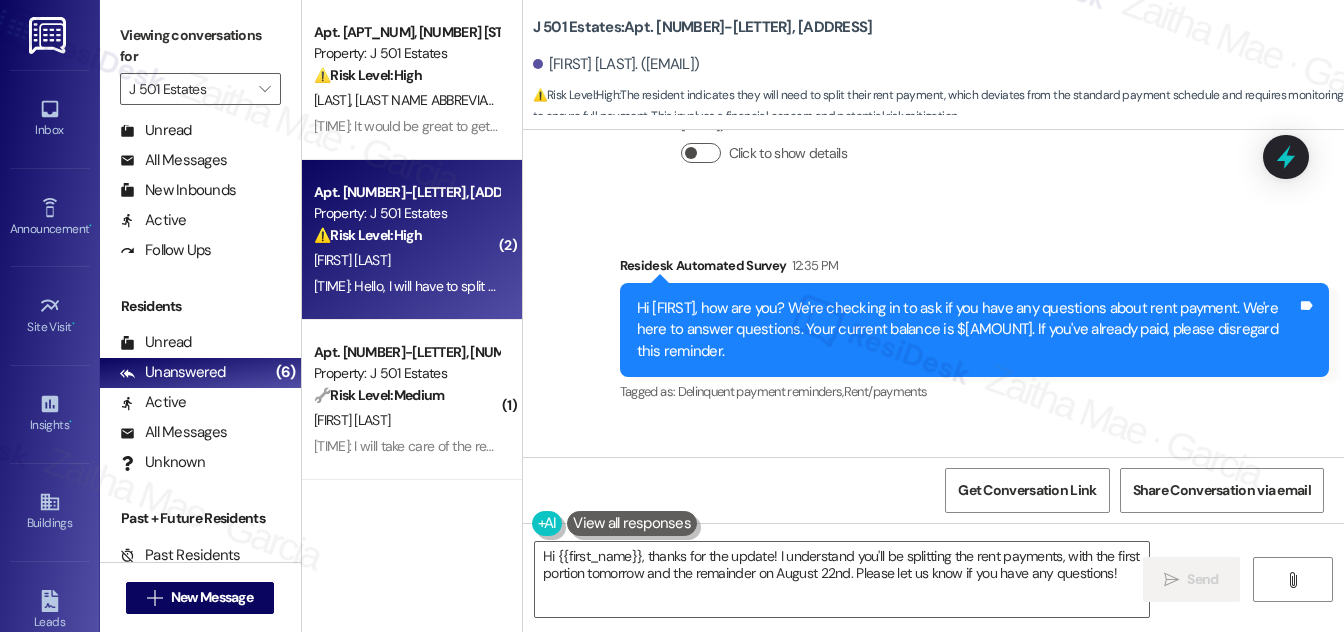 click on "Click to show details" at bounding box center (701, 153) 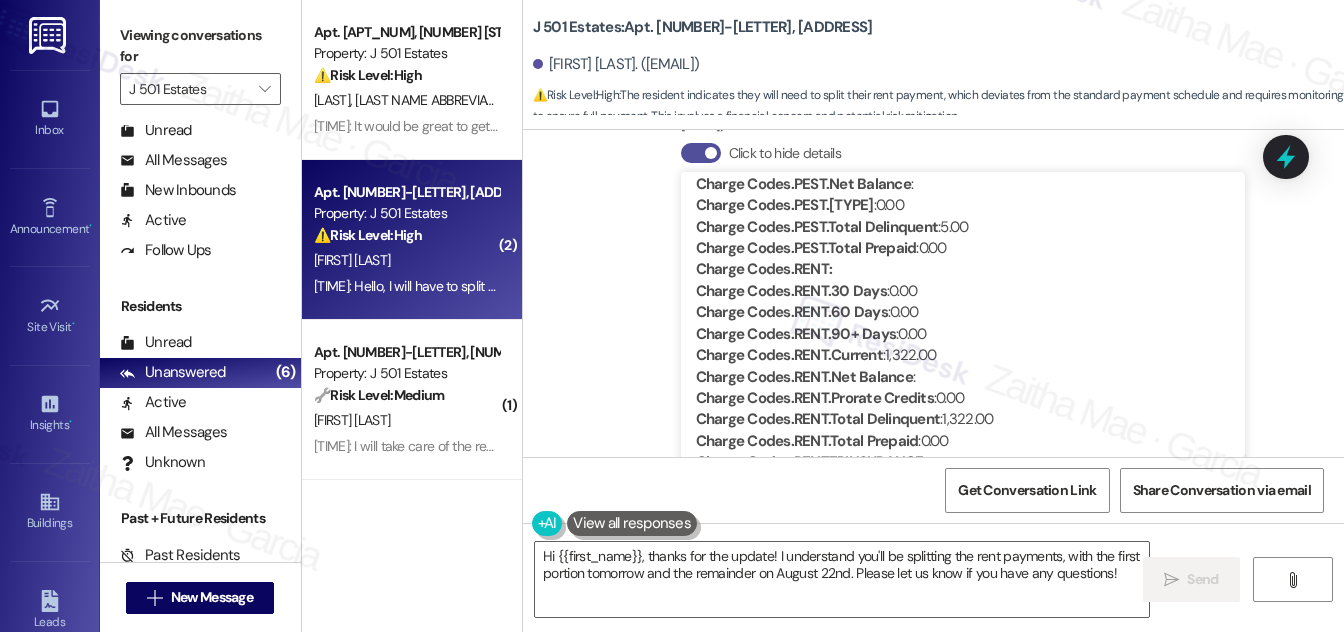 click on "Click to hide details" at bounding box center [701, 153] 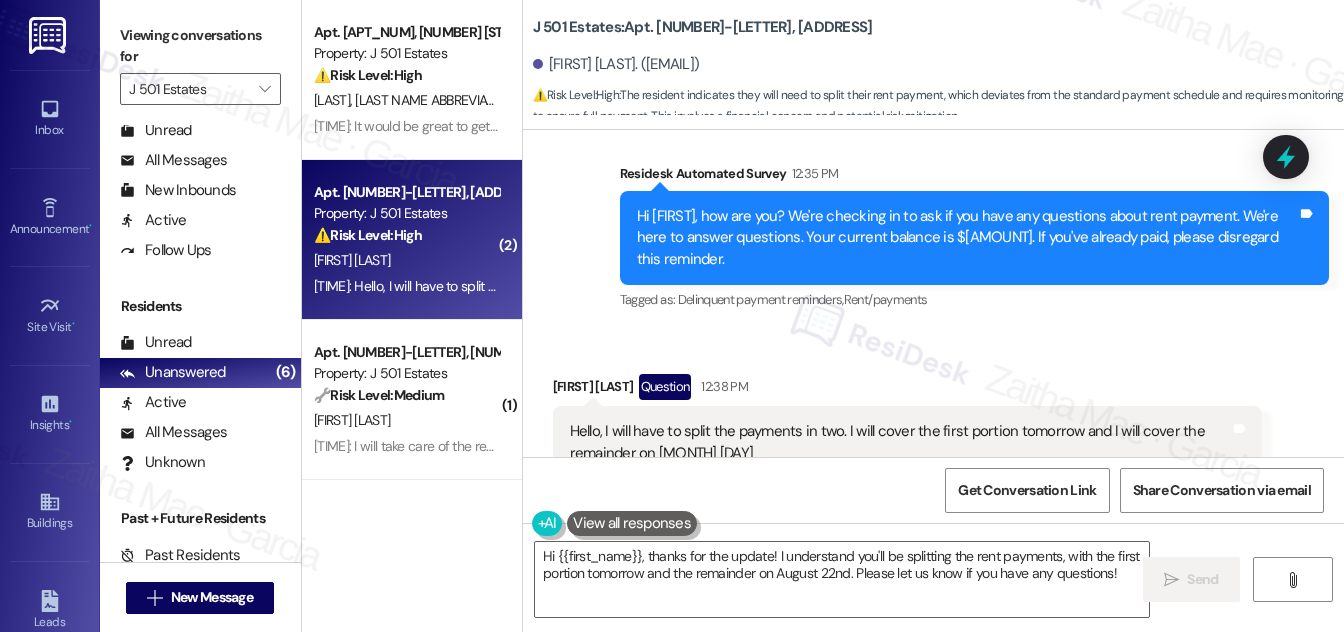 scroll, scrollTop: 5564, scrollLeft: 0, axis: vertical 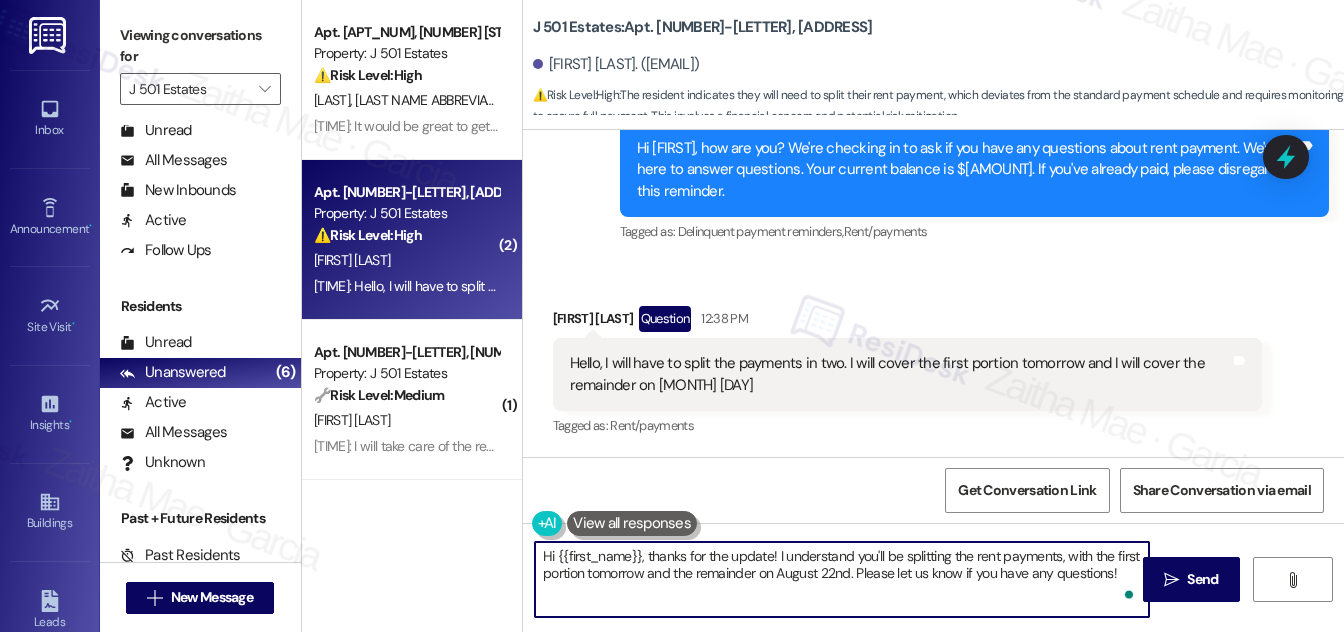 drag, startPoint x: 647, startPoint y: 556, endPoint x: 544, endPoint y: 550, distance: 103.17461 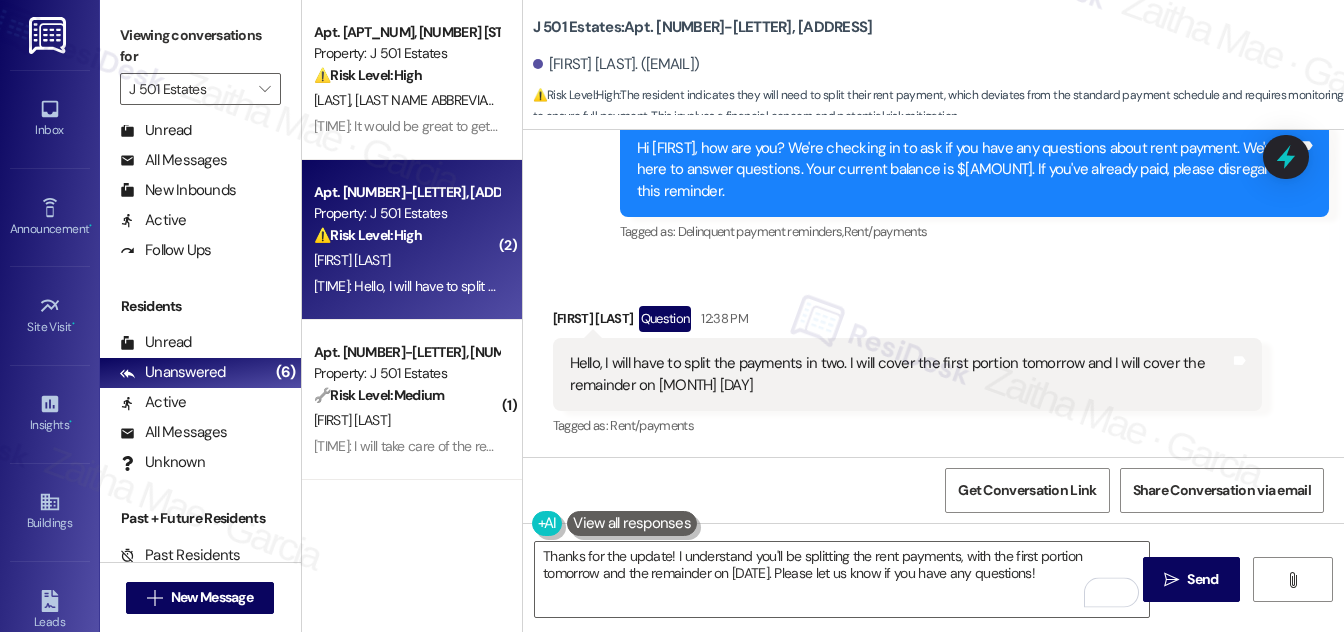 click on "[FIRST] [LAST] Question [TIME]" at bounding box center [907, 322] 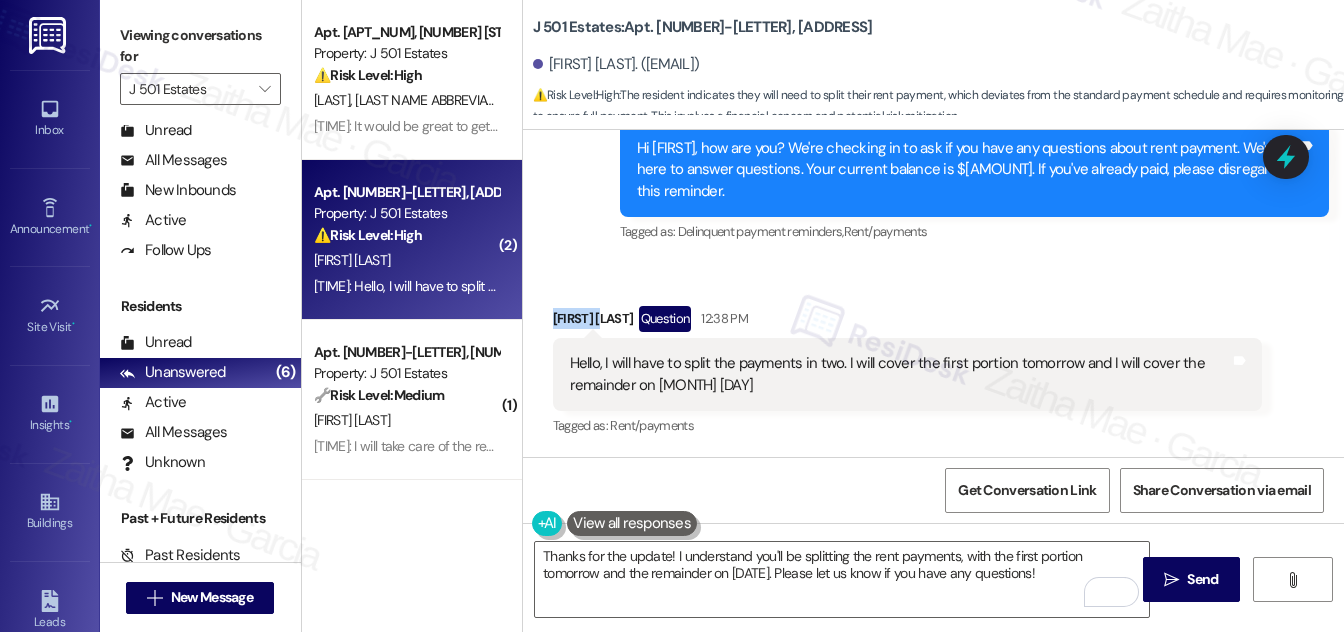 click on "[FIRST] [LAST] Question [TIME]" at bounding box center (907, 322) 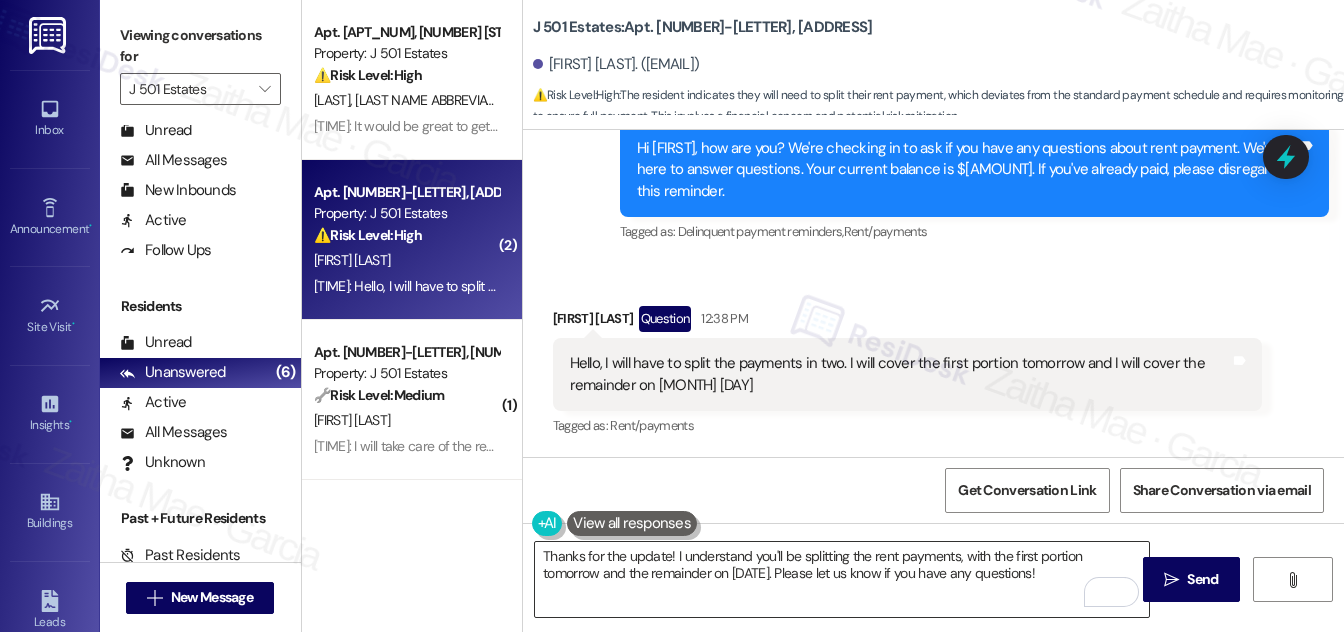 click on "Thanks for the update! I understand you'll be splitting the rent payments, with the first portion tomorrow and the remainder on [DATE]. Please let us know if you have any questions!" at bounding box center (842, 579) 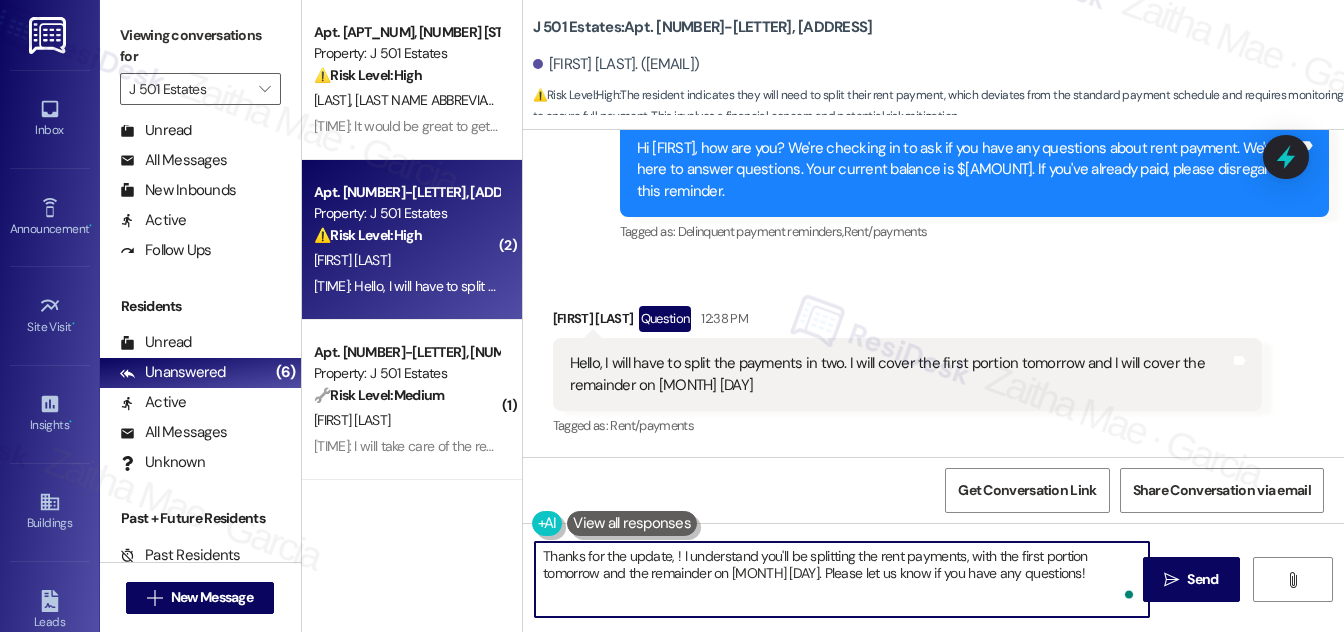paste on "[NAME]" 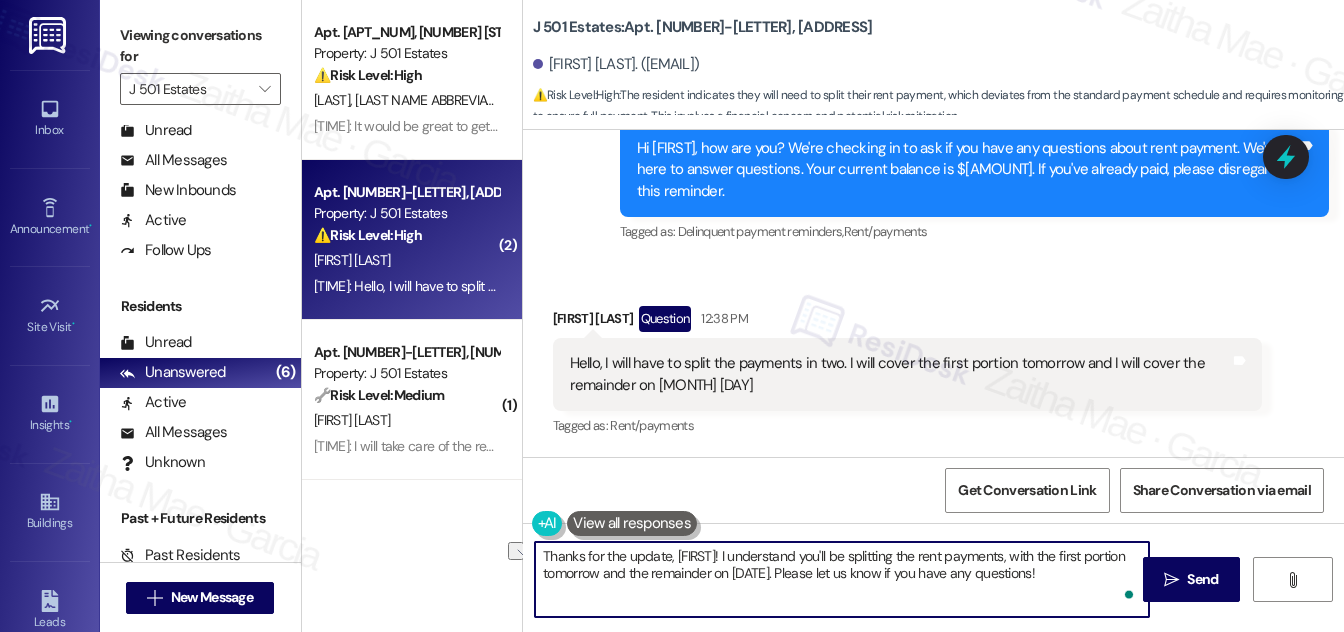 drag, startPoint x: 856, startPoint y: 571, endPoint x: 925, endPoint y: 570, distance: 69.00725 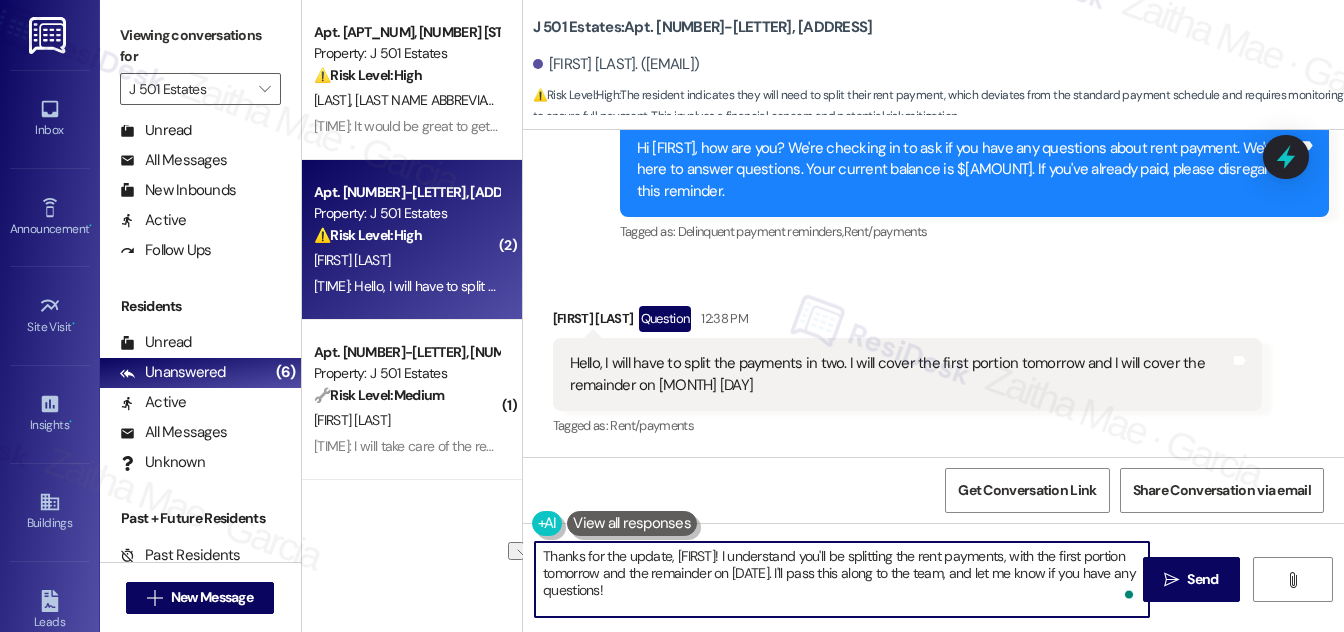 drag, startPoint x: 1023, startPoint y: 572, endPoint x: 1050, endPoint y: 576, distance: 27.294687 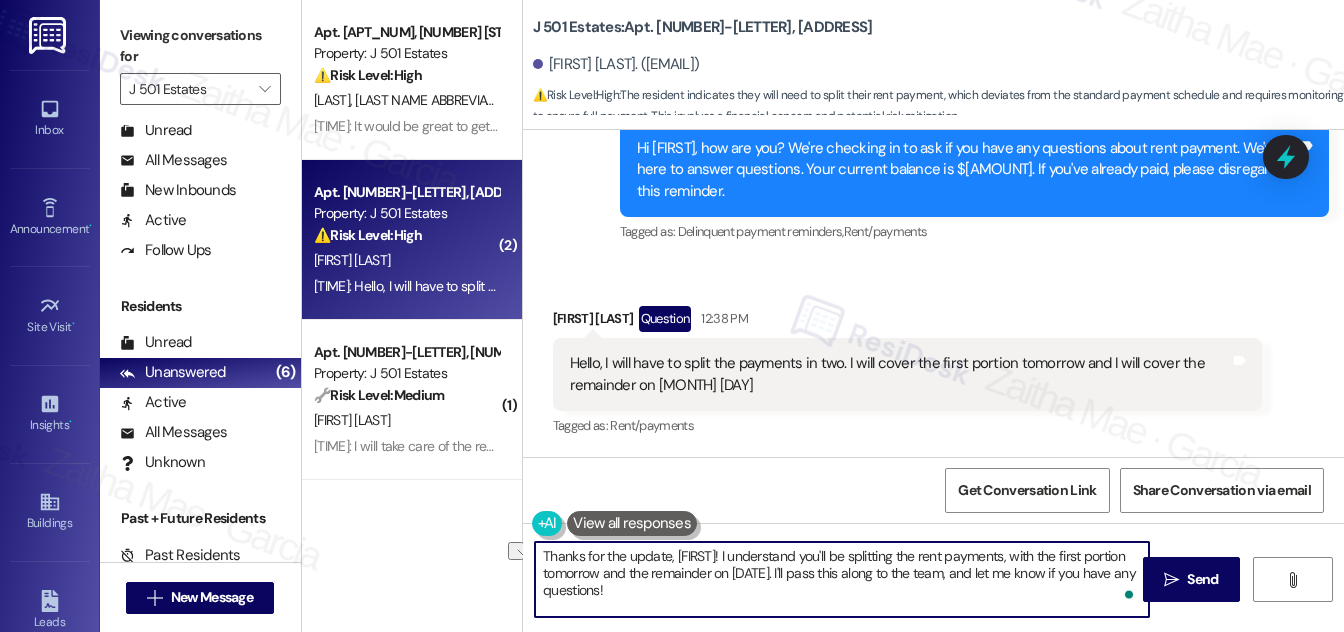 click on "Thanks for the update, [FIRST]! I understand you'll be splitting the rent payments, with the first portion tomorrow and the remainder on [DATE]. I'll pass this along to the team, and let me know if you have any questions!" at bounding box center [842, 579] 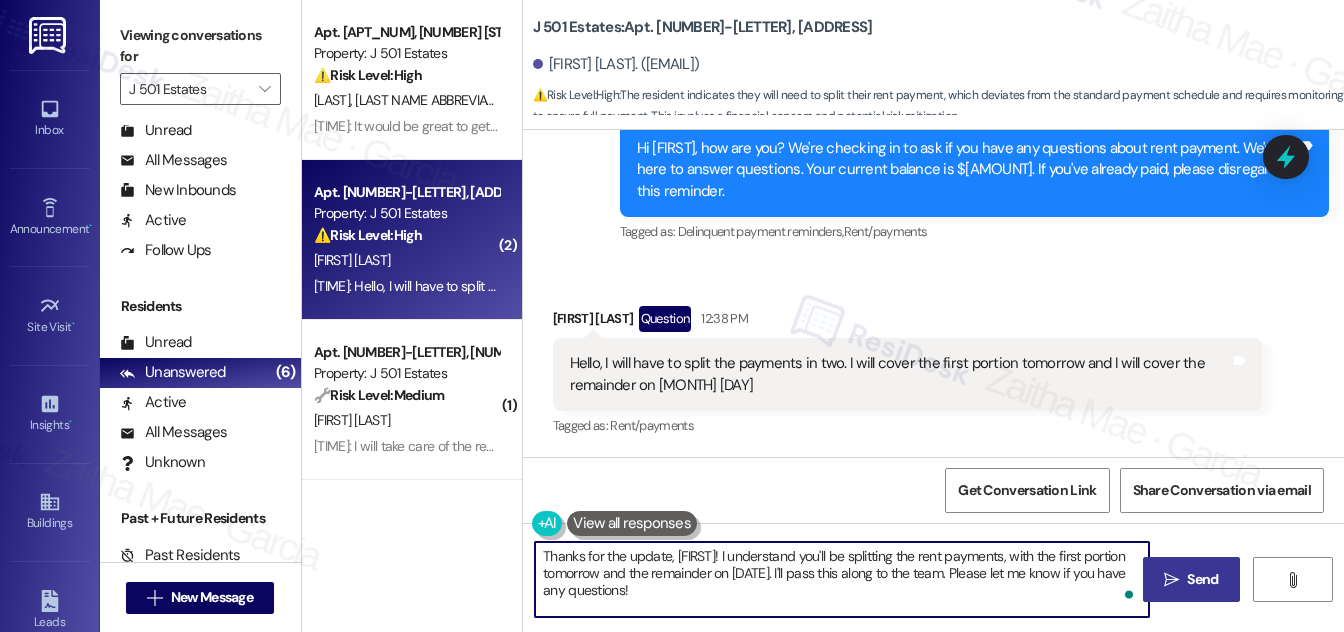 type on "Thanks for the update, [FIRST]! I understand you'll be splitting the rent payments, with the first portion tomorrow and the remainder on [DATE]. I'll pass this along to the team. Please let me know if you have any questions!" 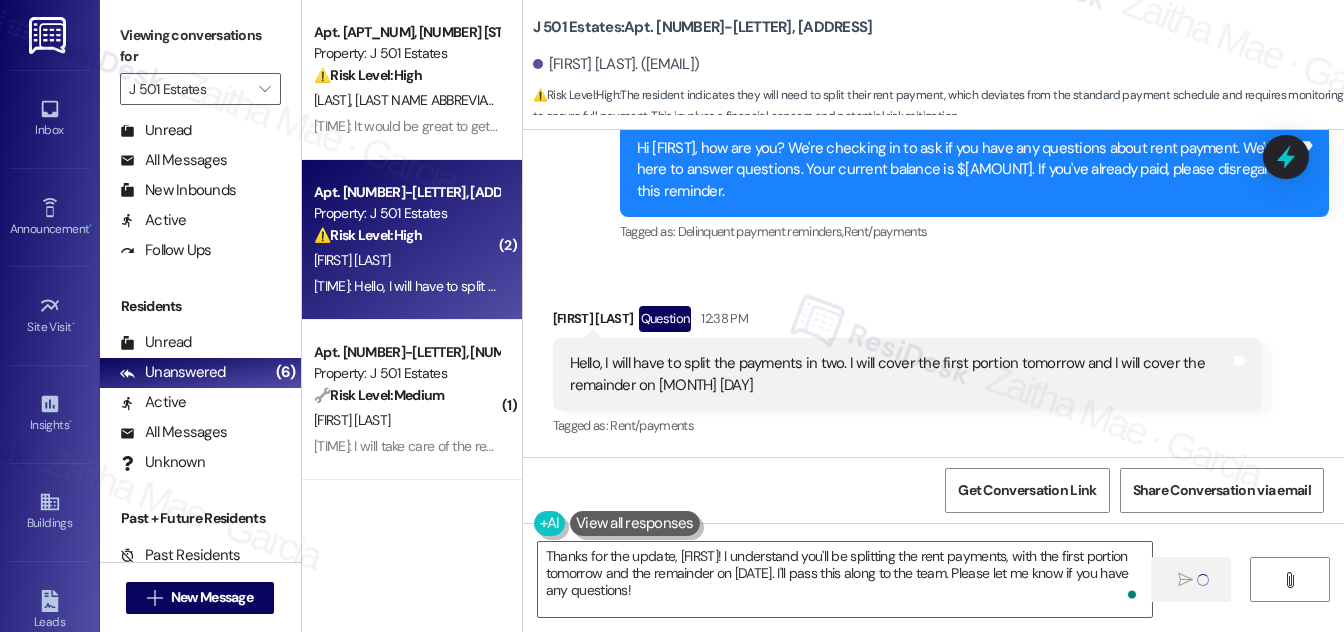type 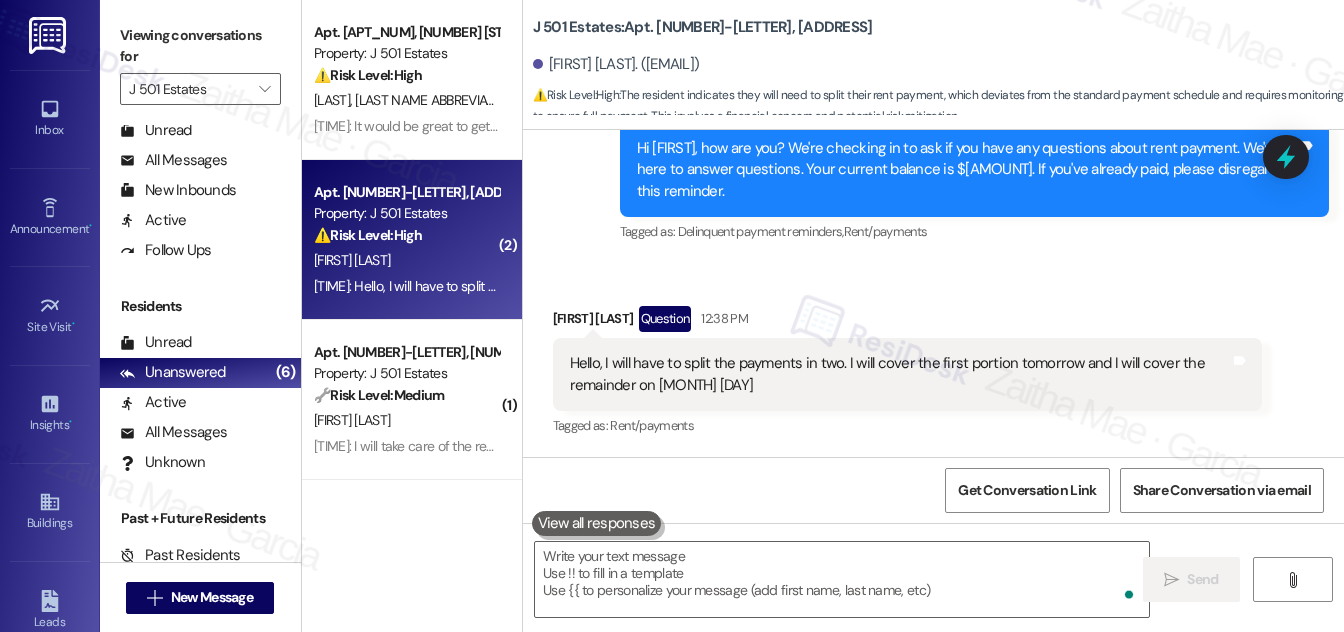 scroll, scrollTop: 5563, scrollLeft: 0, axis: vertical 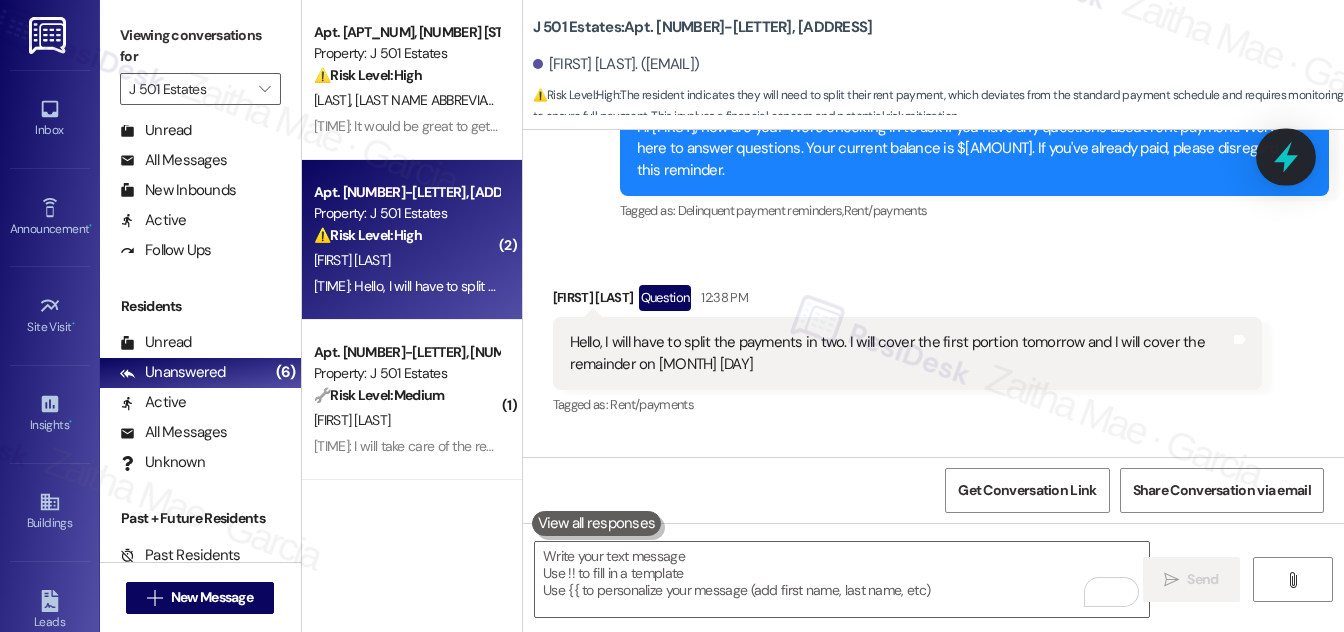 click 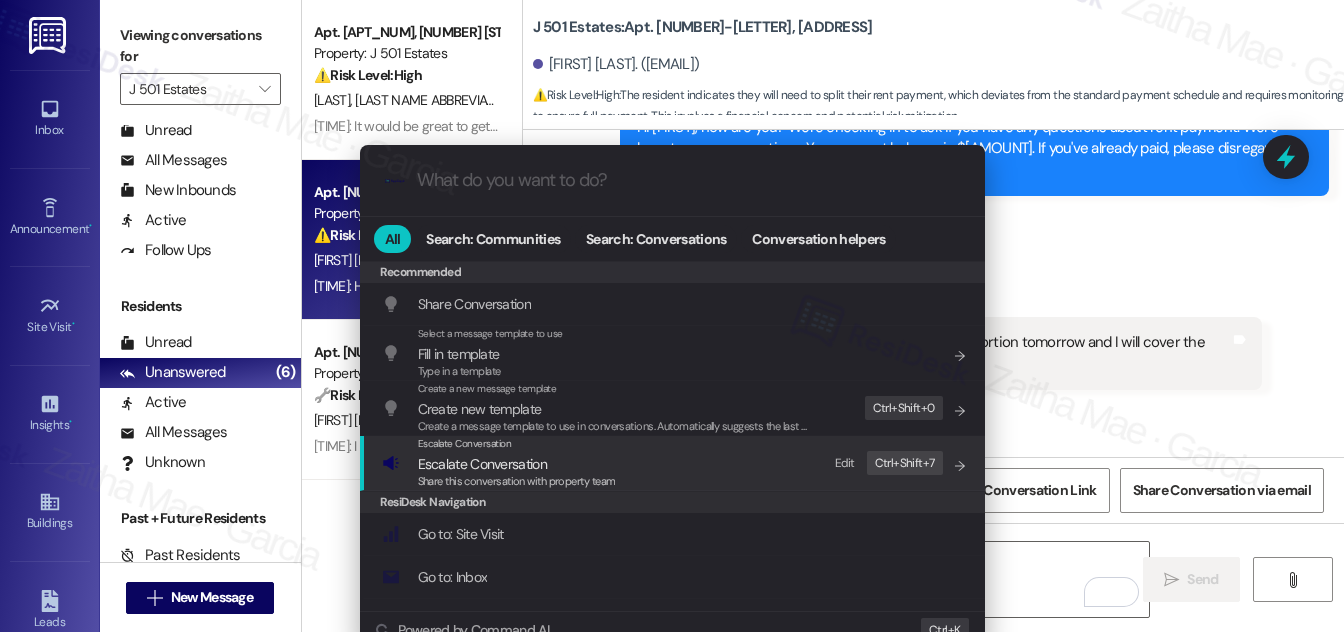 click on "Escalate Conversation" at bounding box center [482, 464] 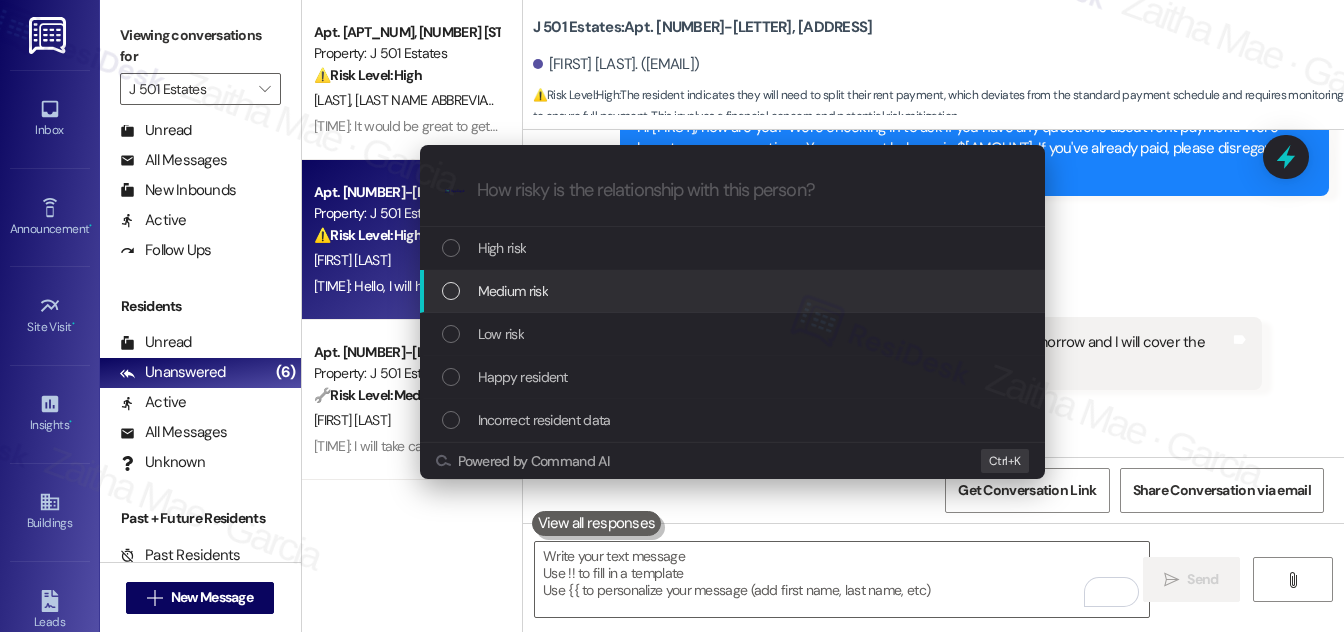 click on "Medium risk" at bounding box center (513, 291) 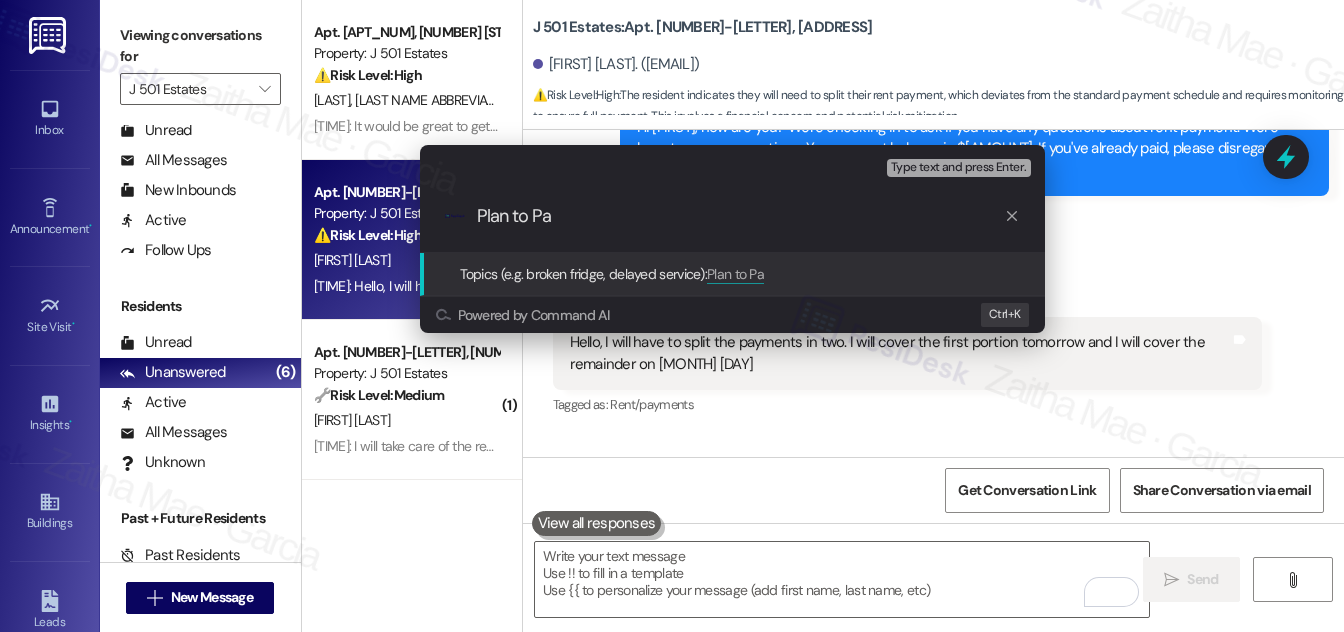 type on "Plan to Pay" 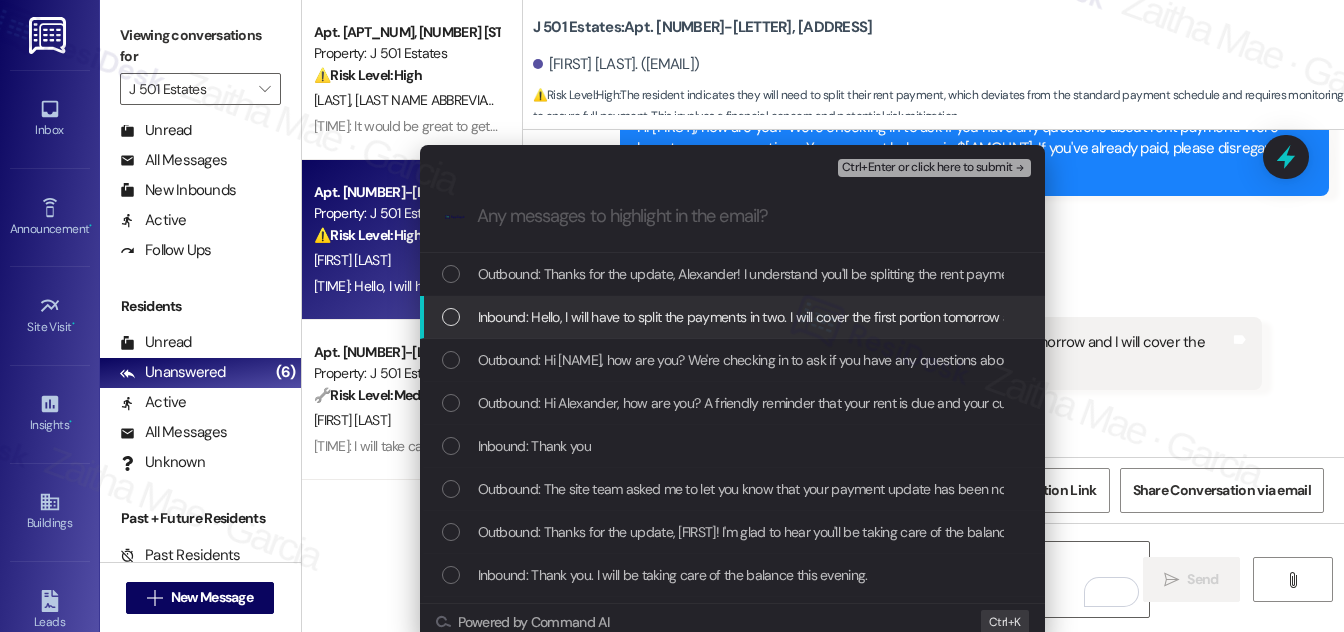 click at bounding box center (451, 317) 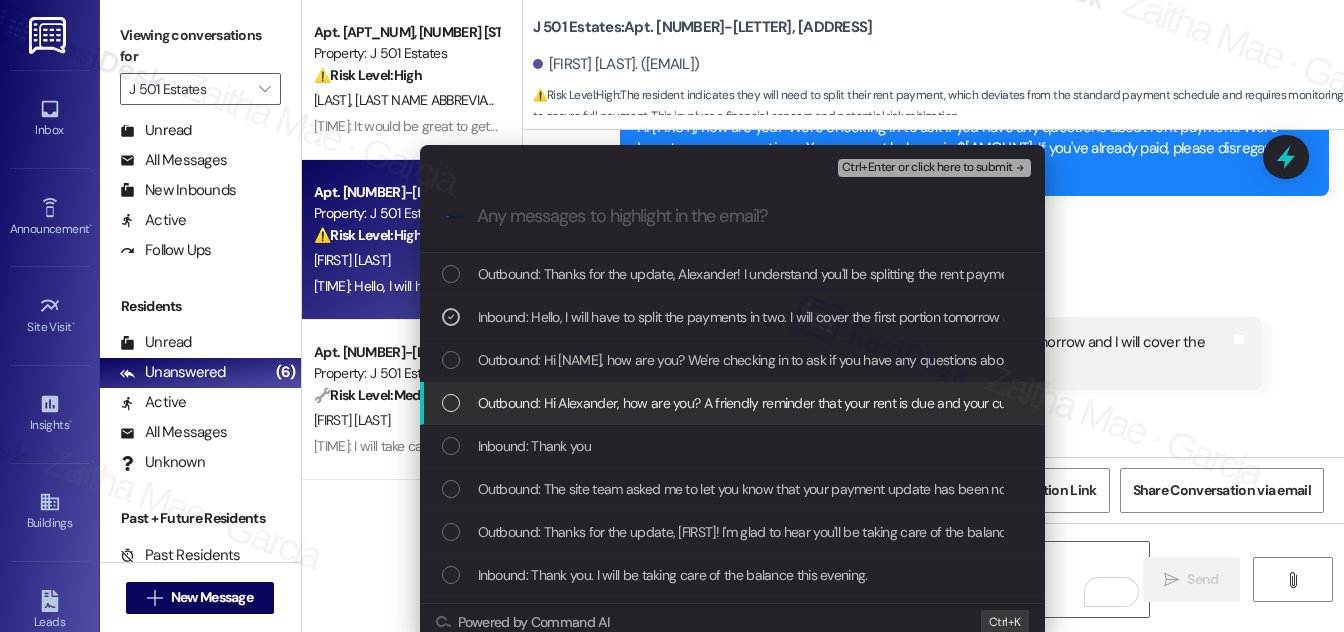 click on "Ctrl+Enter or click here to submit" at bounding box center (927, 168) 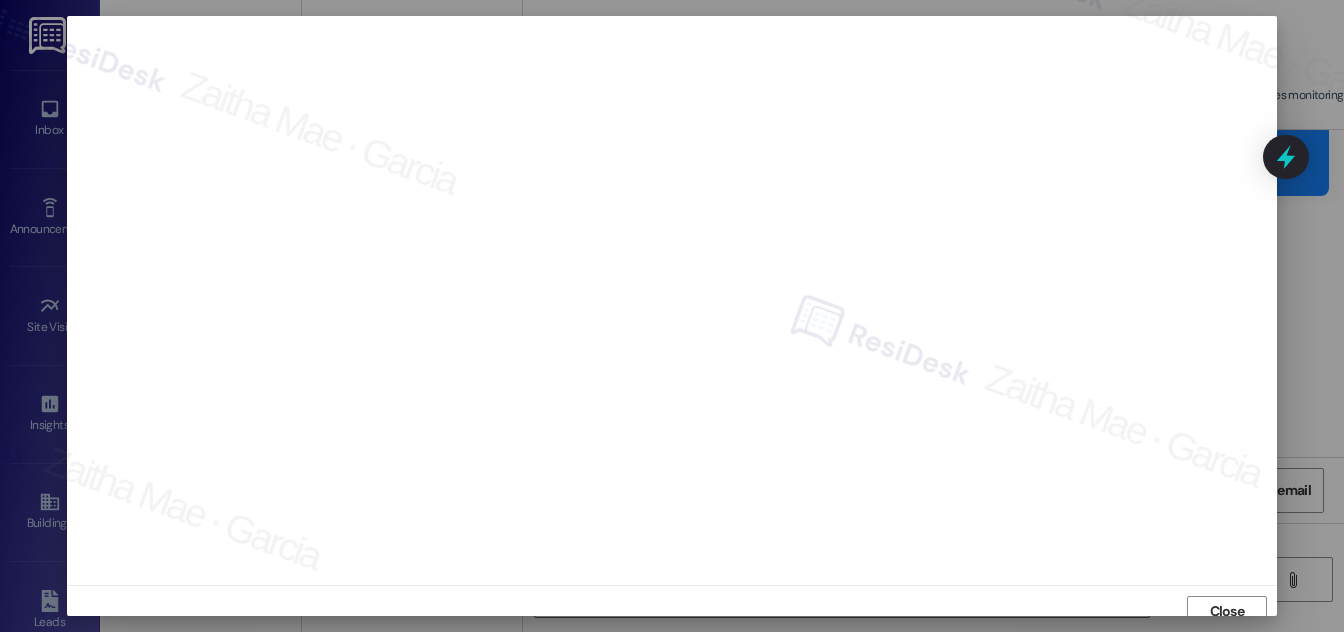 scroll, scrollTop: 11, scrollLeft: 0, axis: vertical 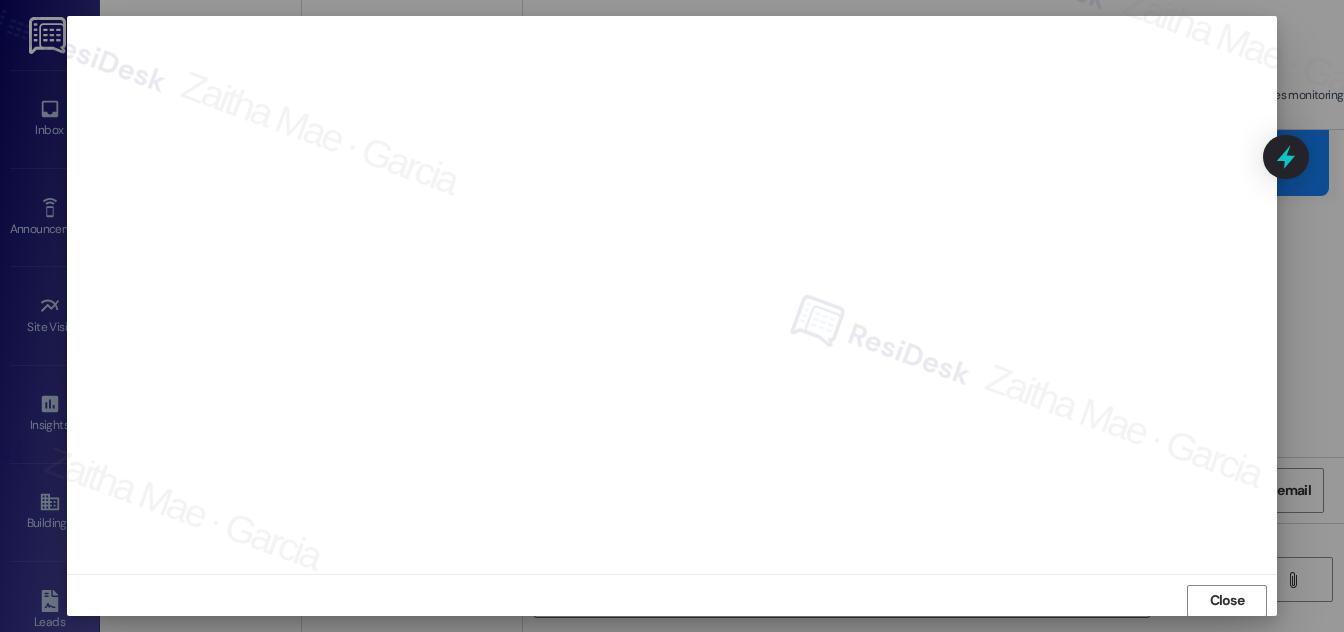 click at bounding box center [672, 316] 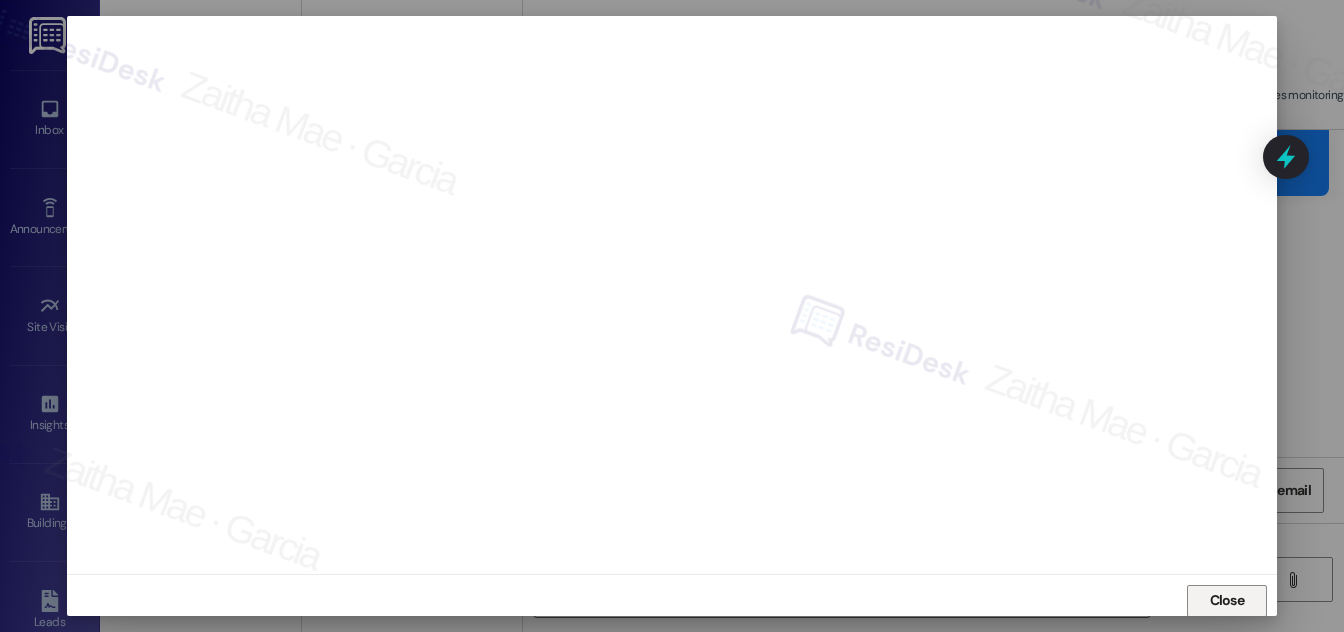 click on "Close" at bounding box center (1227, 600) 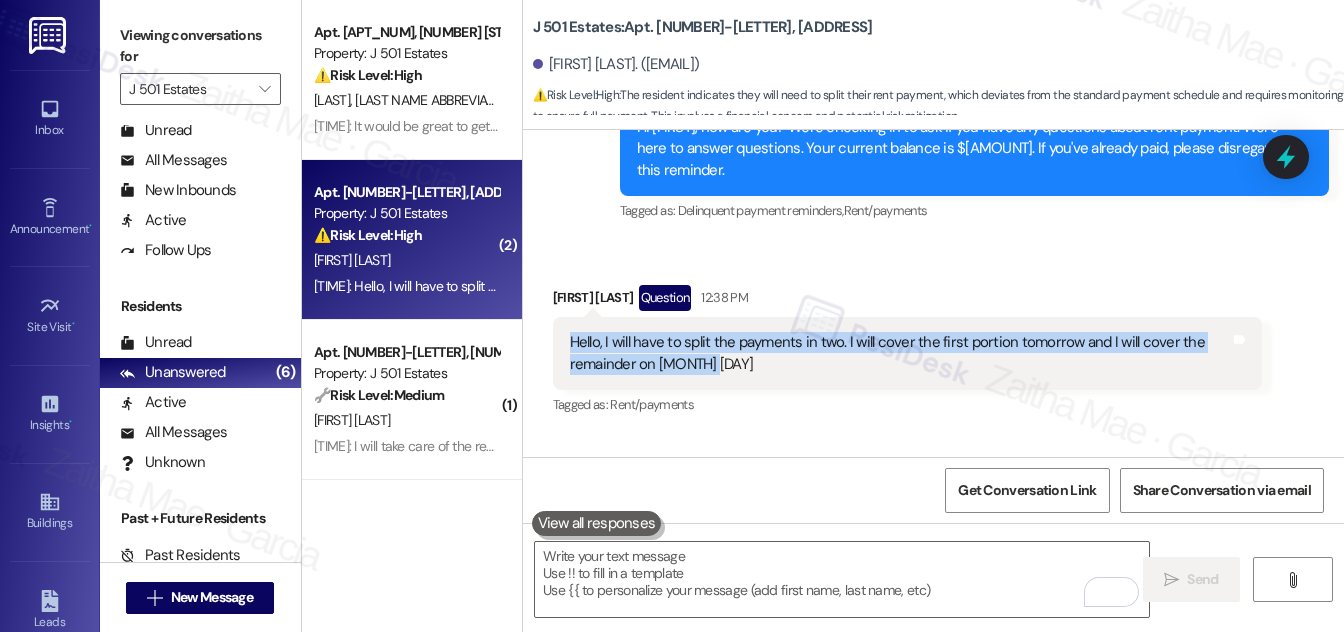 drag, startPoint x: 646, startPoint y: 386, endPoint x: 732, endPoint y: 394, distance: 86.37129 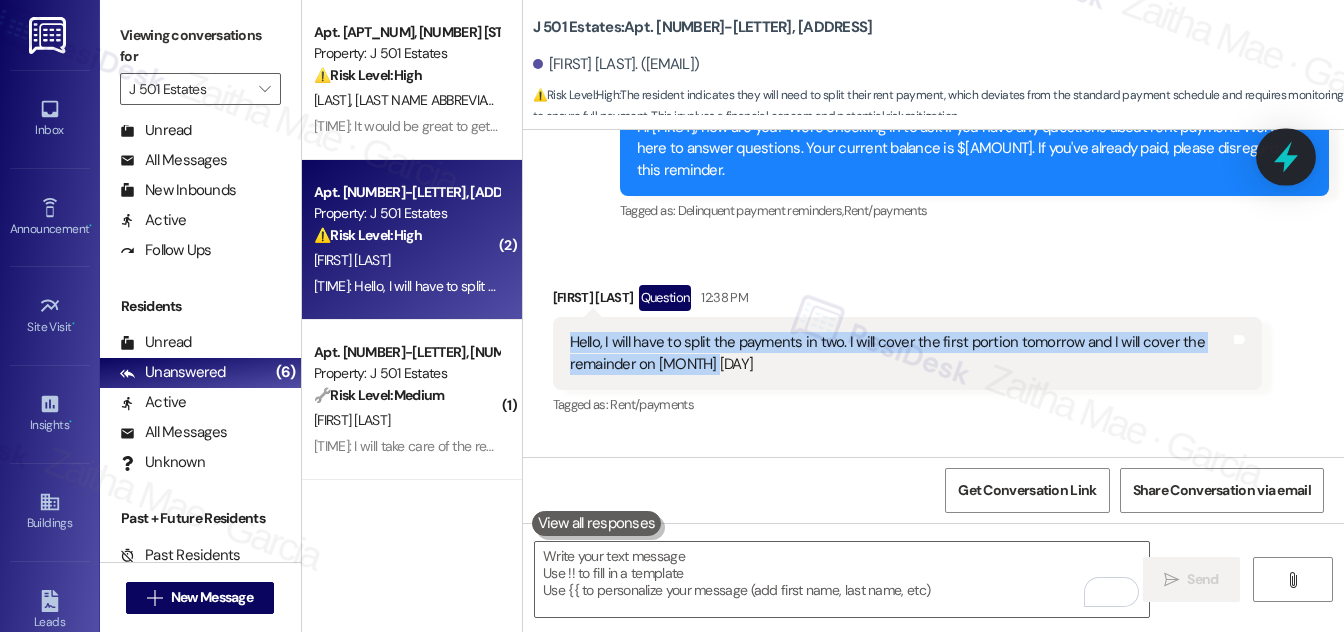 click 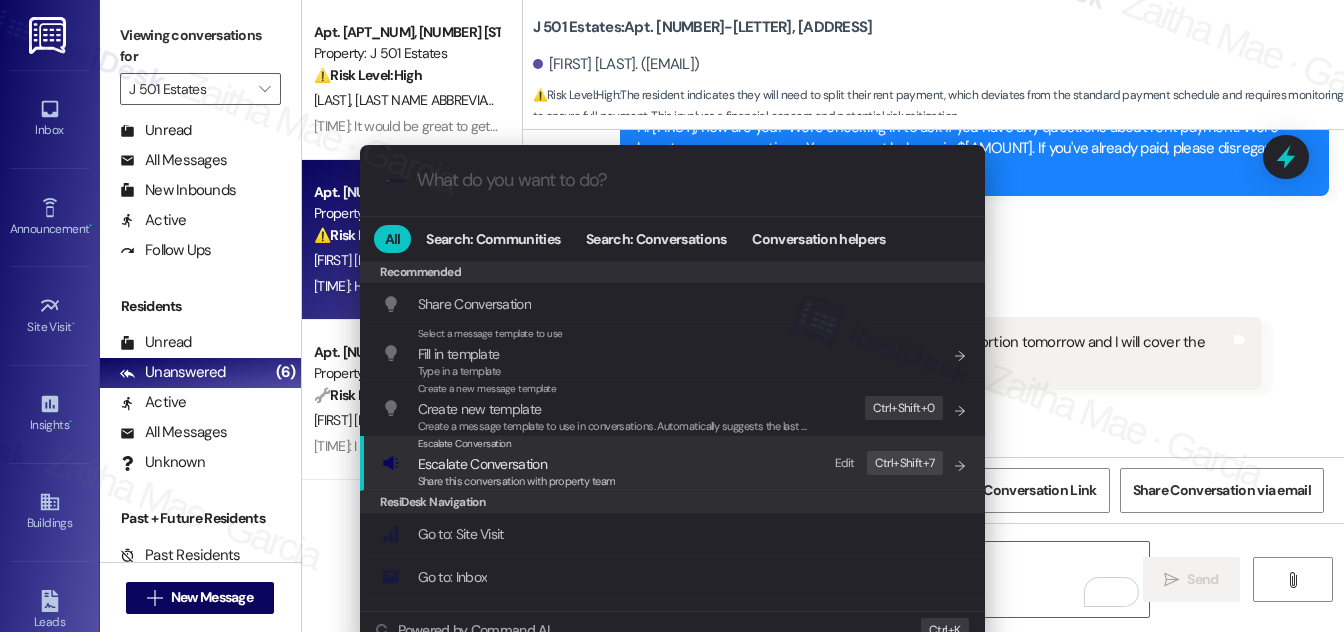 click on "Escalate Conversation" at bounding box center [482, 464] 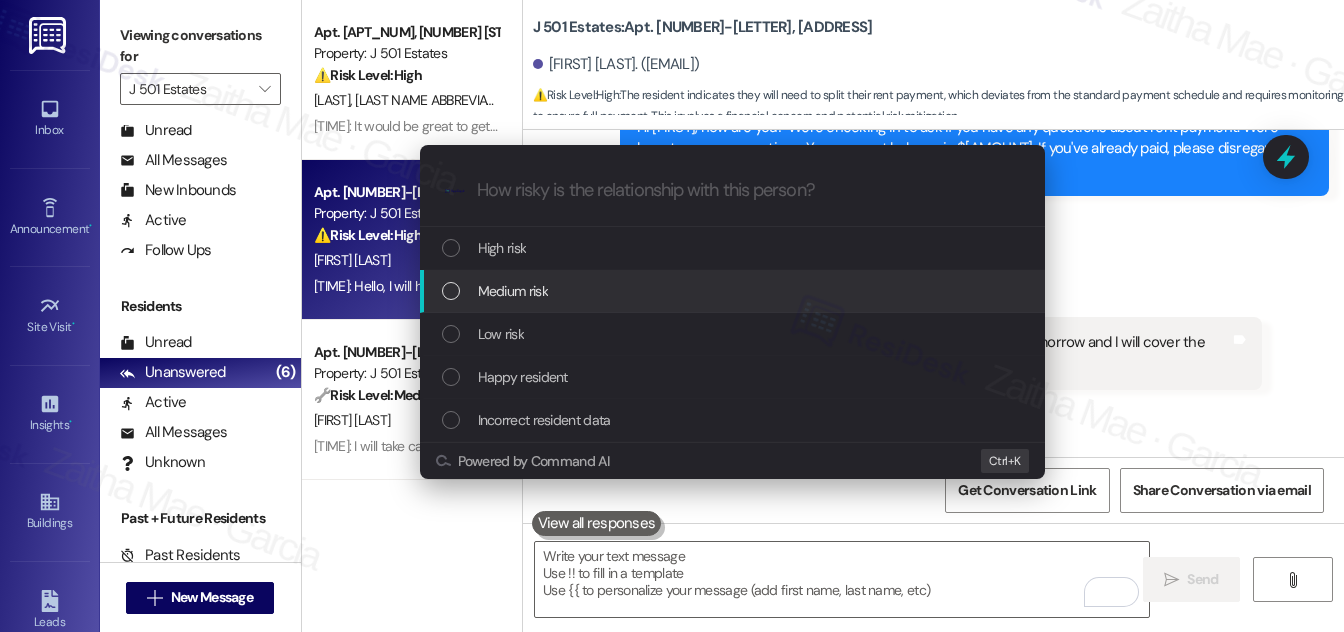 click on "Medium risk" at bounding box center (734, 291) 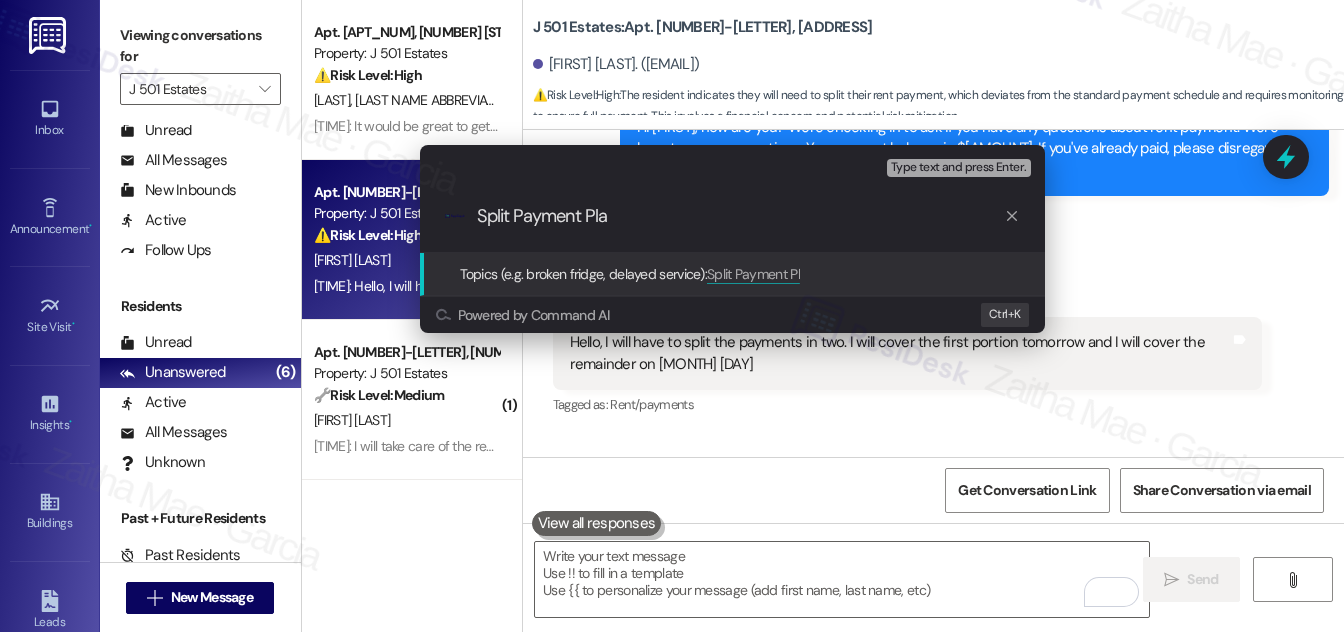type on "Split Payment Plan" 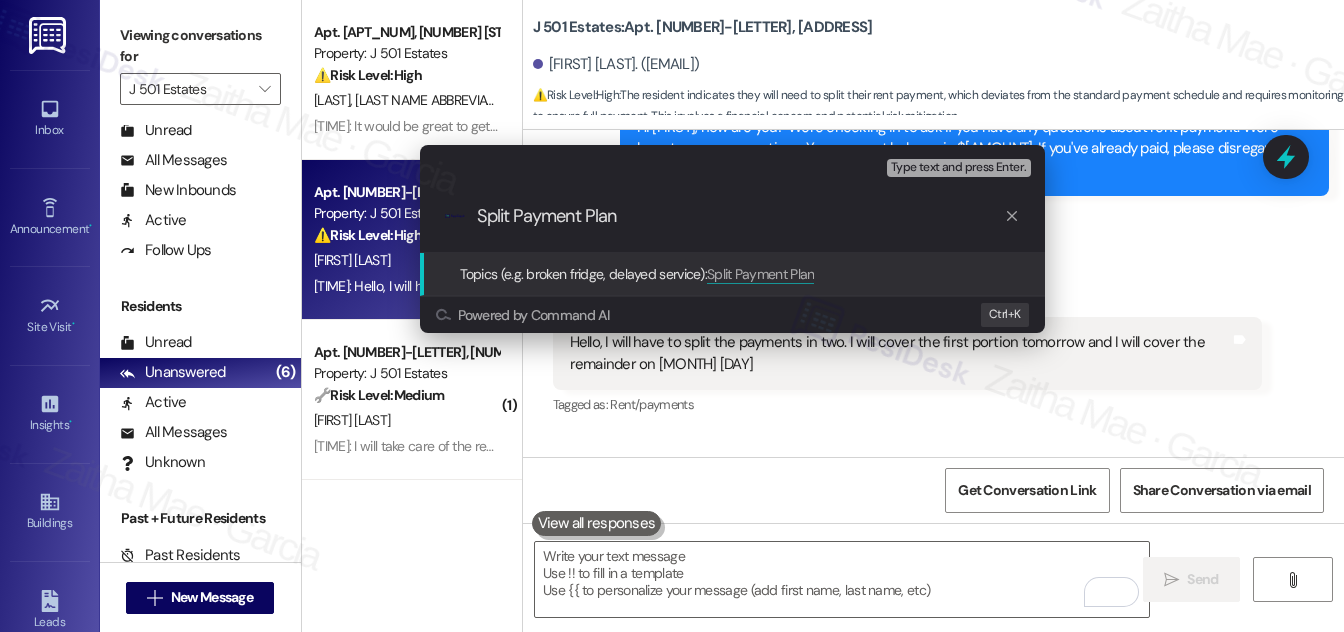 type 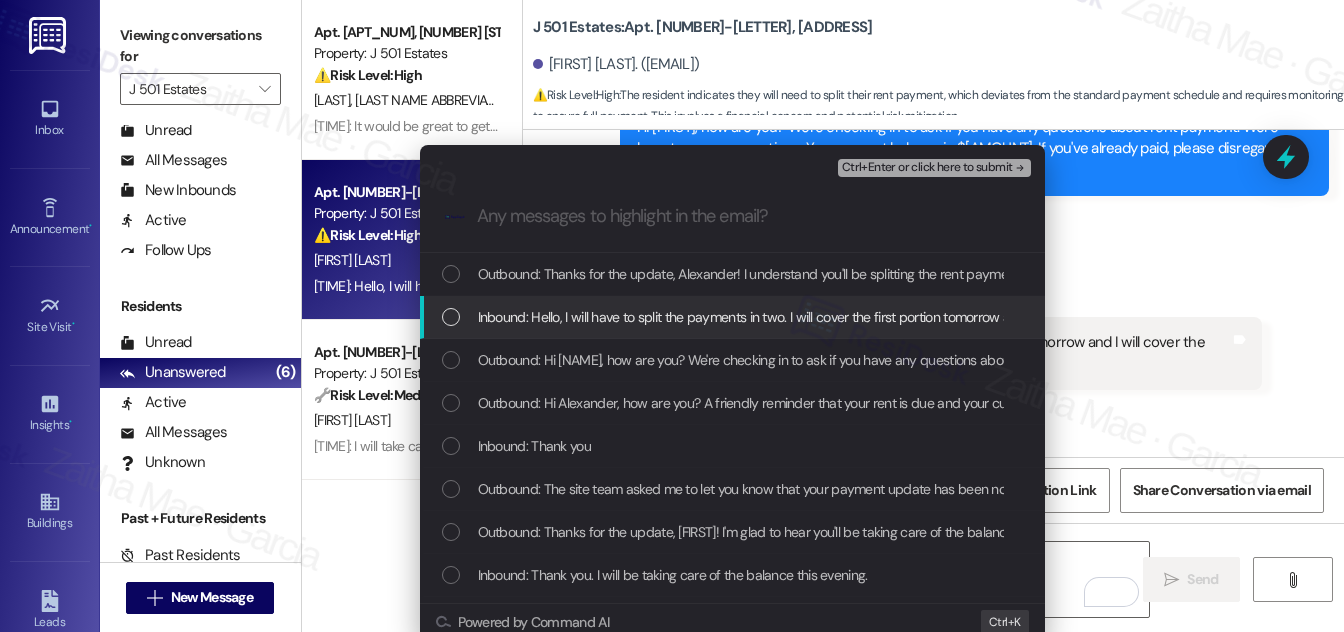 click at bounding box center [451, 317] 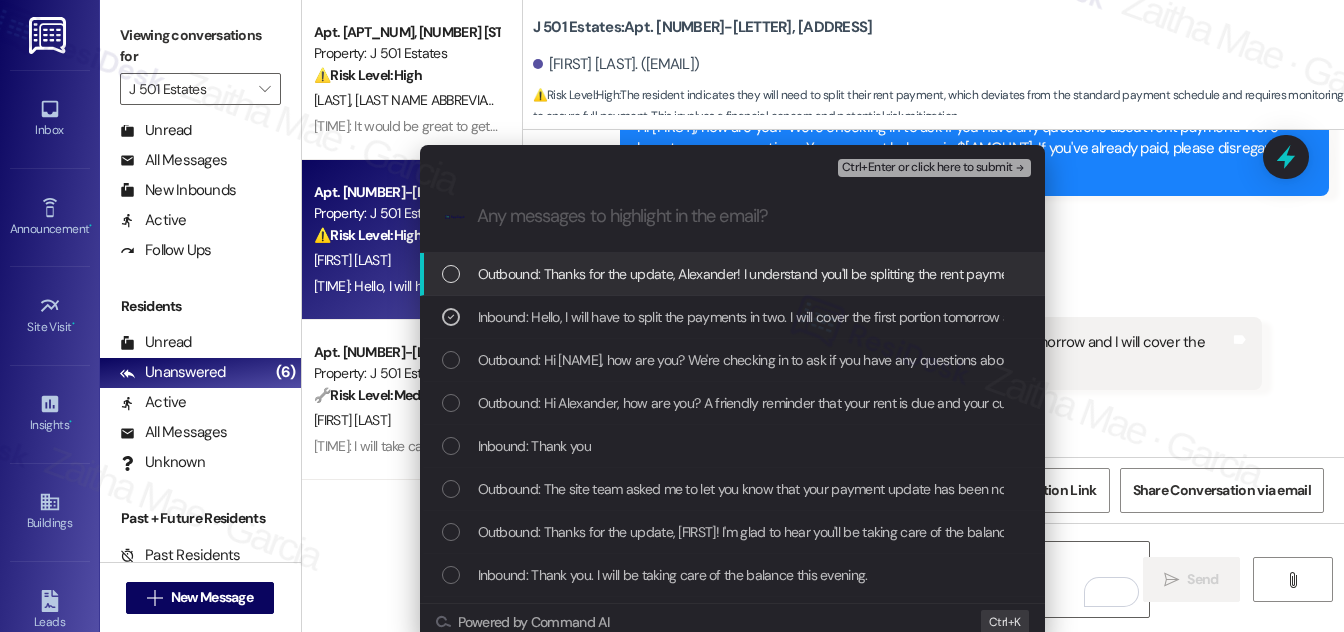 click on "Ctrl+Enter or click here to submit" at bounding box center [927, 168] 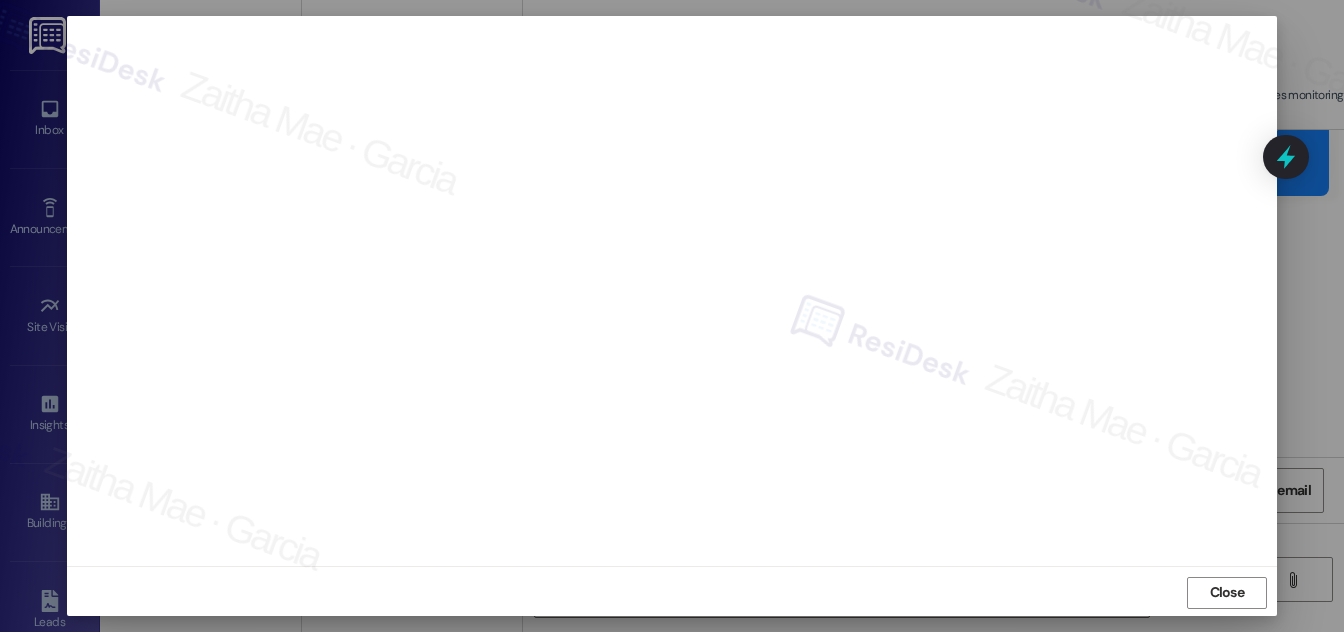 scroll, scrollTop: 21, scrollLeft: 0, axis: vertical 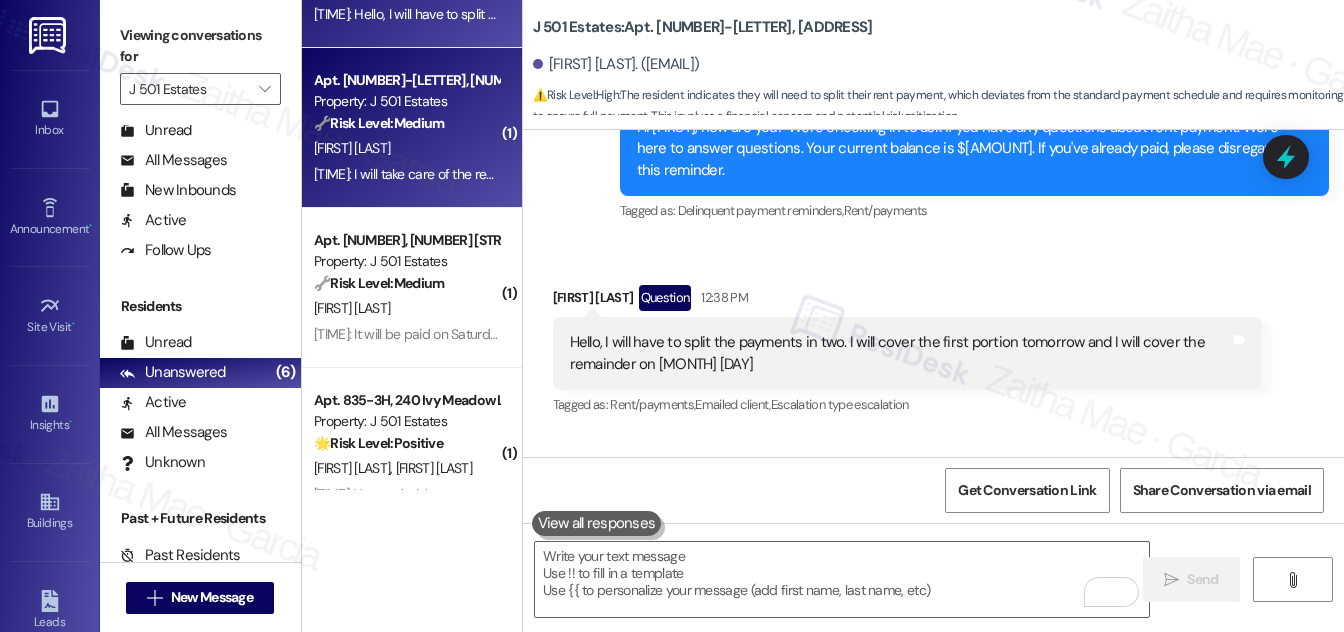 click on "[FIRST] [LAST]" at bounding box center [406, 148] 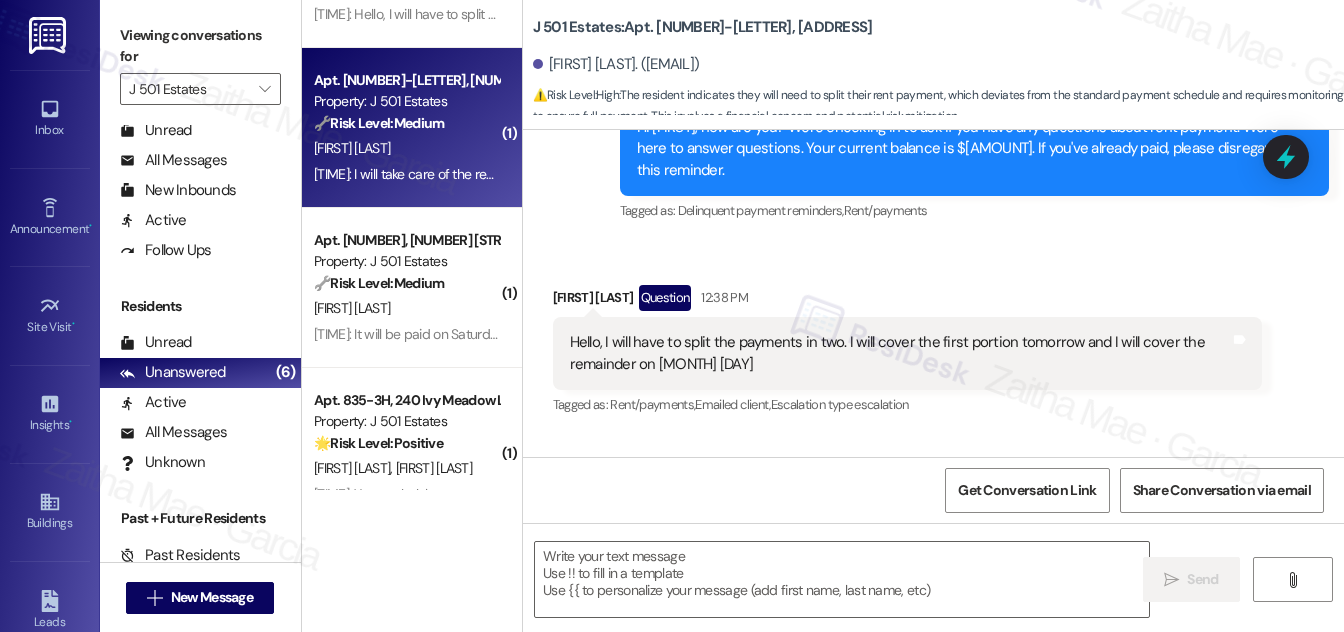 type on "Fetching suggested responses. Please feel free to read through the conversation in the meantime." 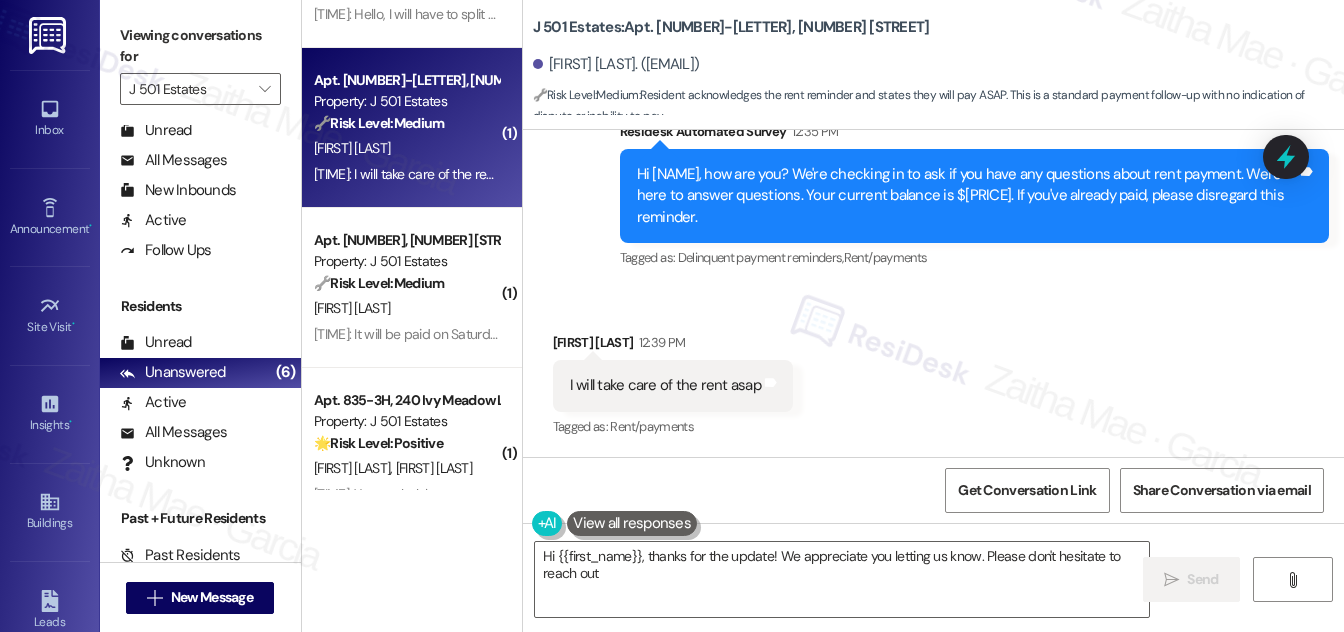 scroll, scrollTop: 2700, scrollLeft: 0, axis: vertical 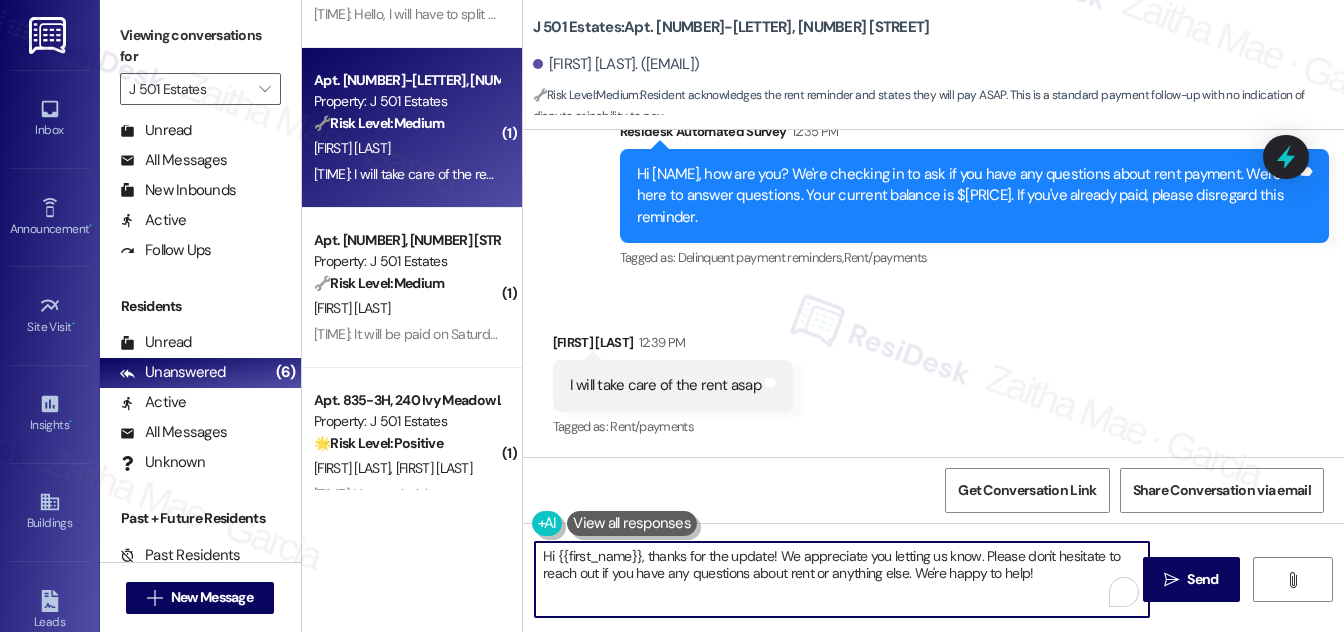drag, startPoint x: 648, startPoint y: 554, endPoint x: 504, endPoint y: 549, distance: 144.08678 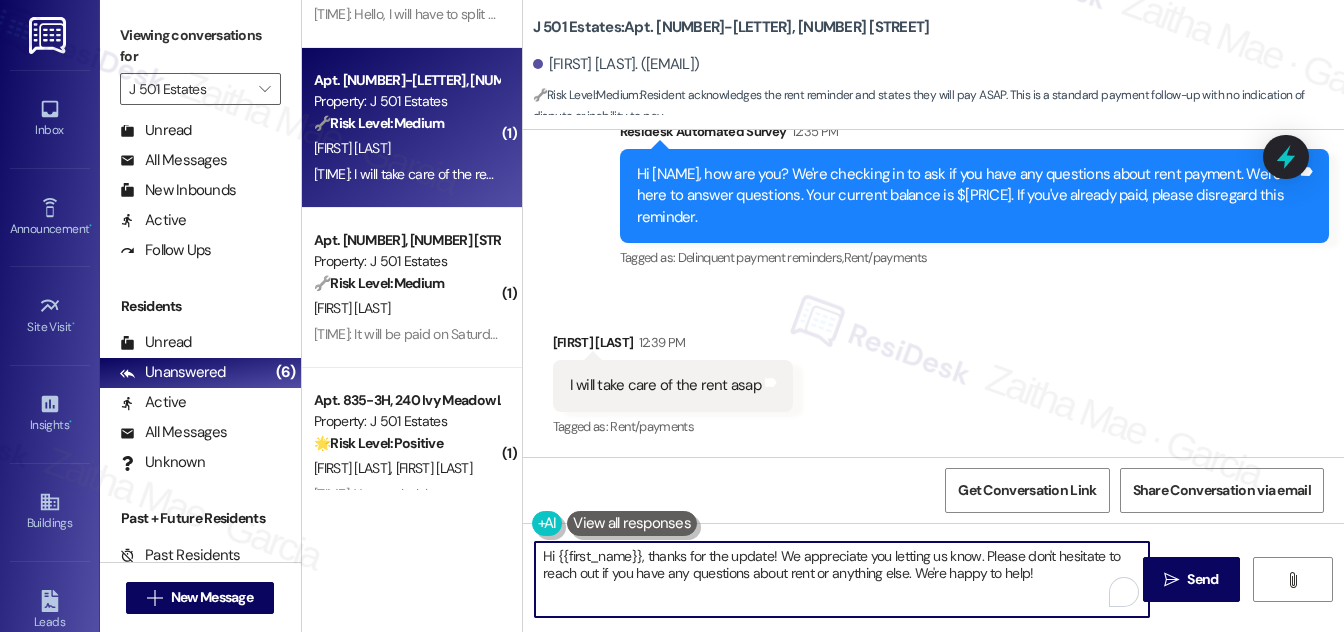 click on "Apt. [NUMBER], [ADDRESS] Property: J 501 Estates ⚠️ Risk Level: High The resident is requesting an update on a roof repair and ceiling painting that has been outstanding for three weeks since the assessment. This falls under urgent general maintenance as it could potentially lead to further damage if not addressed promptly. [NAME] [NAME] [NAME] [NAME] [TIME]: It would be great to get an update about the roof repair and ceiling painting. It's been 3 weeks and we have yet to receive any updates and no progress has been made since the roofing rep did his assessment on [MONTH] [DAY] [TIME]: It would be great to get an update about the roof repair and ceiling painting. It's been 3 weeks and we have yet to receive any updates and no progress has been made since the roofing rep did his assessment on [MONTH] [DAY] ( [NUMBER] ) Apt. [NUMBER]-[LETTER], [ADDRESS] Property: J 501 Estates ⚠️ Risk Level: High [NAME] [NAME] ( [NUMBER] ) Apt. [NUMBER]-[LETTER], [ADDRESS] Property: J 501 Estates 🔧 Risk Level: Medium [NAME] [NAME] ( [NUMBER] ) 🔧 ( [NUMBER] )" at bounding box center (823, 316) 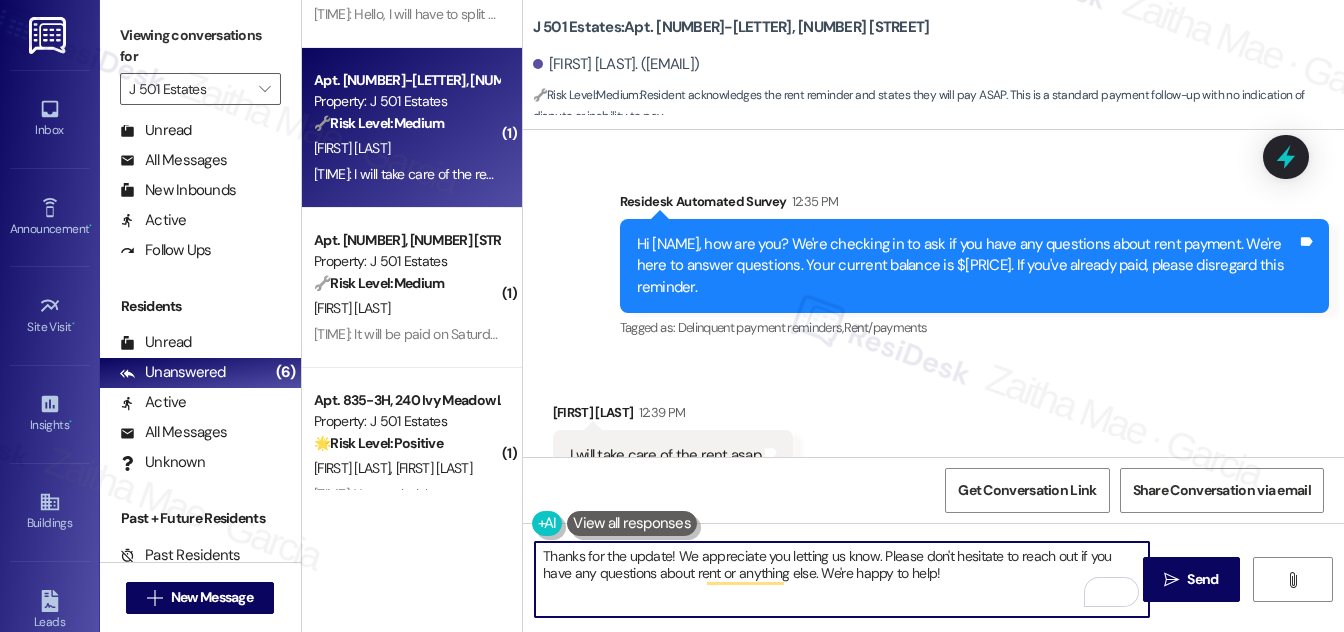 scroll, scrollTop: 2701, scrollLeft: 0, axis: vertical 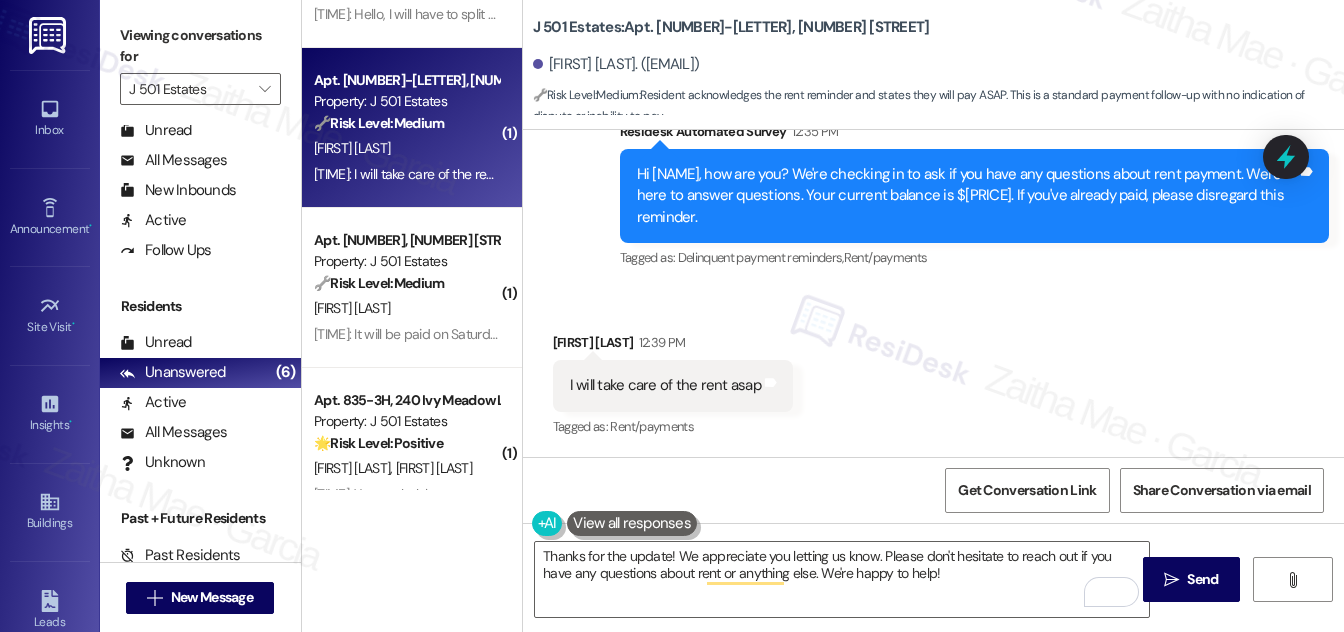 click on "[NAME] [NAME] [TIME]" at bounding box center [673, 346] 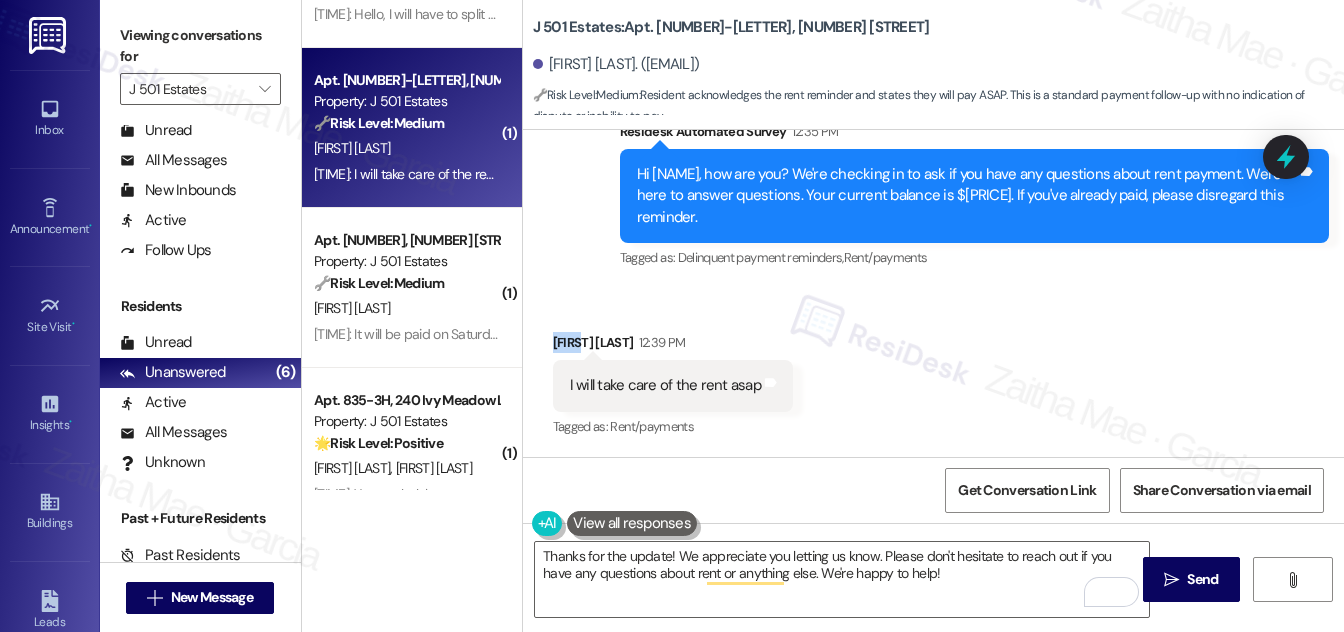 click on "[NAME] [NAME] [TIME]" at bounding box center (673, 346) 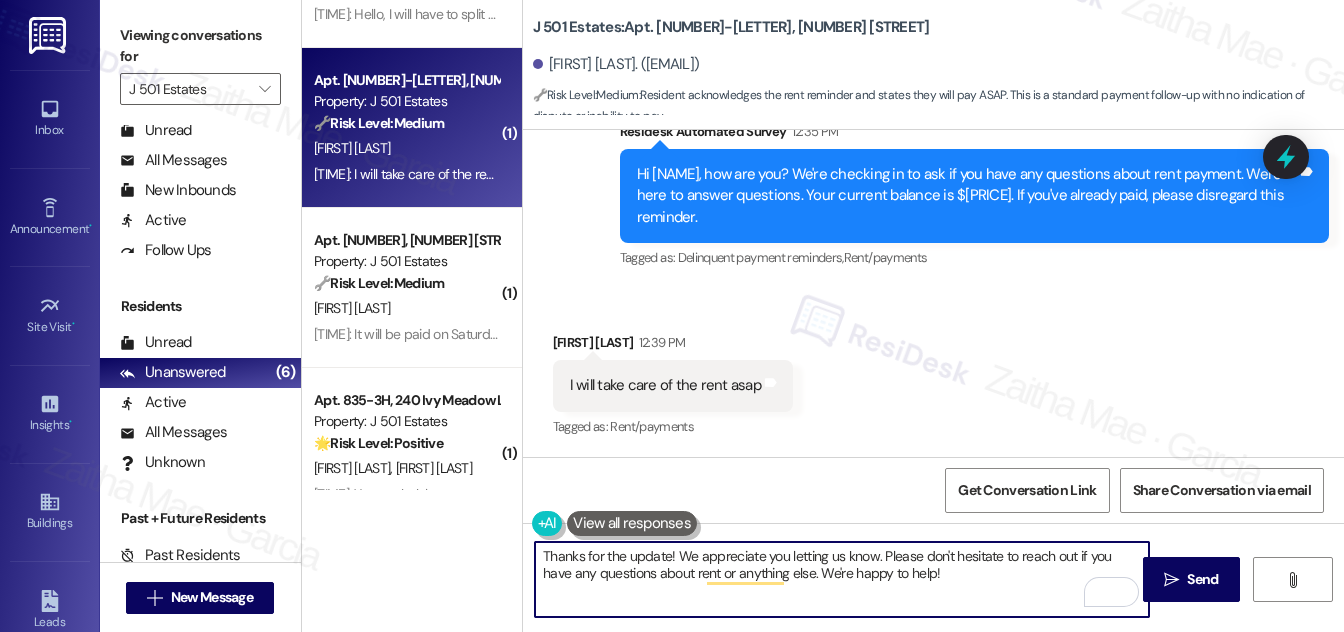 click on "Thanks for the update! We appreciate you letting us know. Please don't hesitate to reach out if you have any questions about rent or anything else. We're happy to help!" at bounding box center (842, 579) 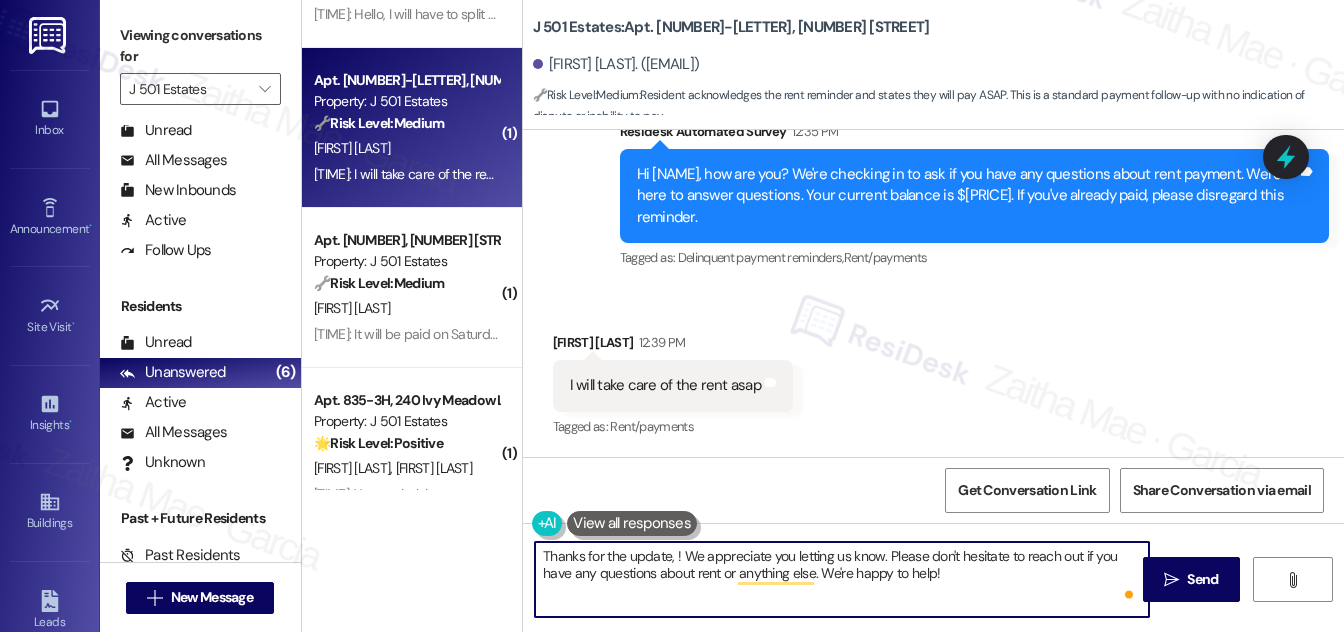 paste on "[FIRST]" 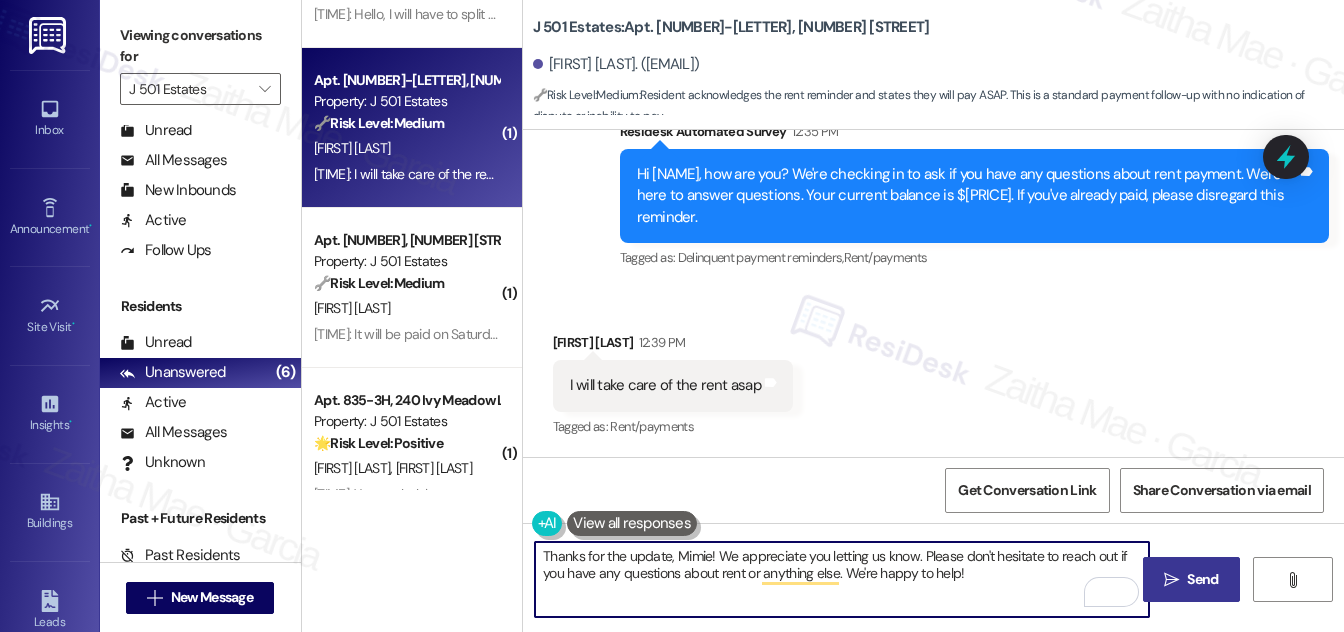 type on "Thanks for the update, Mimie! We appreciate you letting us know. Please don't hesitate to reach out if you have any questions about rent or anything else. We're happy to help!" 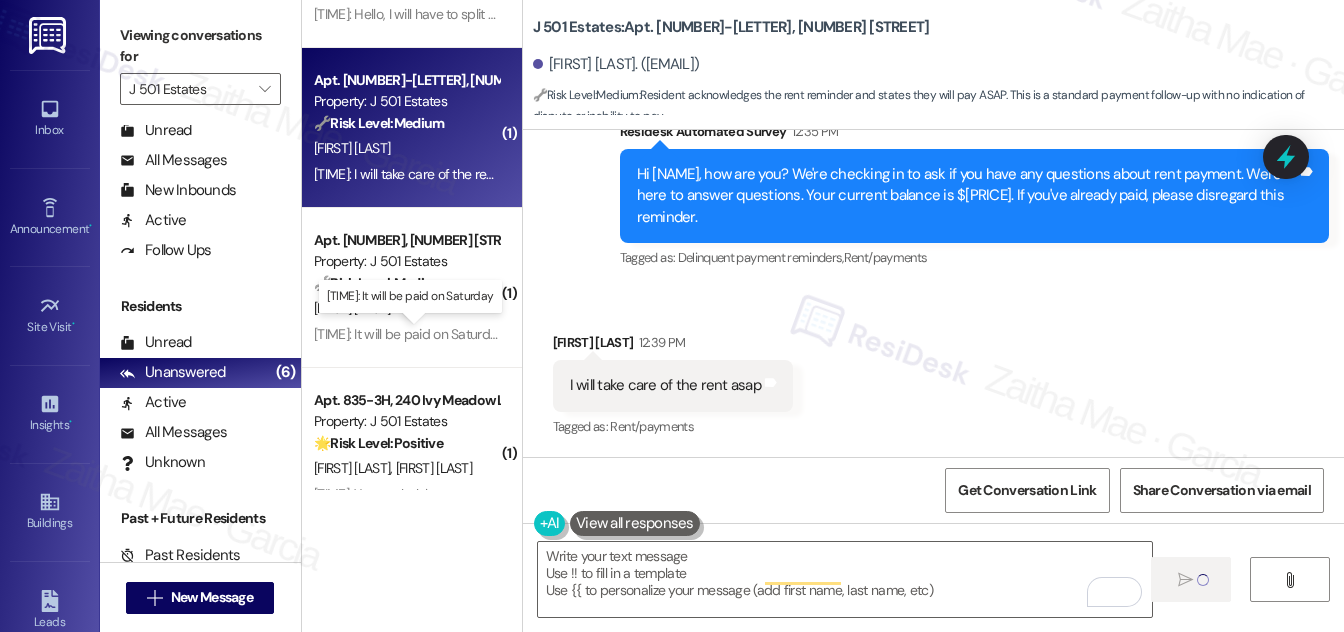 type on "Fetching suggested responses. Please feel free to read through the conversation in the meantime." 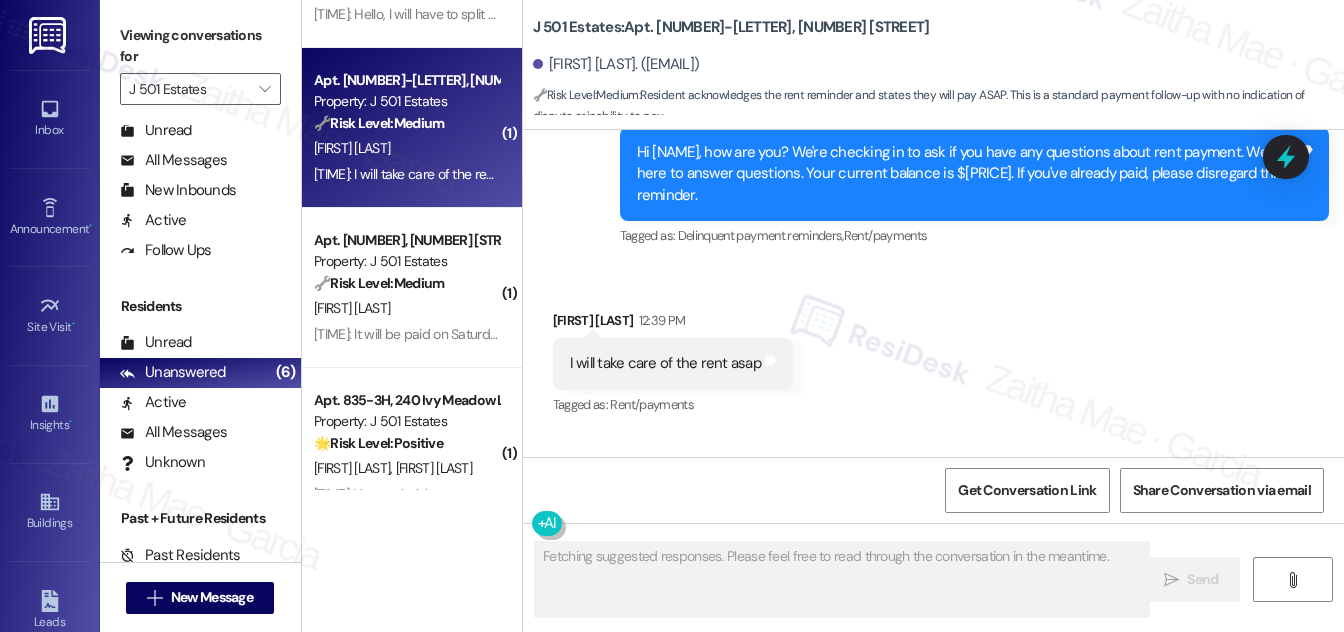 scroll, scrollTop: 2700, scrollLeft: 0, axis: vertical 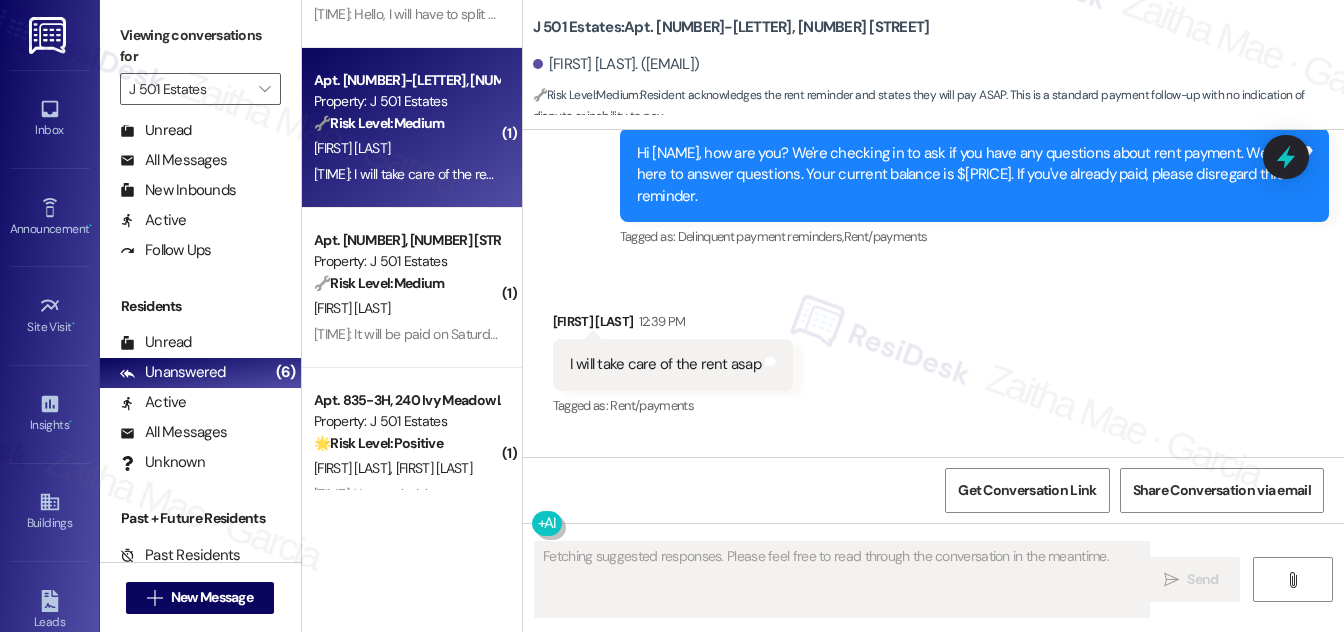 click on "[FIRST] [LAST]" at bounding box center (406, 308) 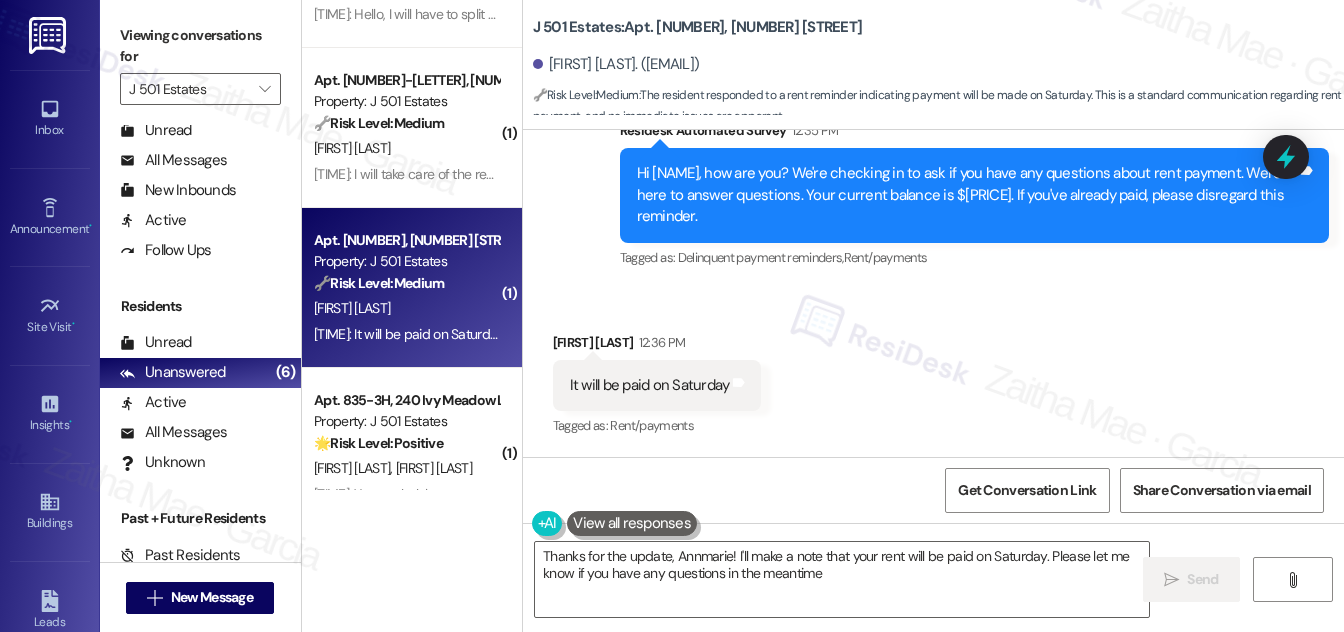 scroll, scrollTop: 3349, scrollLeft: 0, axis: vertical 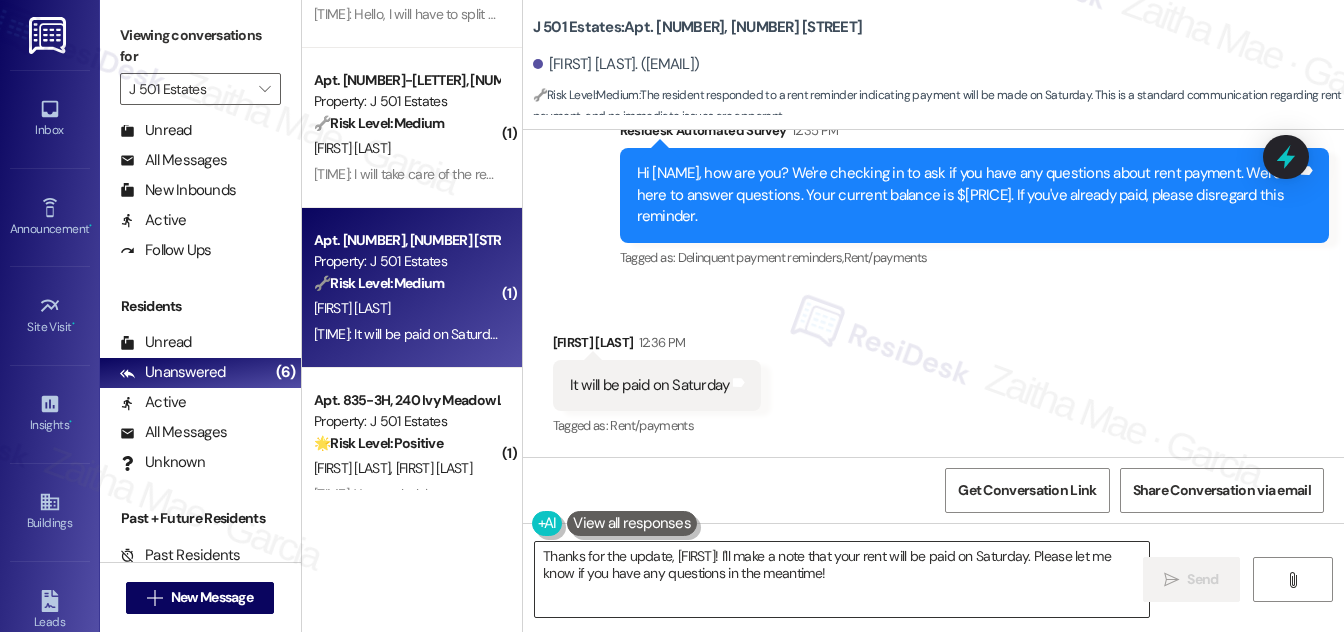 click on "Thanks for the update, [FIRST]! I'll make a note that your rent will be paid on Saturday. Please let me know if you have any questions in the meantime!" at bounding box center (842, 579) 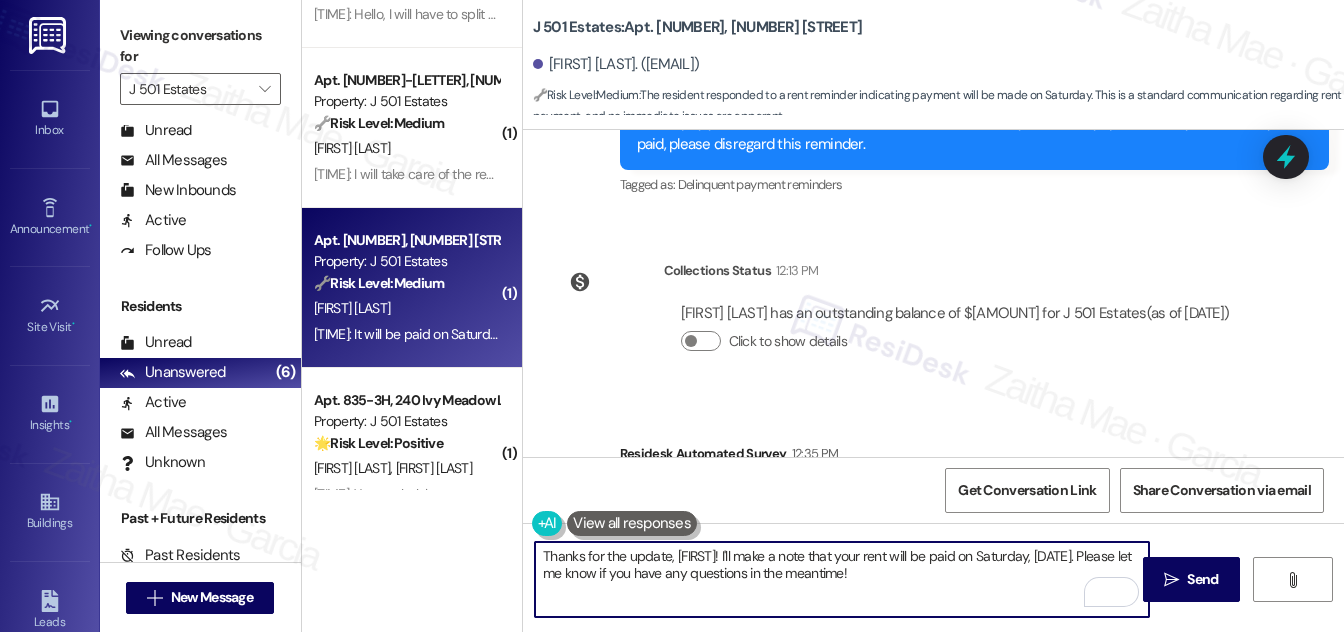 scroll, scrollTop: 2985, scrollLeft: 0, axis: vertical 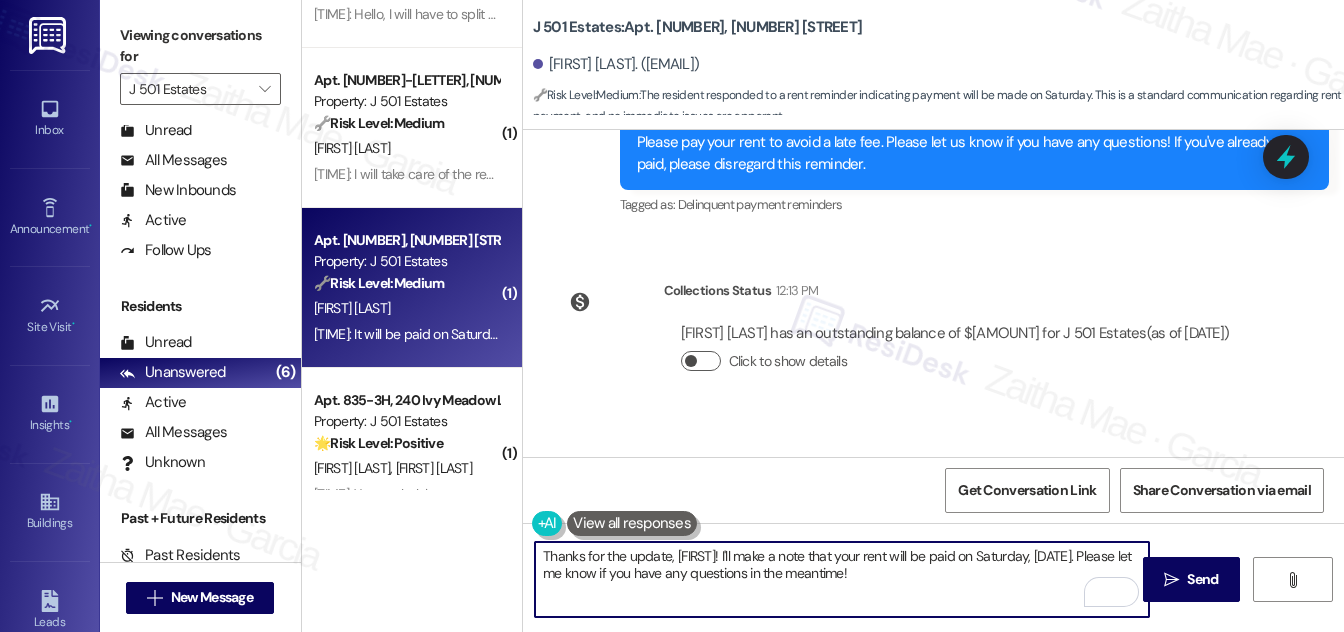 type on "Thanks for the update, [FIRST]! I'll make a note that your rent will be paid on Saturday, [DATE]. Please let me know if you have any questions in the meantime!" 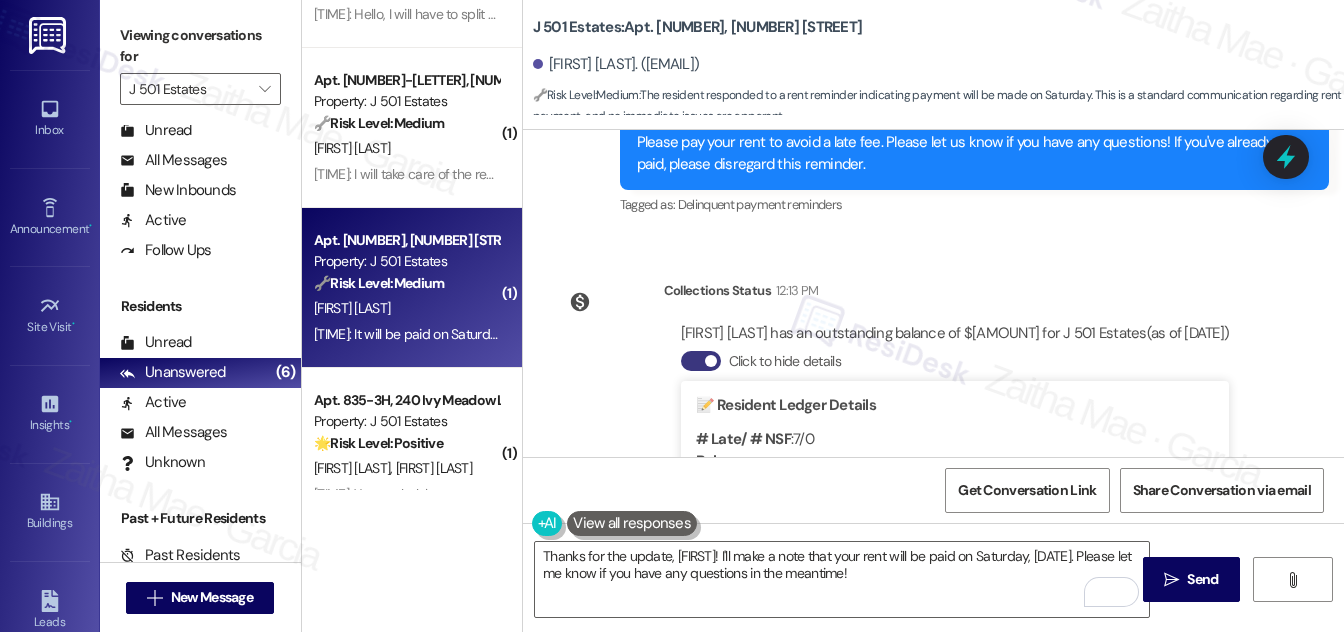scroll, scrollTop: 3076, scrollLeft: 0, axis: vertical 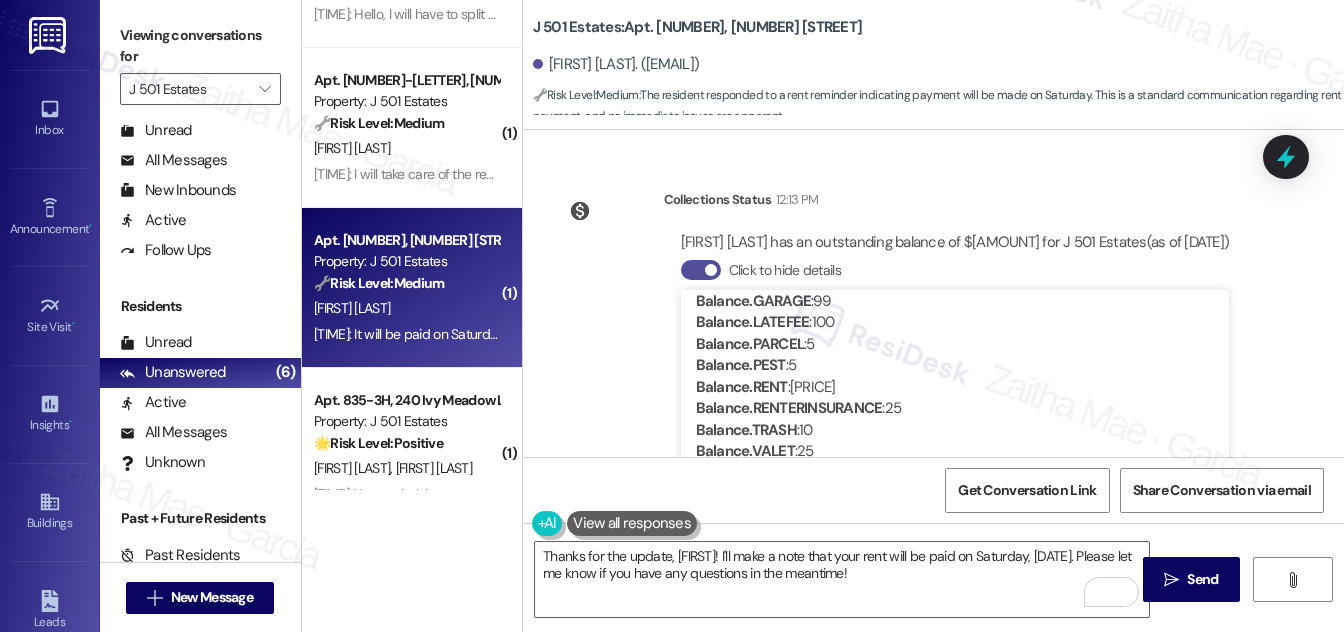 click on "Click to hide details" at bounding box center [701, 270] 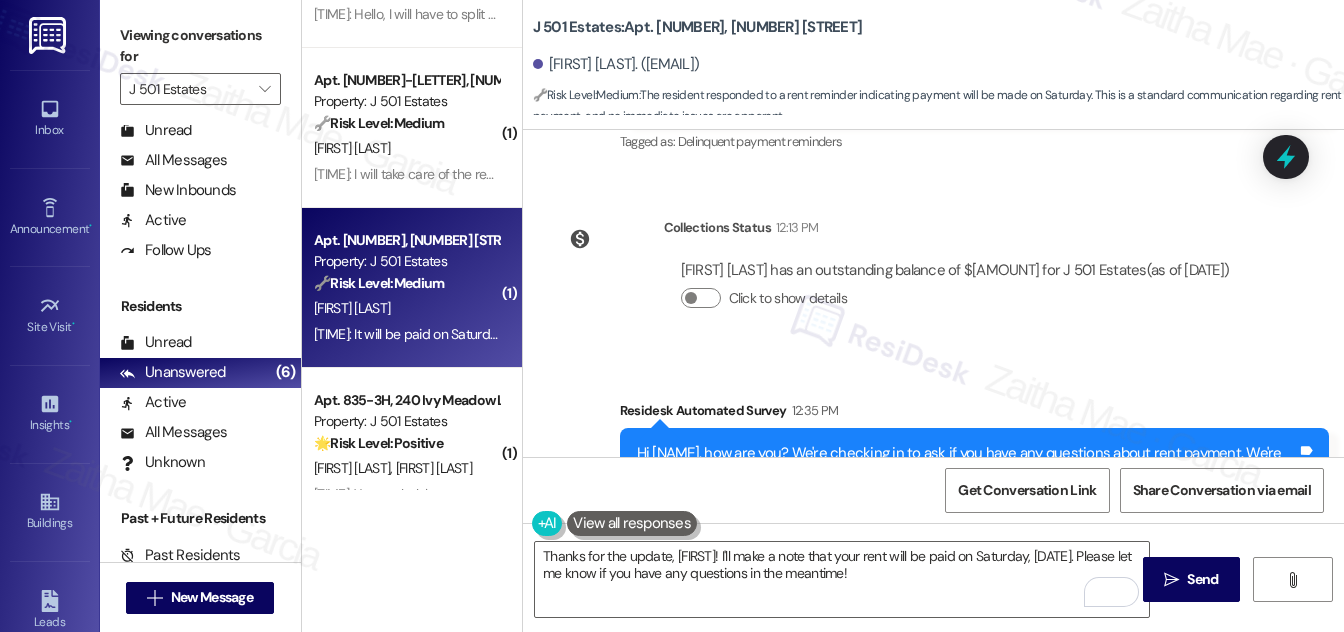 scroll, scrollTop: 3349, scrollLeft: 0, axis: vertical 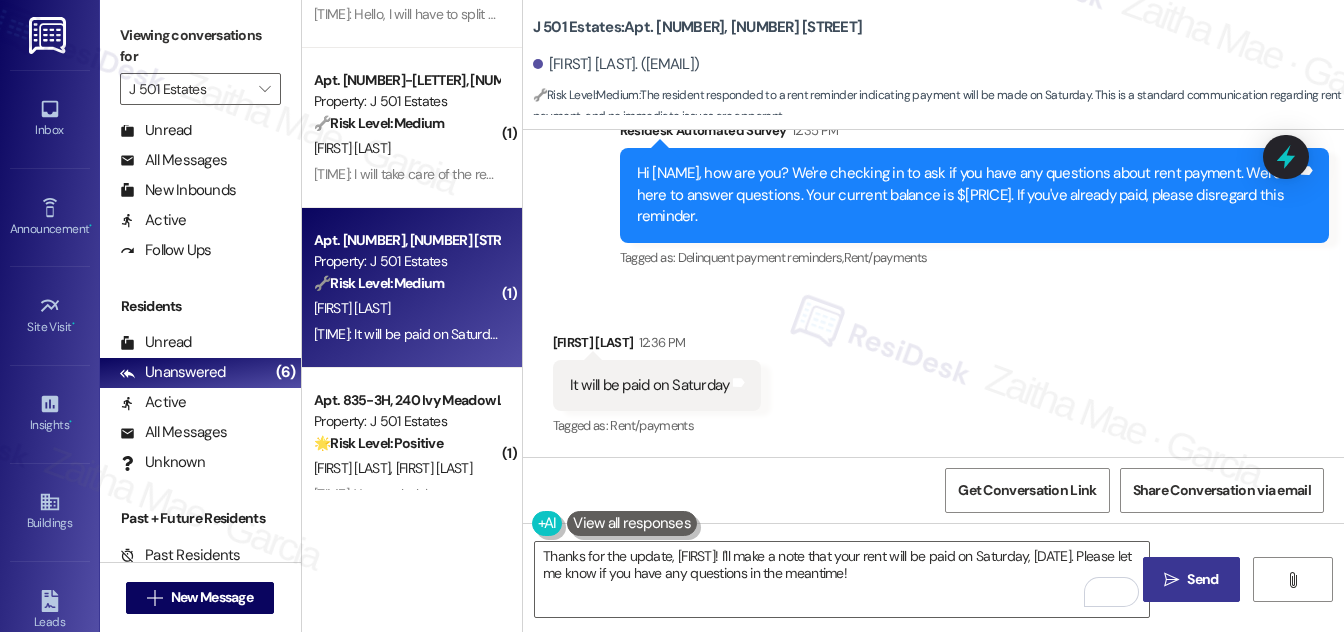 click on "Send" at bounding box center [1202, 579] 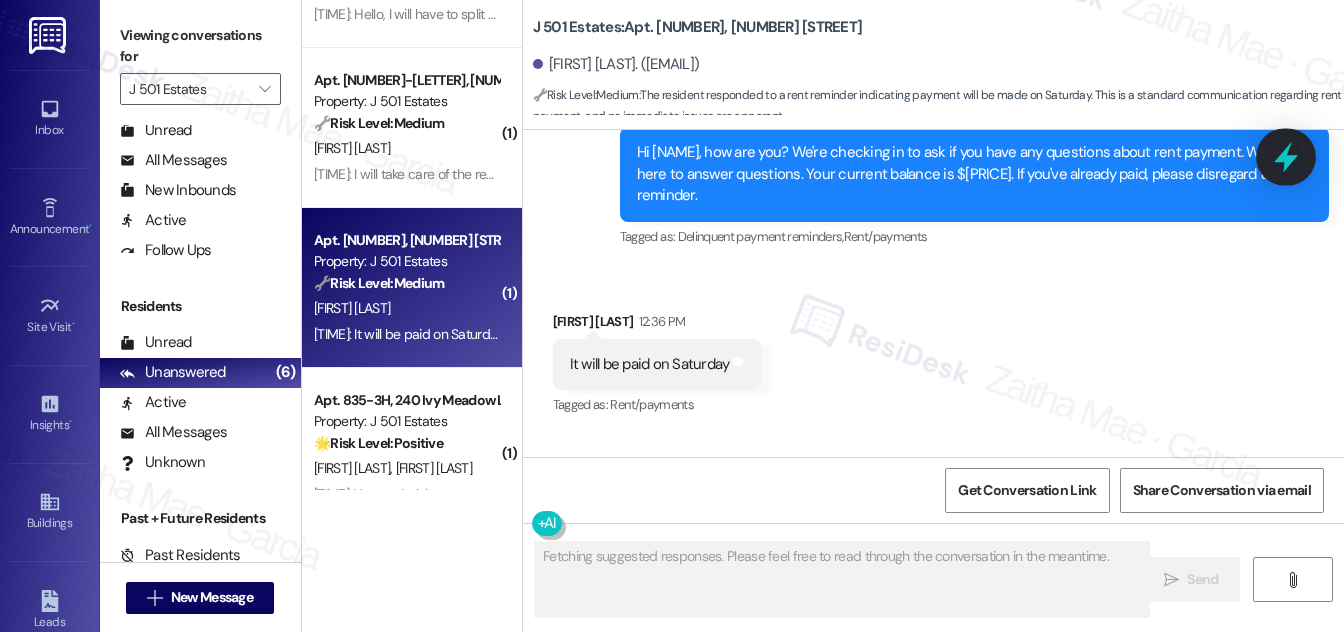scroll, scrollTop: 3349, scrollLeft: 0, axis: vertical 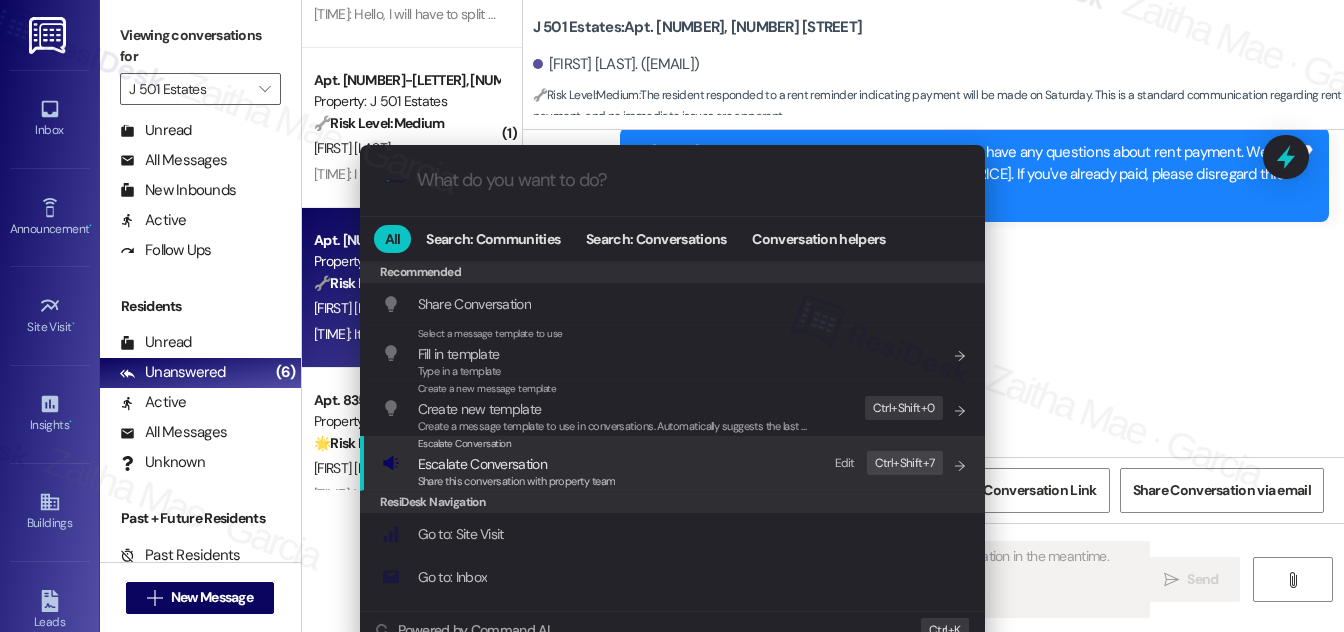 click on "Escalate Conversation" at bounding box center [482, 464] 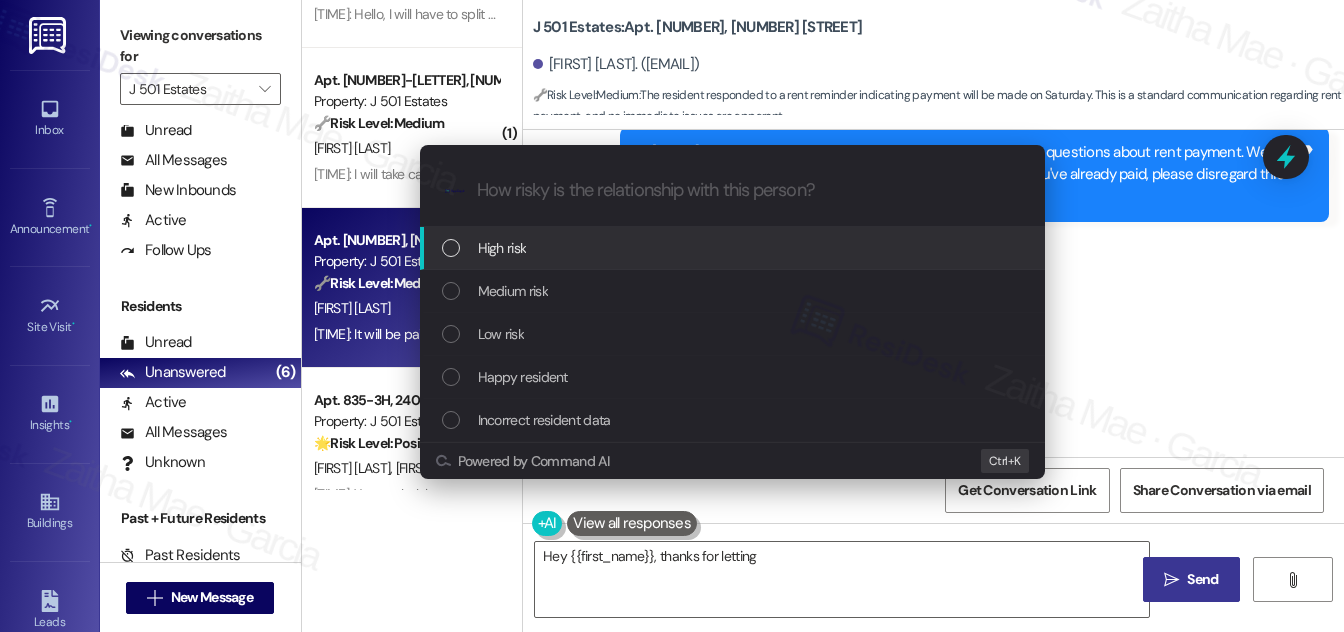 click on "Medium risk" at bounding box center [513, 291] 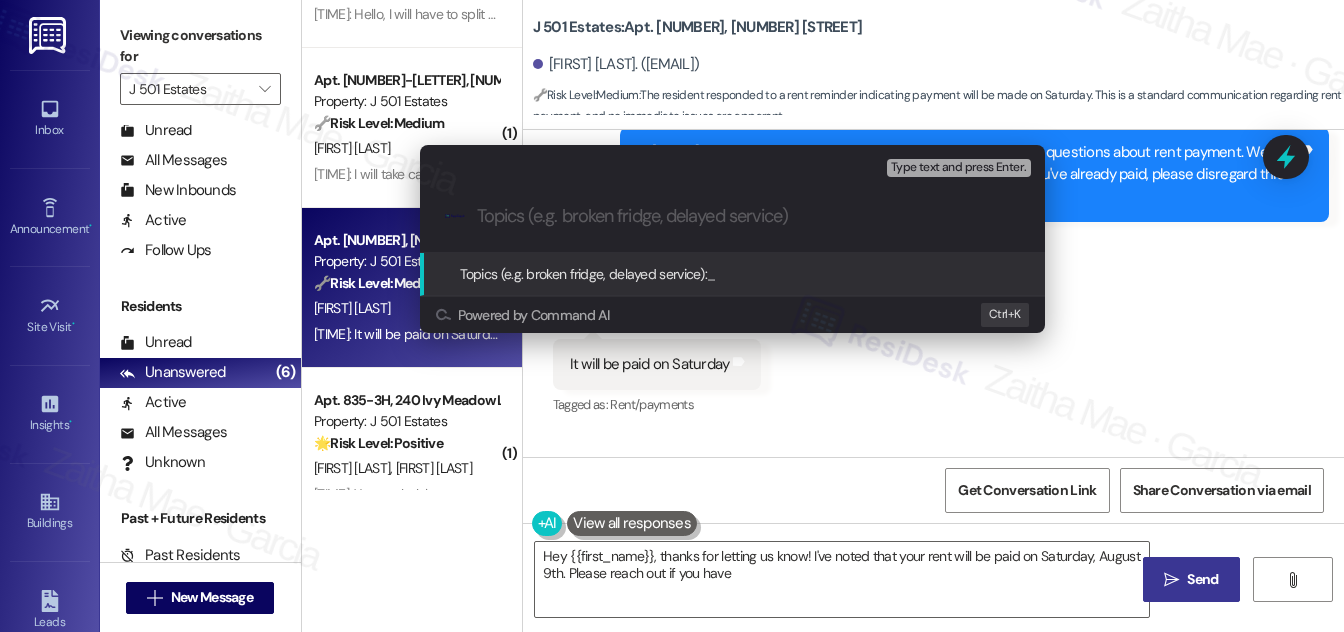 type on "Hey {{first_name}}, thanks for letting us know! I've noted that your rent will be paid on Saturday, August 9th. Please reach out if you have" 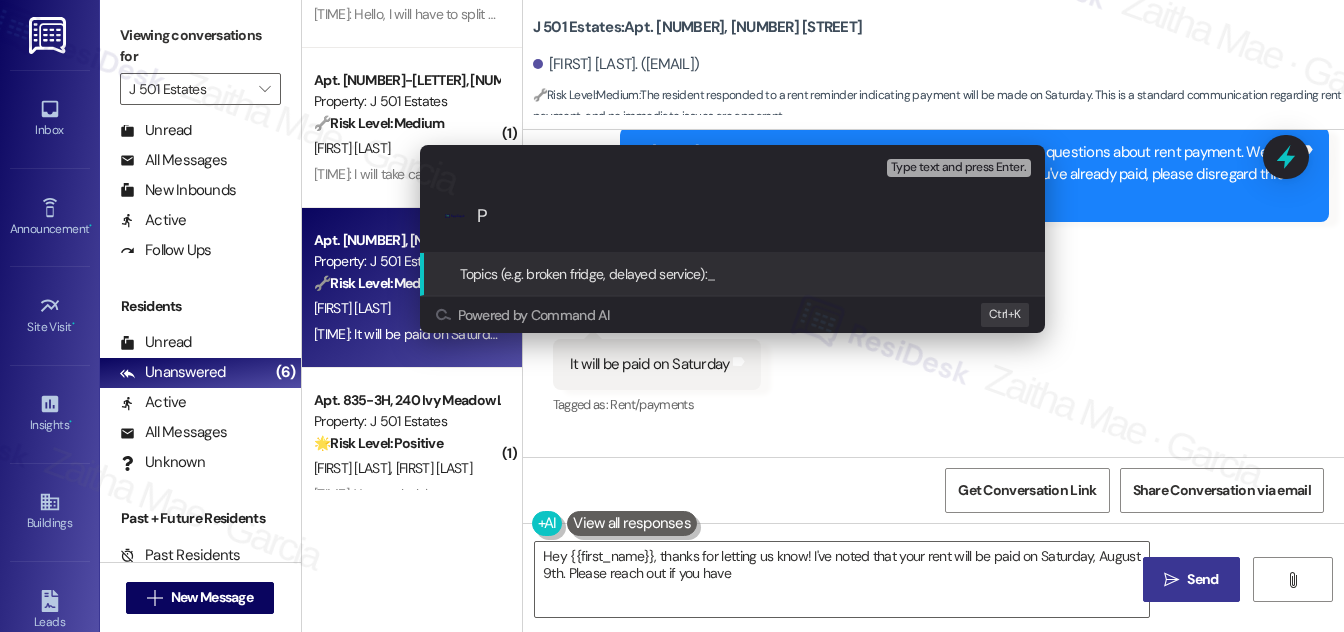 type on "Hey {{first_name}}, thanks for letting us know! I've noted that your rent will be paid on Saturday, [DATE]. Please reach out if you have any" 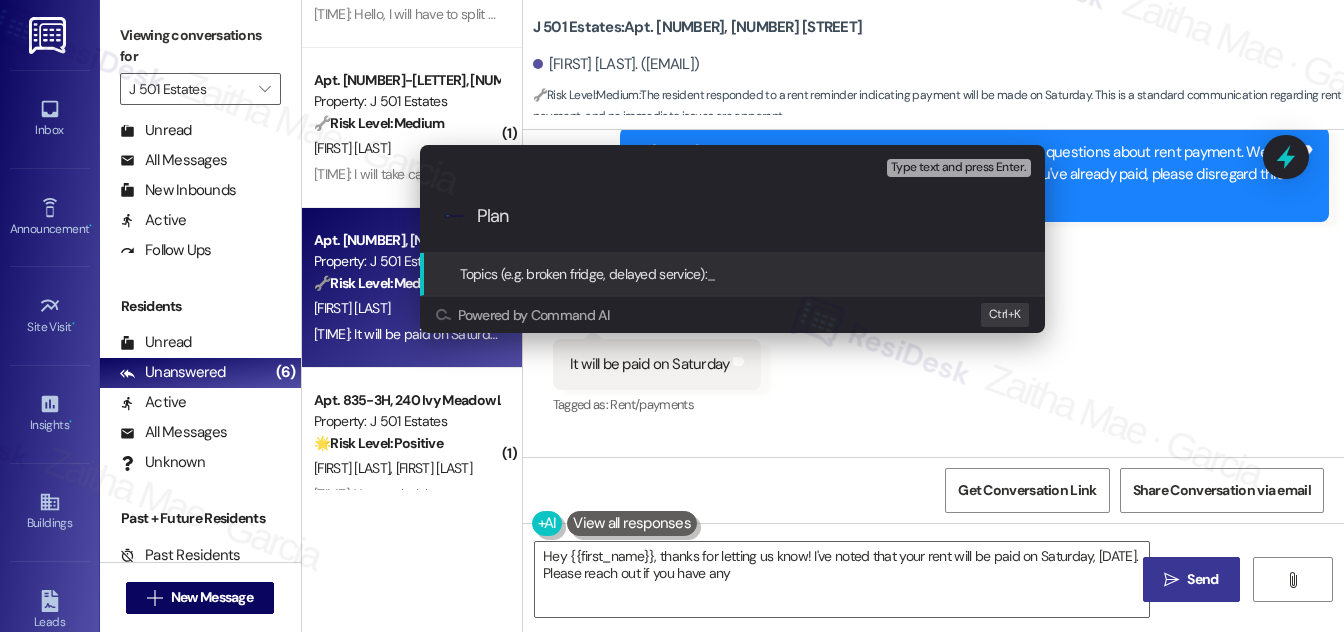 type on "Plan" 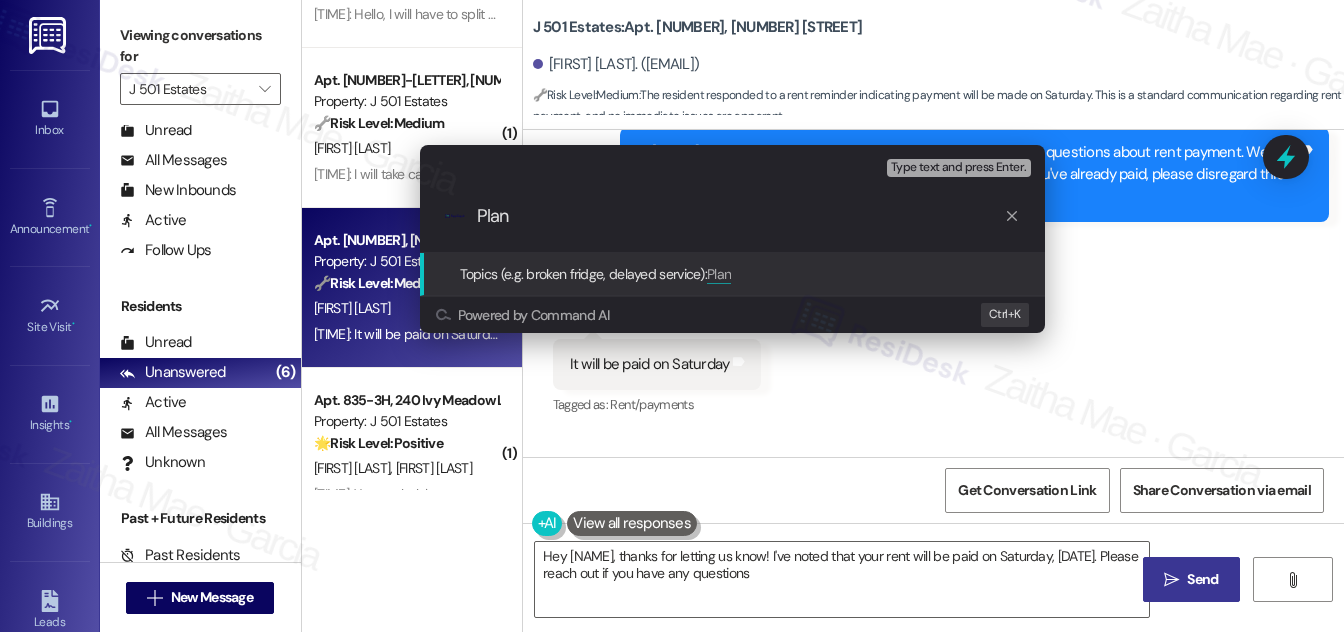type on "Hey {{first_name}}, thanks for letting us know! I've noted that your rent will be paid on Saturday, August 9th. Please reach out if you have any questions before" 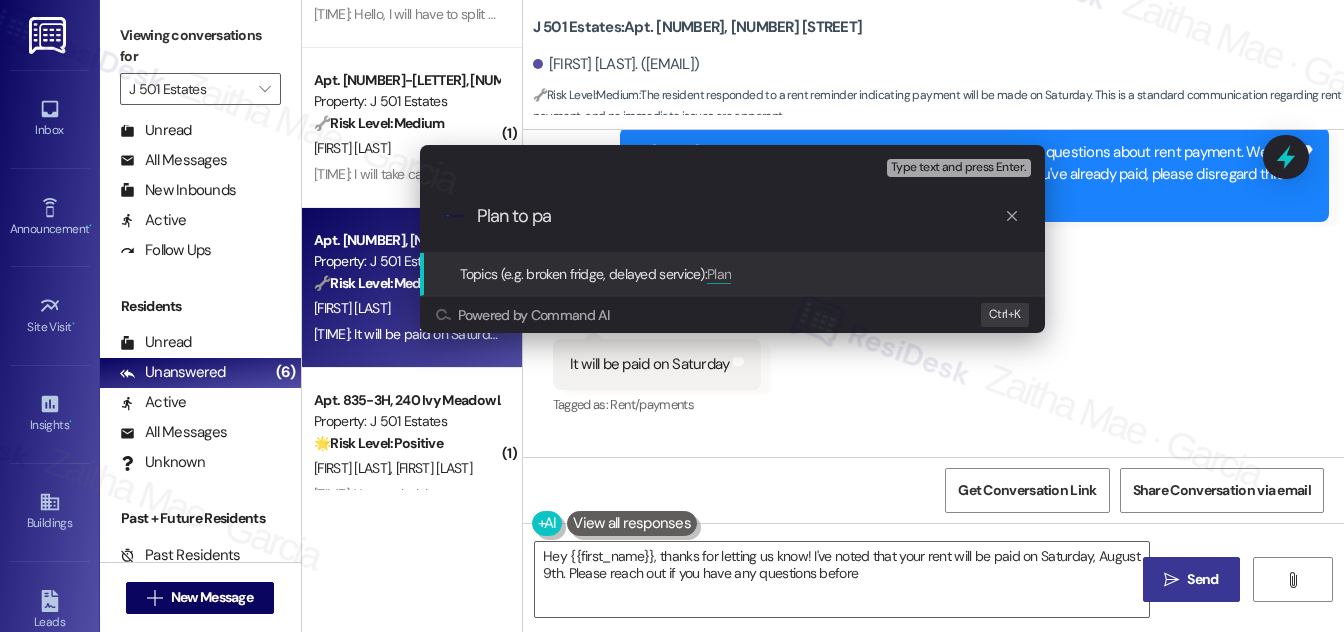 type on "Plan to pay" 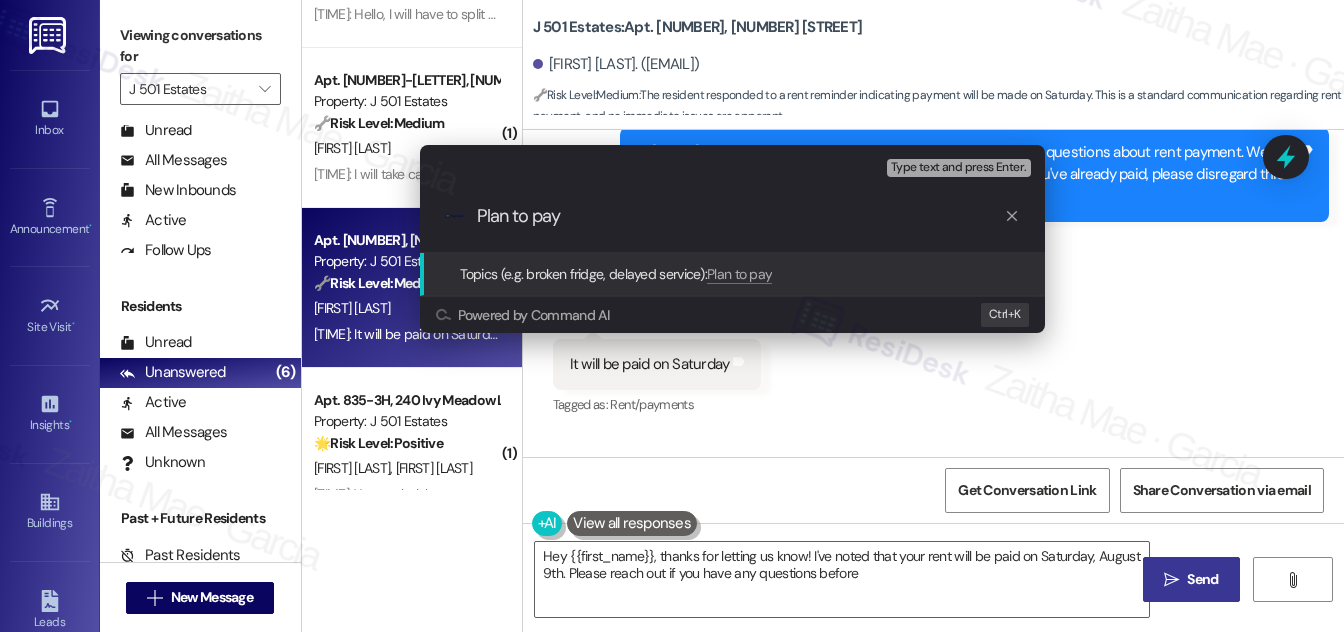 type on "Hey [NAME], thanks for letting us know! I've noted that your rent will be paid on Saturday, [DATE]. Please reach out if you have any questions before then!" 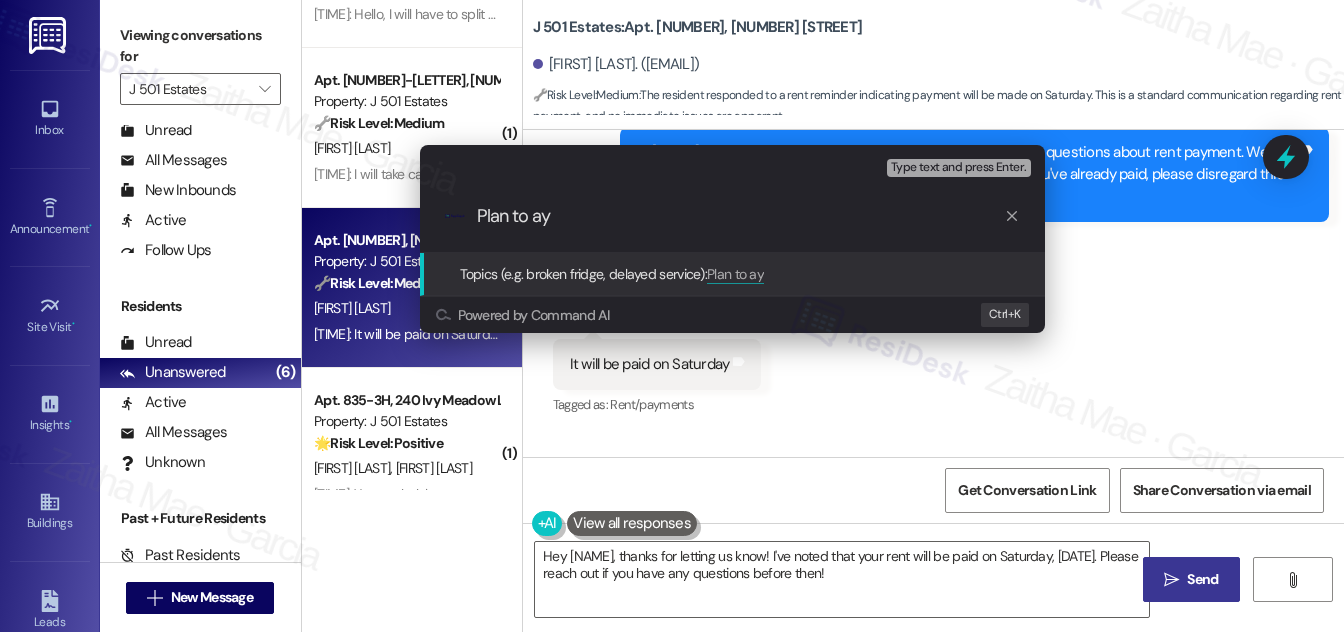 type on "Plan to Pay" 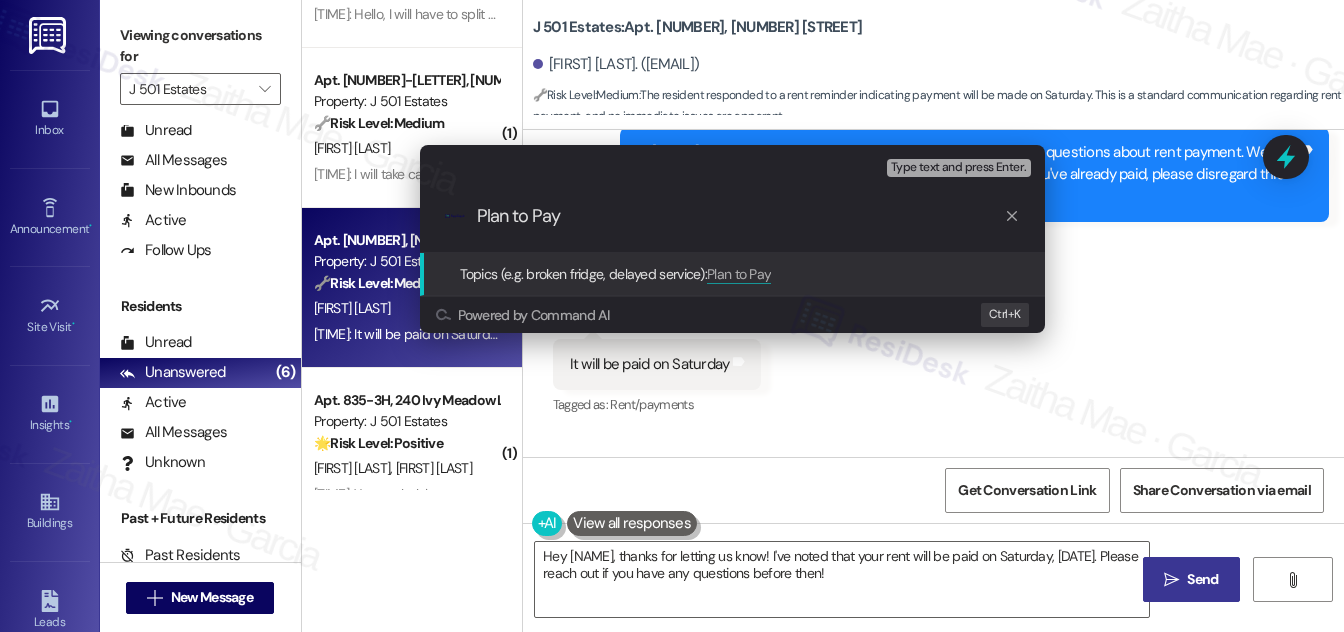 type 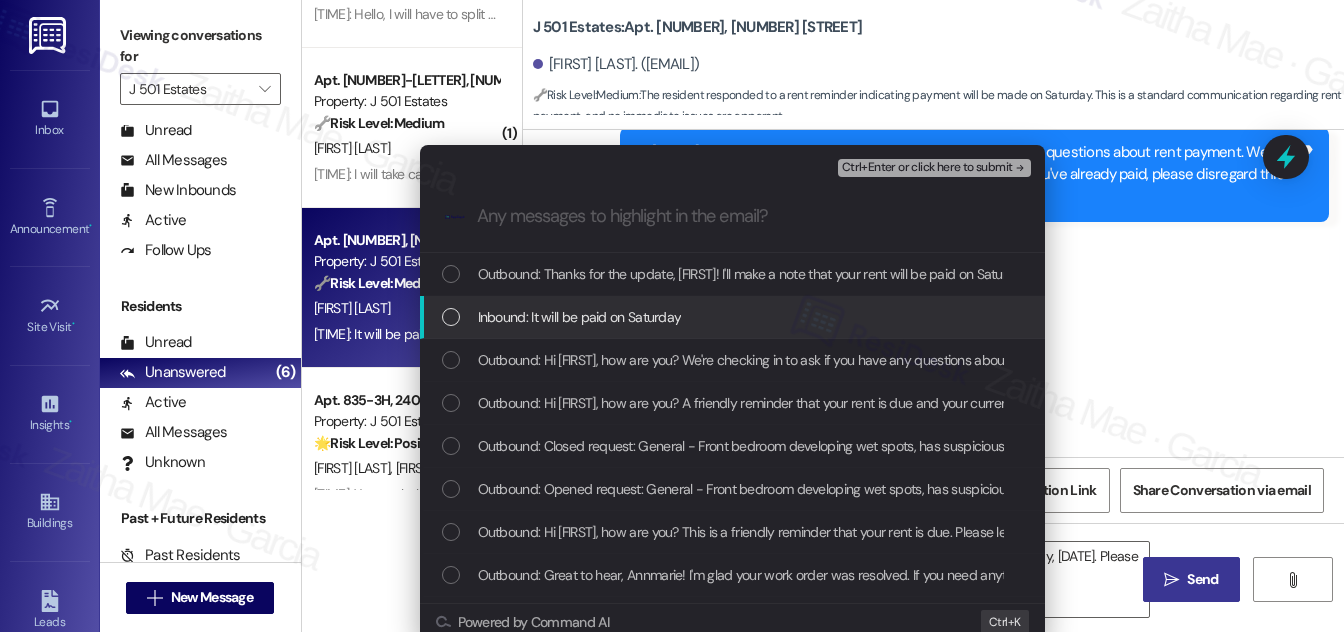 drag, startPoint x: 451, startPoint y: 315, endPoint x: 890, endPoint y: 196, distance: 454.84283 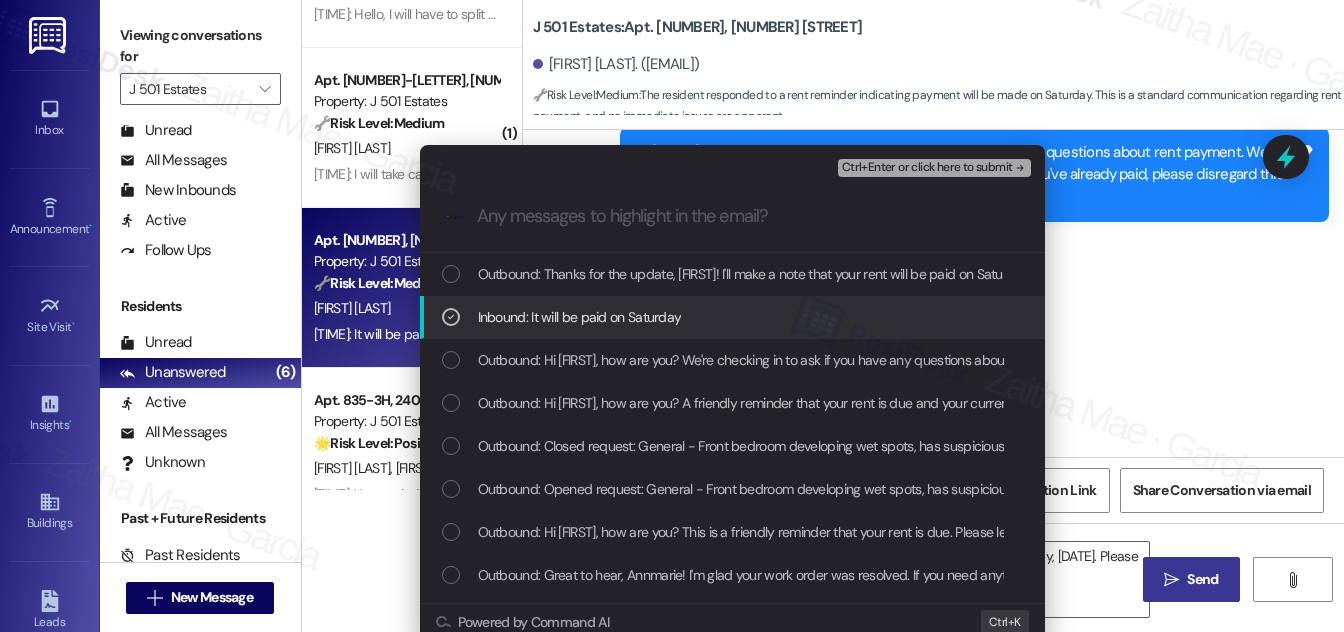 click on "Ctrl+Enter or click here to submit" at bounding box center (927, 168) 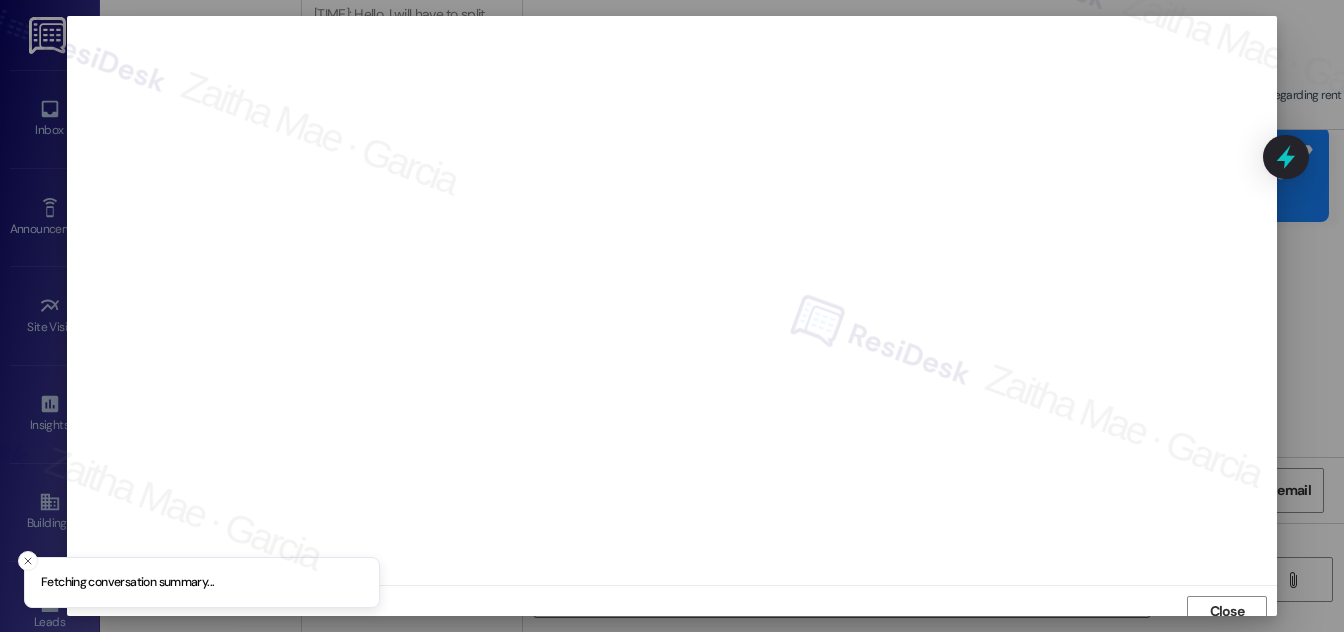 scroll, scrollTop: 11, scrollLeft: 0, axis: vertical 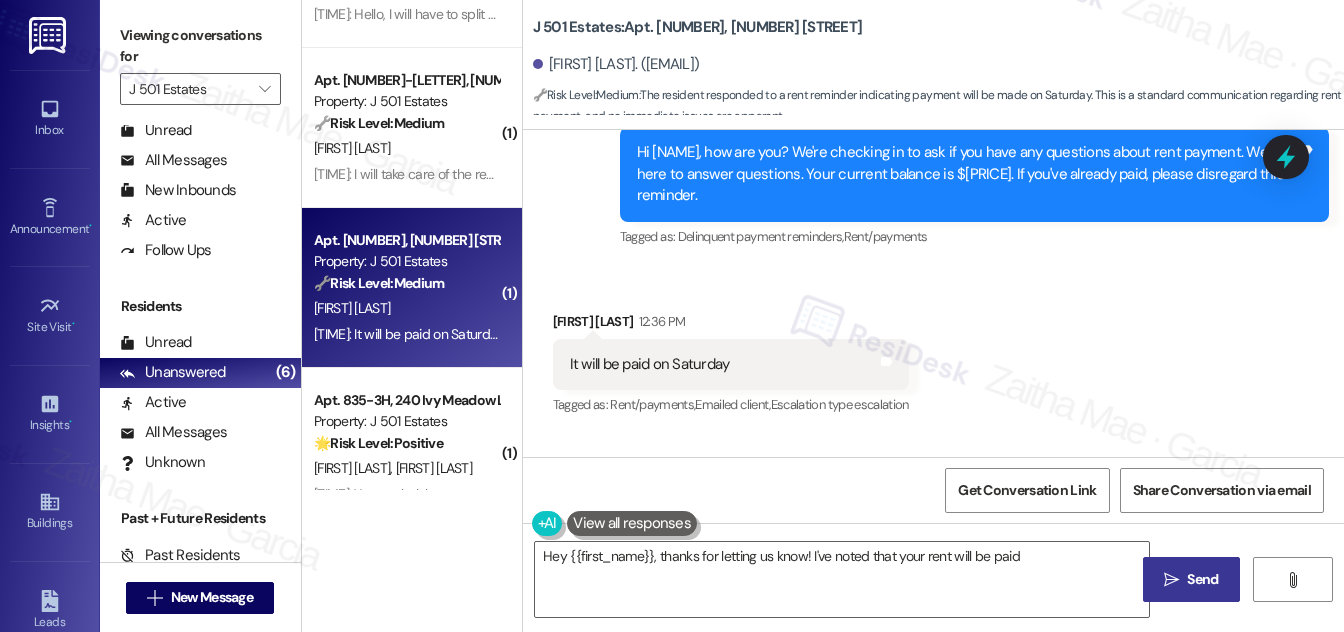 type on "Hey {{first_name}}, thanks for letting us know! I've noted that your rent will be paid" 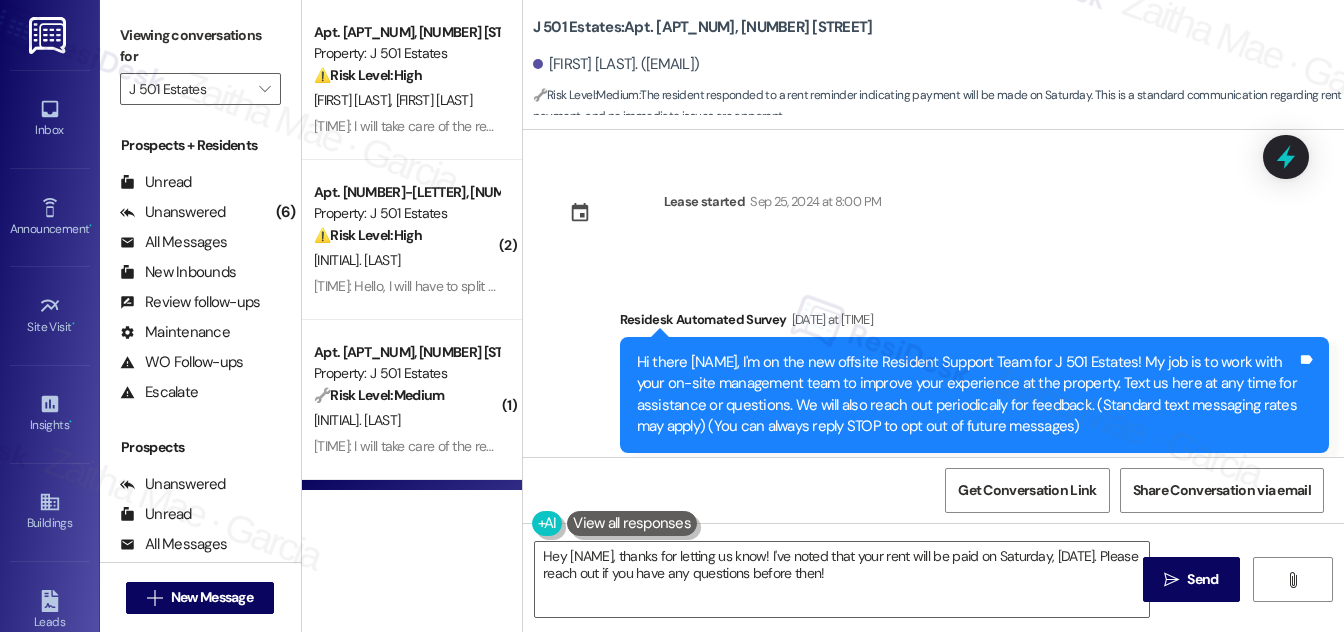 scroll, scrollTop: 0, scrollLeft: 0, axis: both 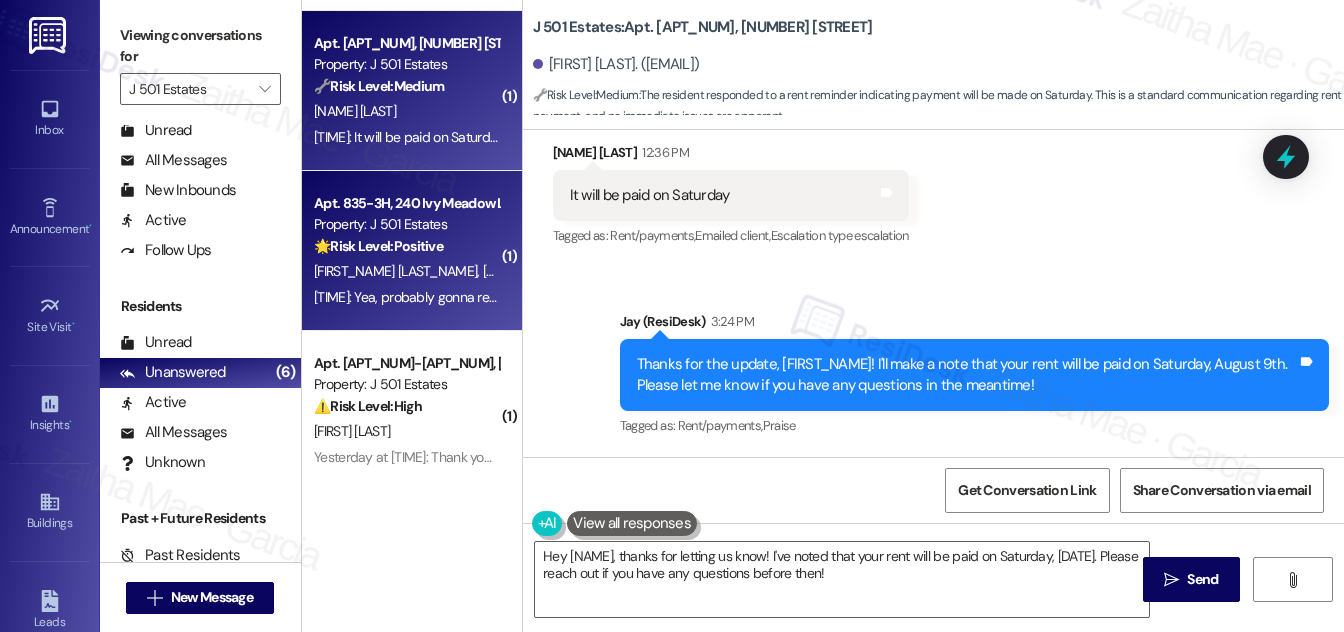 click on "R. Berry B. Berry" at bounding box center [406, 271] 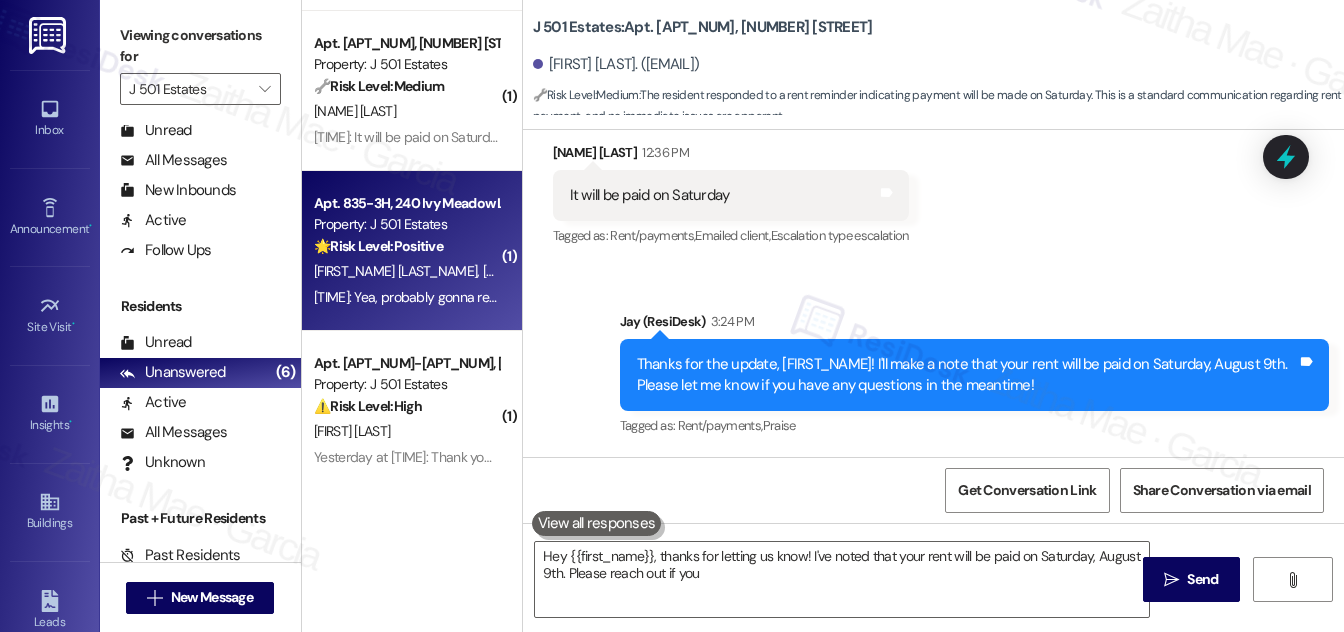 type on "Hey {{first_name}}, thanks for letting us know! I've noted that your rent will be paid on Saturday, August 9th. Please reach out if you have" 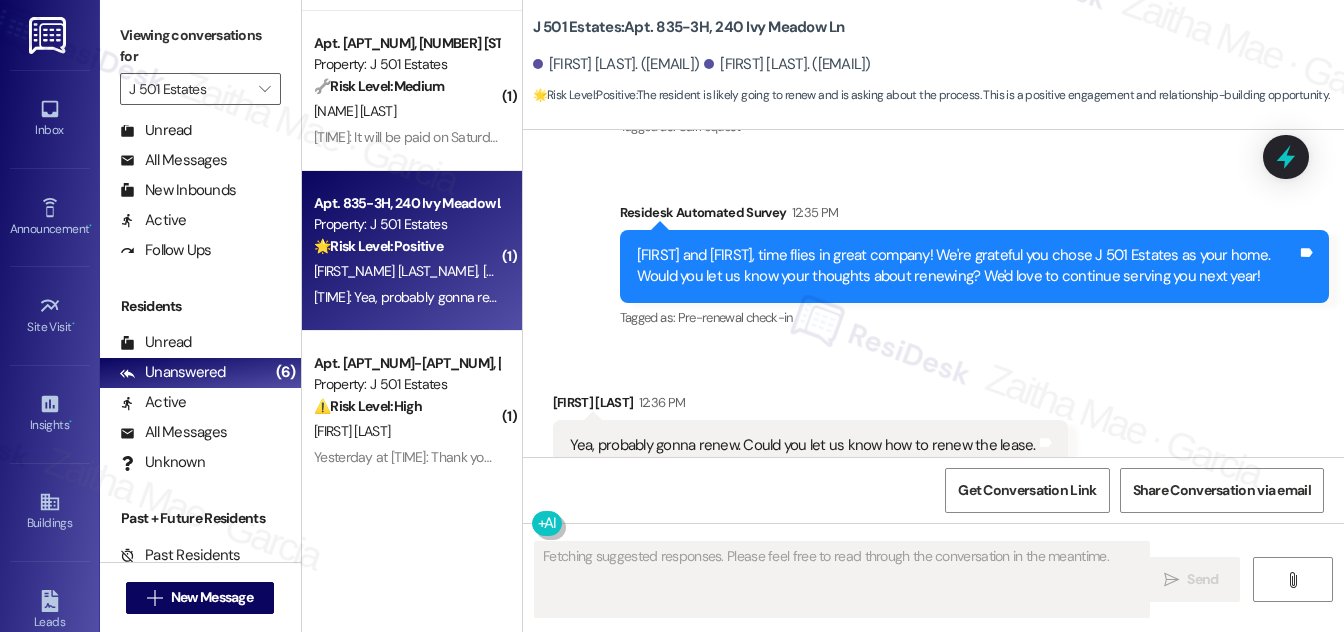 scroll, scrollTop: 1992, scrollLeft: 0, axis: vertical 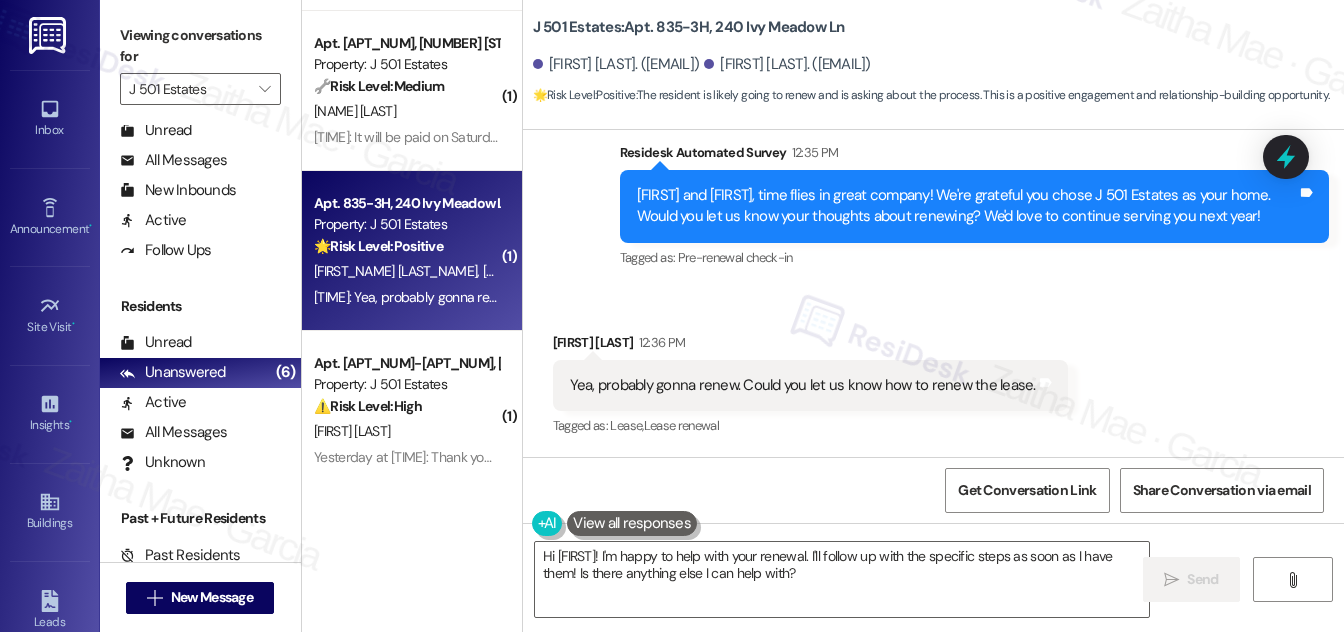 drag, startPoint x: 644, startPoint y: 553, endPoint x: 515, endPoint y: 550, distance: 129.03488 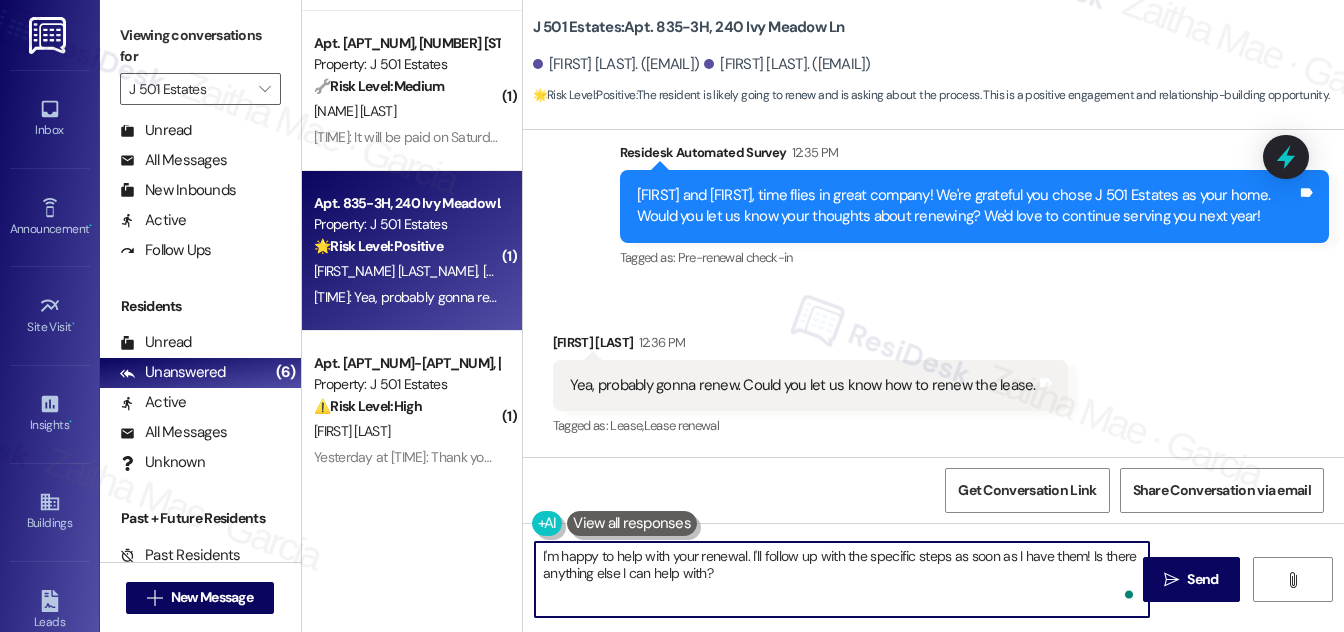 click on "I'm happy to help with your renewal. I'll follow up with the specific steps as soon as I have them! Is there anything else I can help with?" at bounding box center (842, 579) 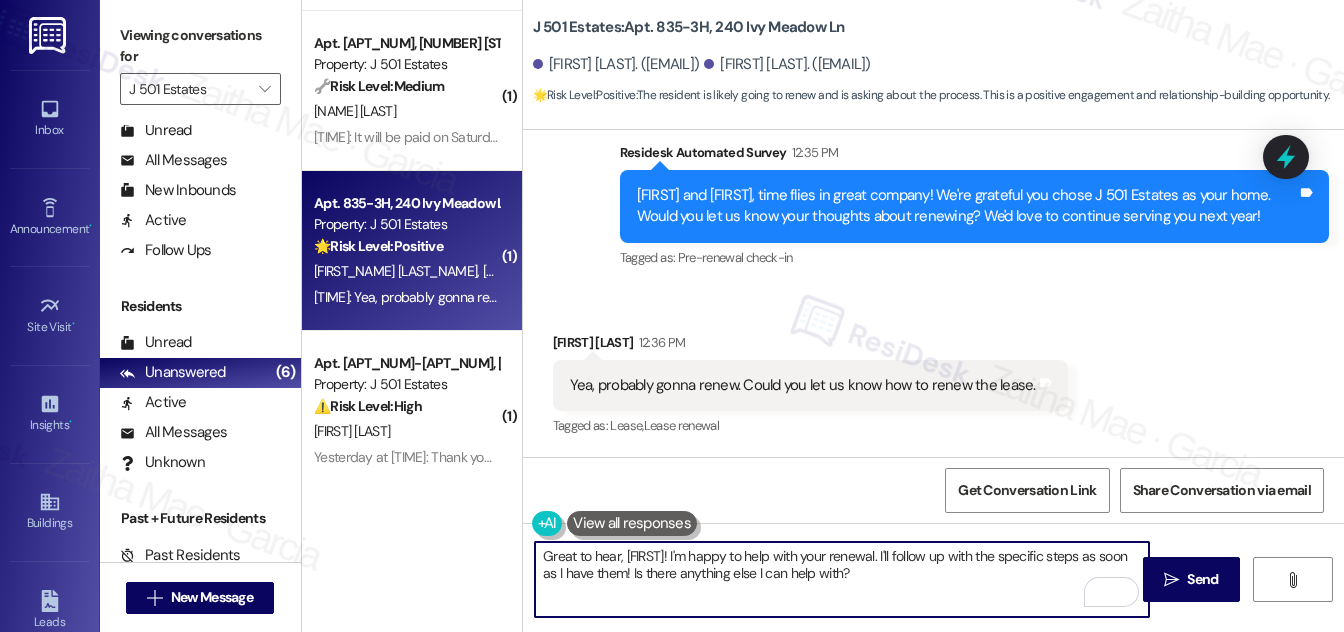scroll, scrollTop: 1993, scrollLeft: 0, axis: vertical 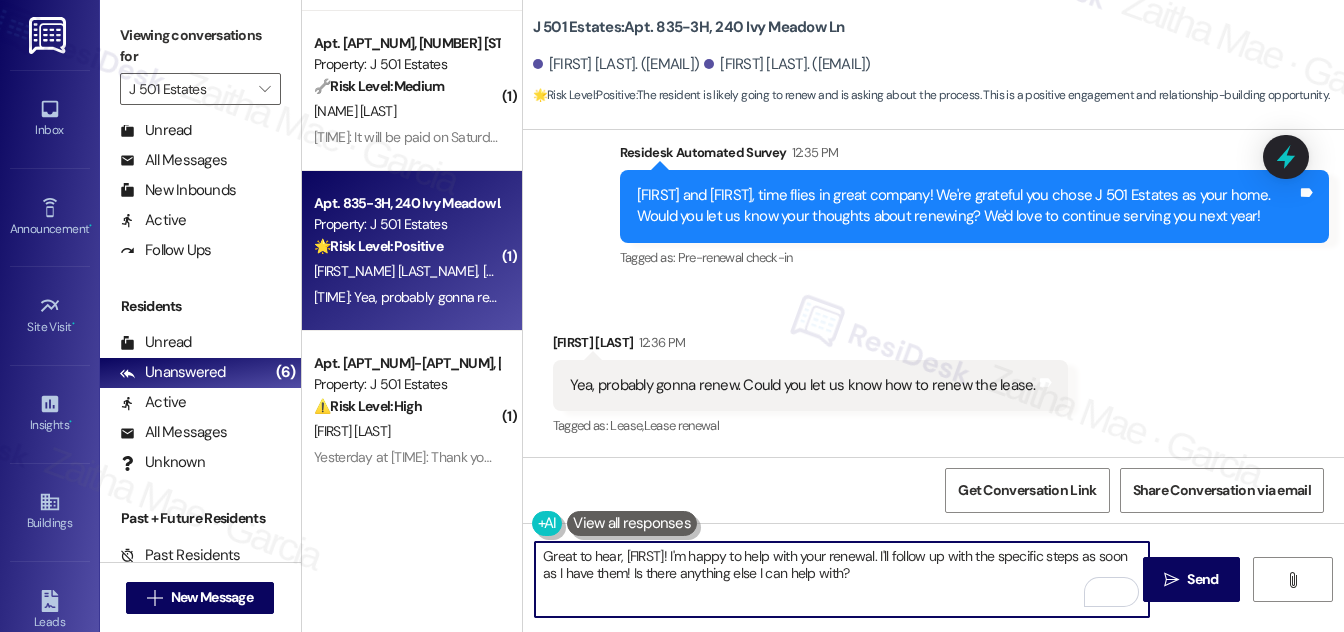 type on "Great to hear, Blake! I'm happy to help with your renewal. I'll follow up with the specific steps as soon as I have them! Is there anything else I can help with?" 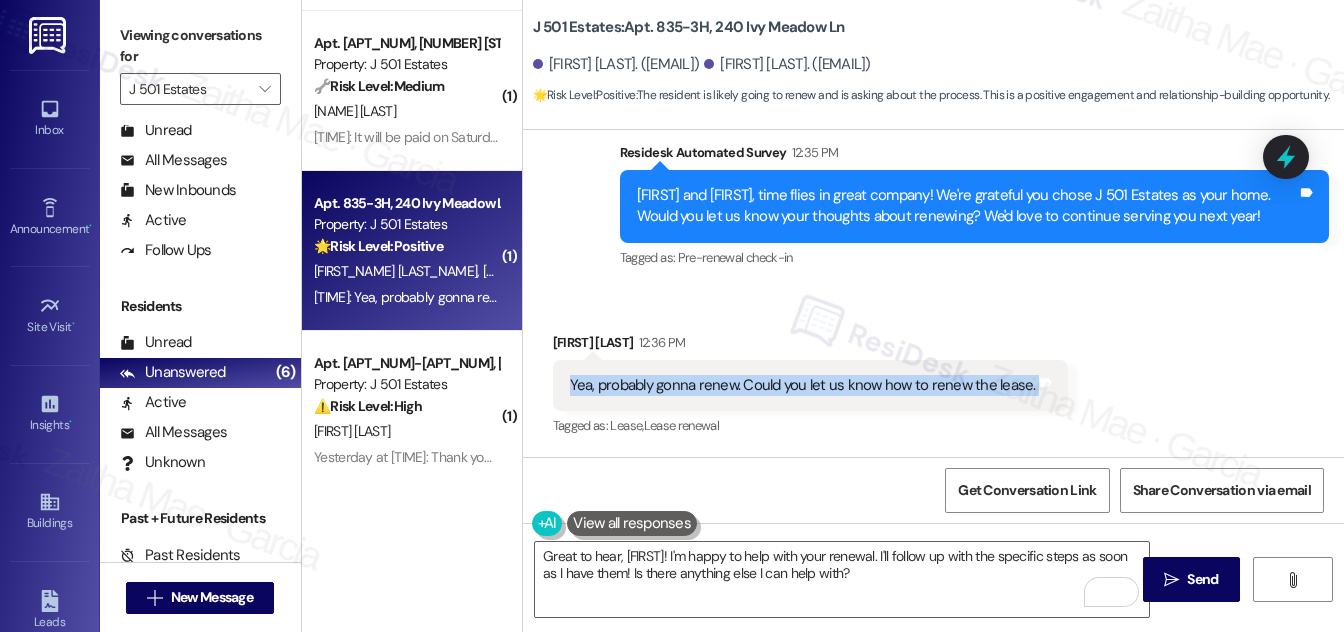 drag, startPoint x: 562, startPoint y: 383, endPoint x: 1048, endPoint y: 397, distance: 486.2016 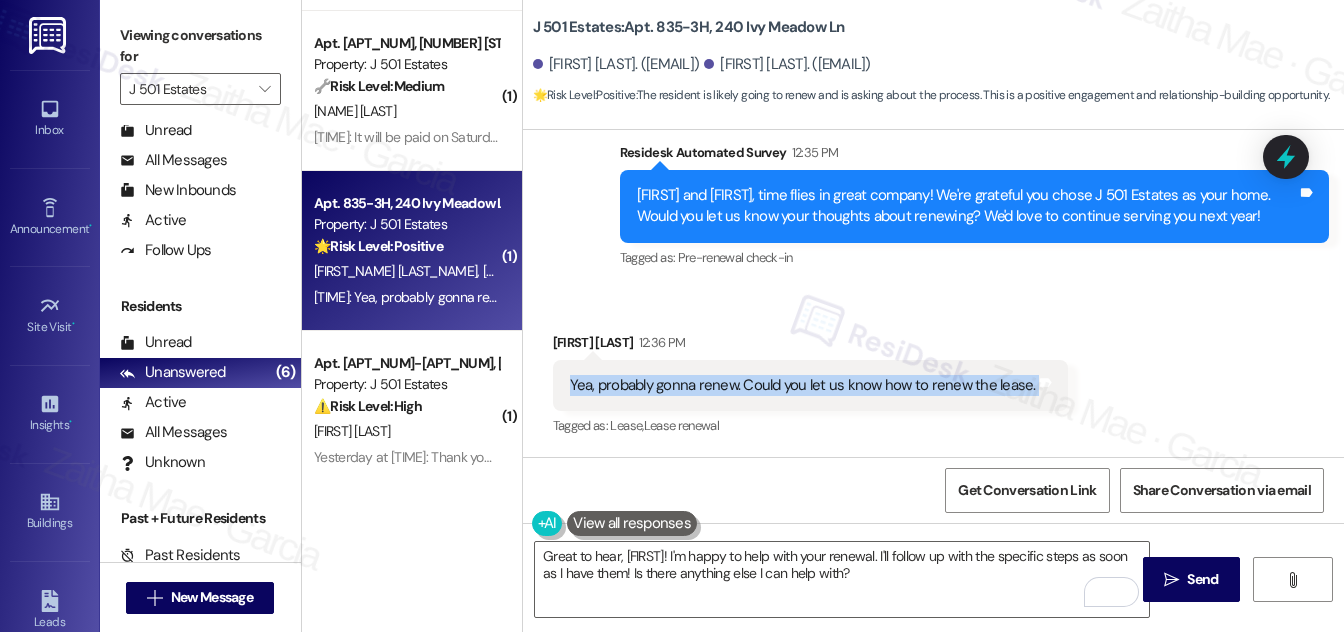 click on "Yea, probably gonna renew. Could you let us know how to renew the lease. Tags and notes" at bounding box center [810, 385] 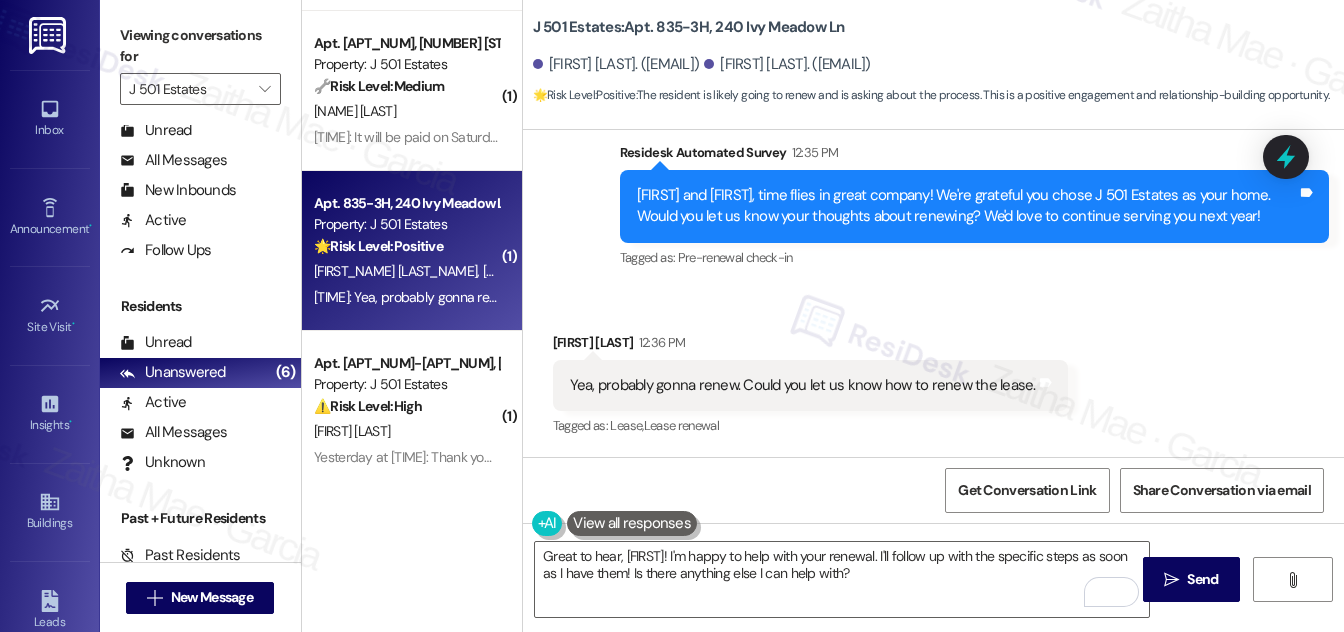 click on "Received via SMS Blake Berry 12:36 PM Yea, probably gonna renew. Could you let us know how to renew the lease. Tags and notes Tagged as:   Lease ,  Click to highlight conversations about Lease Lease renewal Click to highlight conversations about Lease renewal" at bounding box center [810, 386] 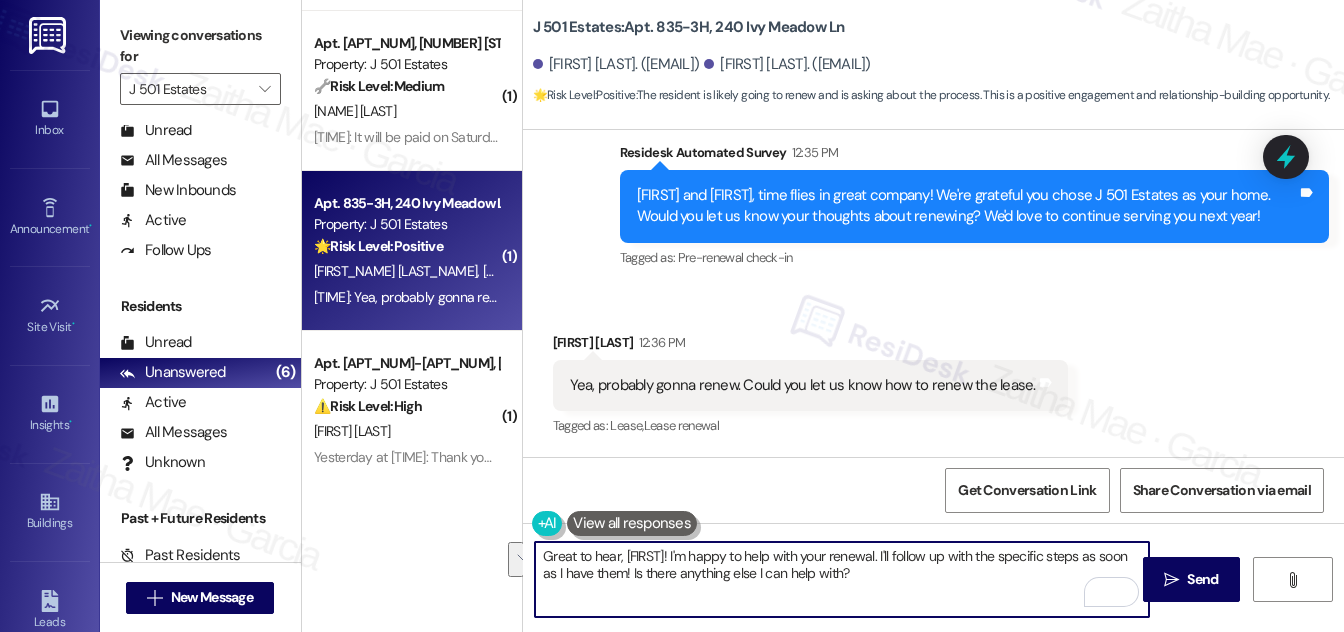 drag, startPoint x: 542, startPoint y: 556, endPoint x: 854, endPoint y: 590, distance: 313.8471 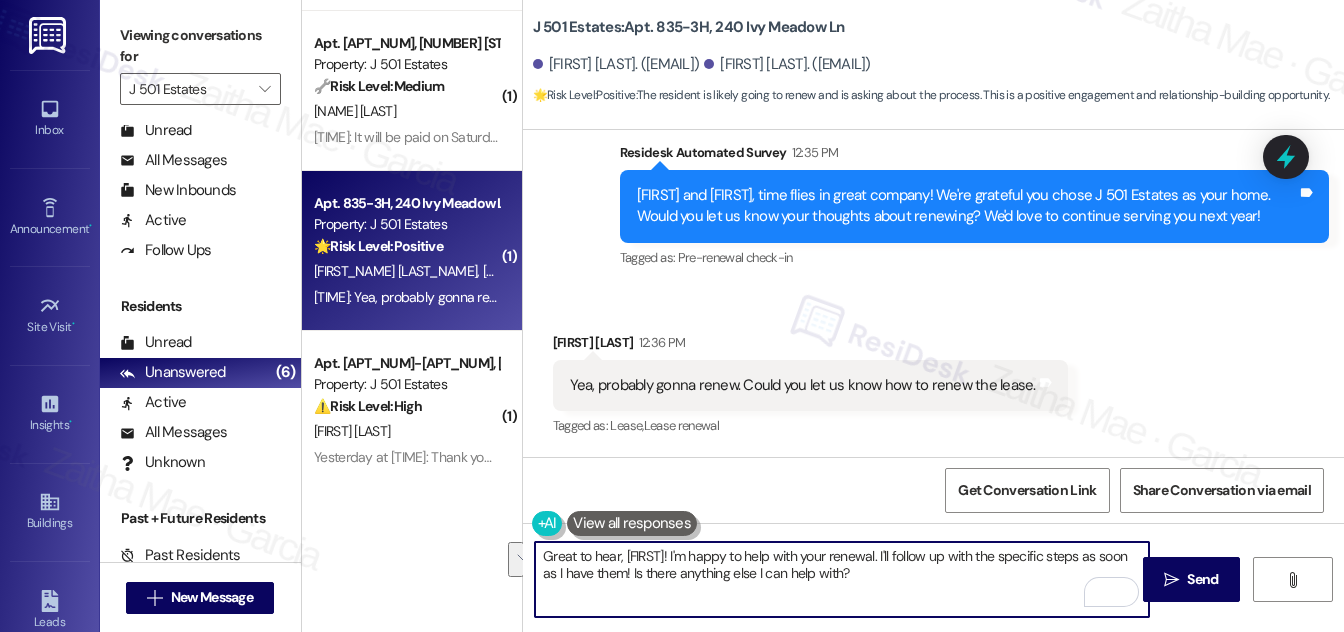 click on "Great to hear, Blake! I'm happy to help with your renewal. I'll follow up with the specific steps as soon as I have them! Is there anything else I can help with?" at bounding box center (842, 579) 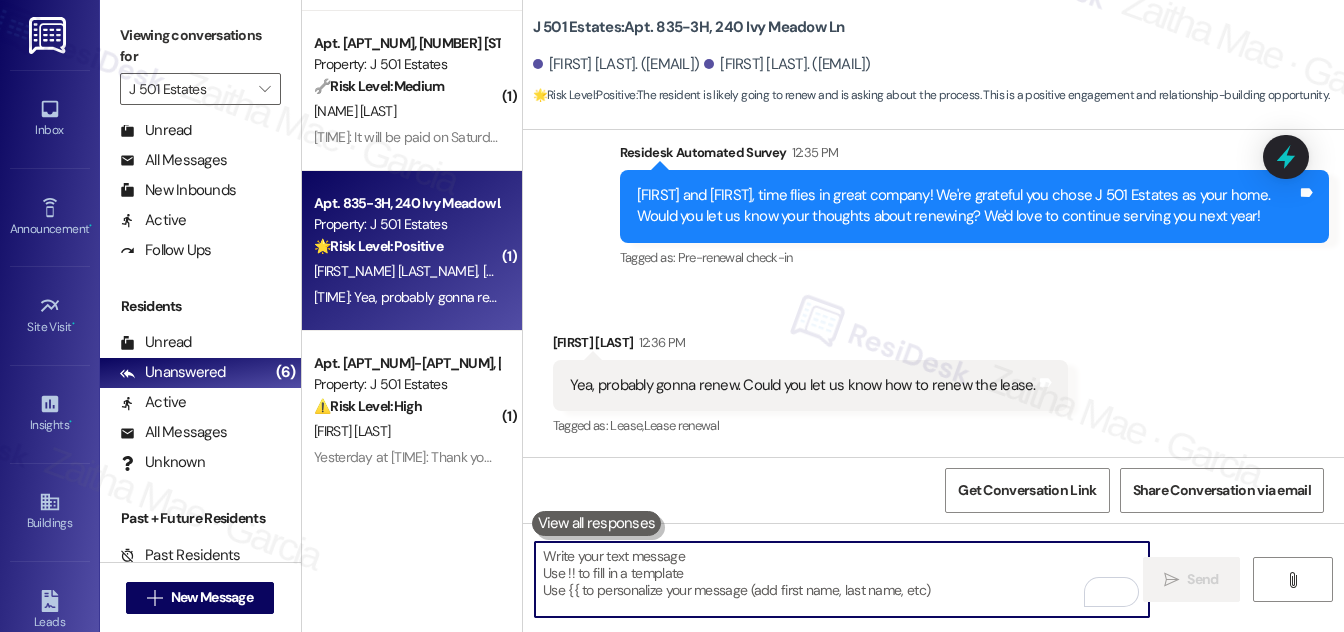 paste on "Great to hear you're considering renewing! I’ll check with the team to confirm the renewal process and get back to you shortly with the next steps. Let me know if you have any specific questions in the meantime.
Ask ChatGPT" 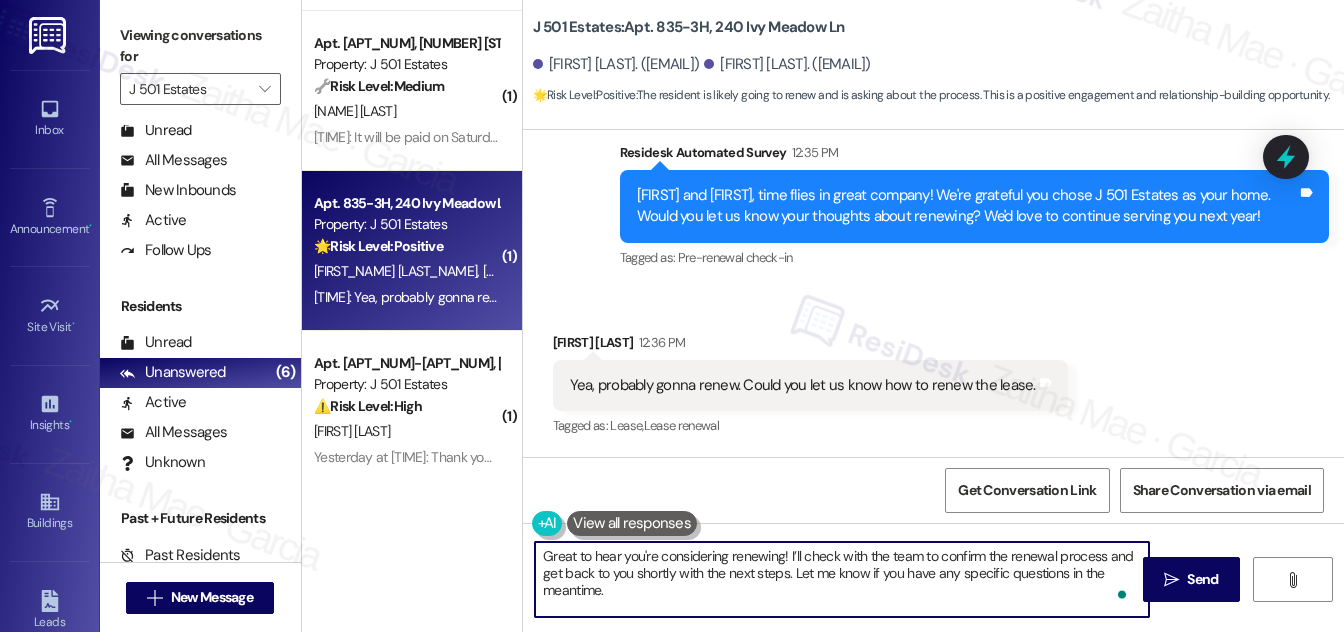 scroll, scrollTop: 170, scrollLeft: 0, axis: vertical 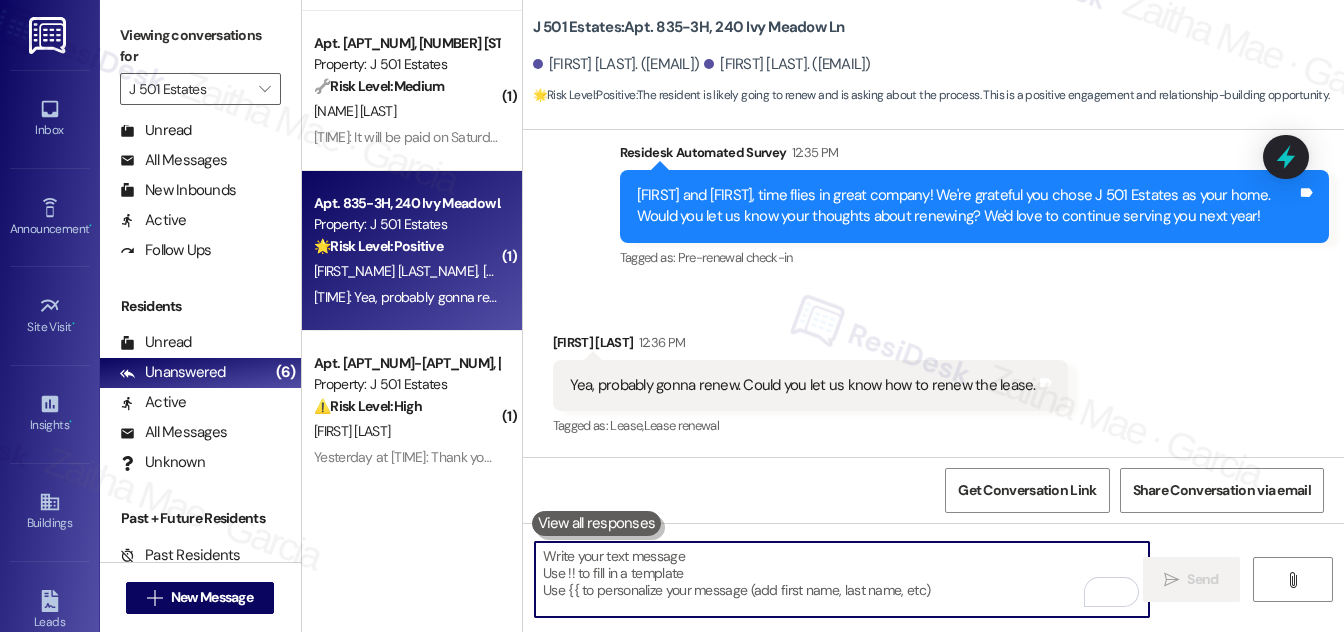 paste on "Great to hear you're considering renewing! I’ll check with the team to confirm the renewal process and get back to you shortly with the next steps. Let me know if you have any specific questions in the meantime" 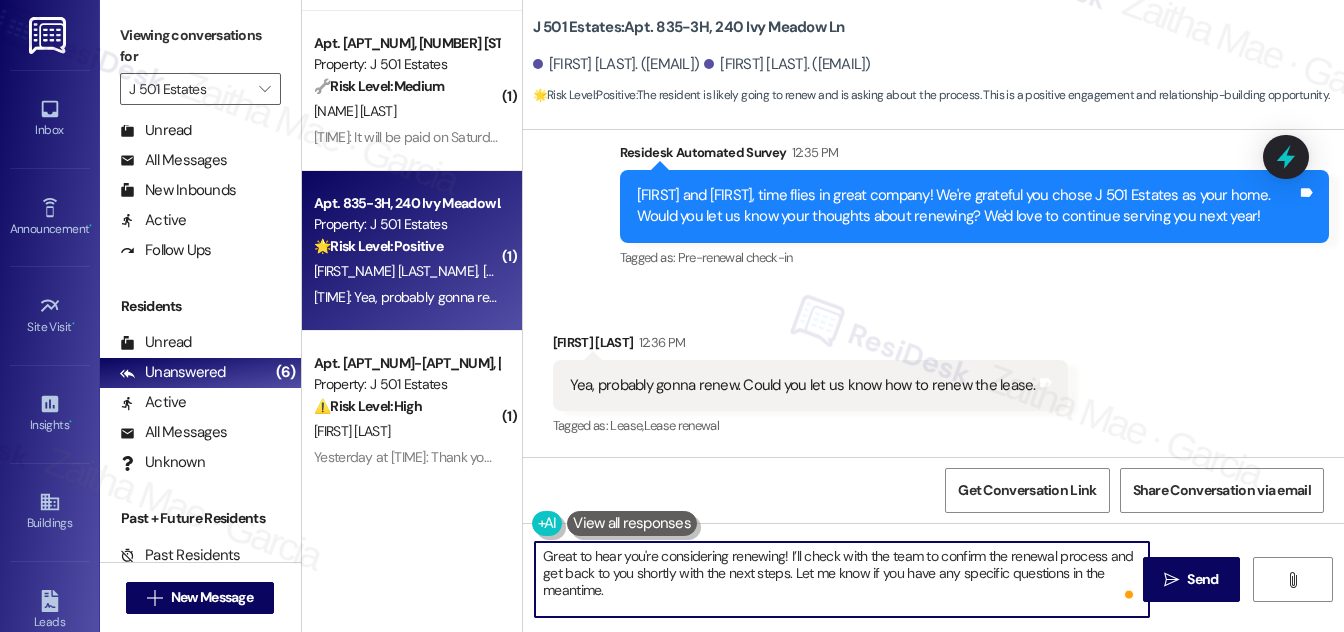 click on "Great to hear you're considering renewing! I’ll check with the team to confirm the renewal process and get back to you shortly with the next steps. Let me know if you have any specific questions in the meantime." at bounding box center [842, 579] 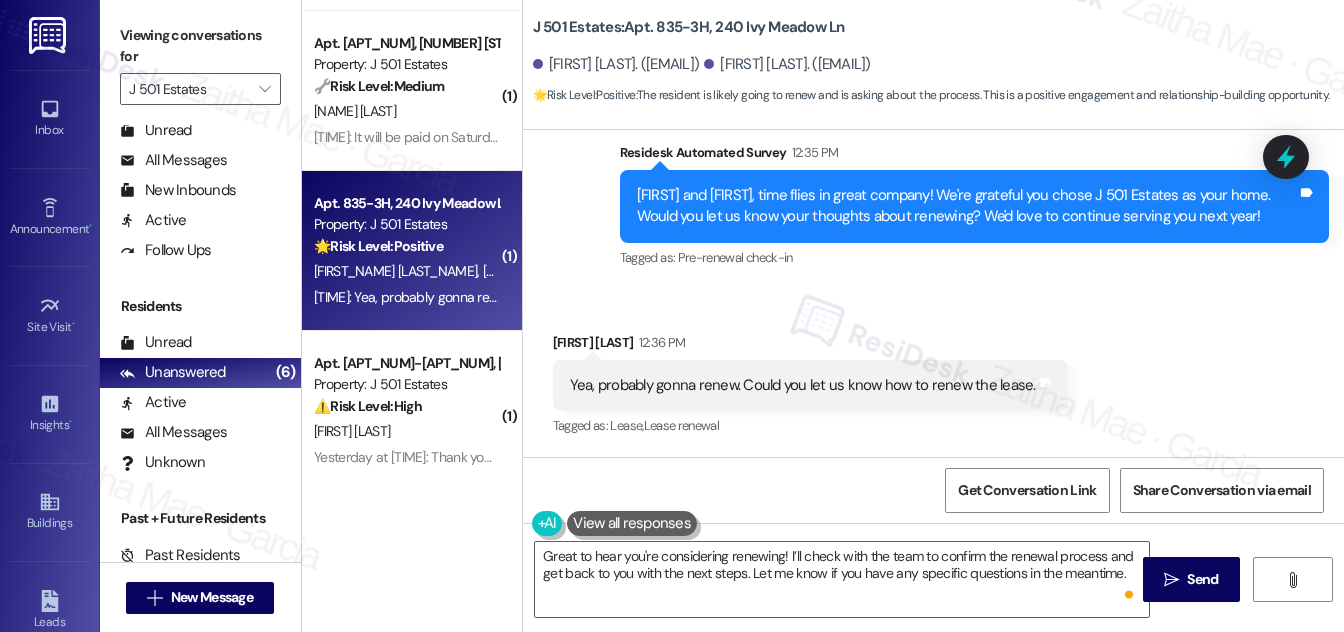 click on "Blake Berry 12:36 PM" at bounding box center [810, 346] 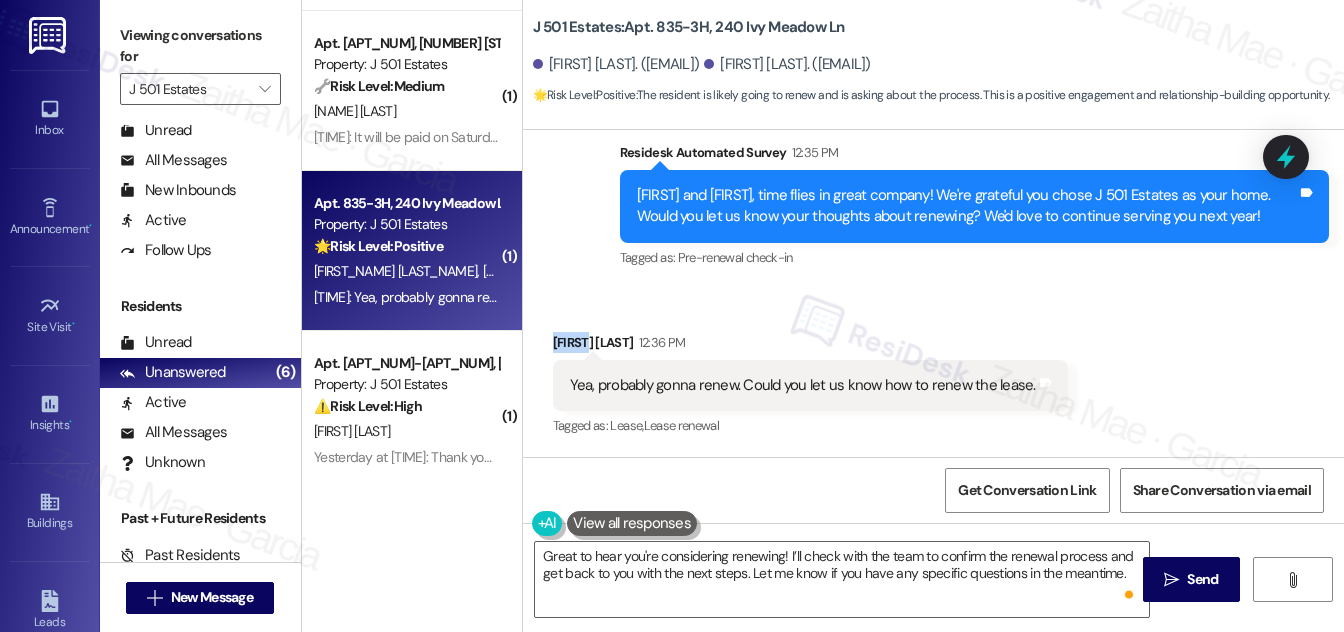 click on "Blake Berry 12:36 PM" at bounding box center [810, 346] 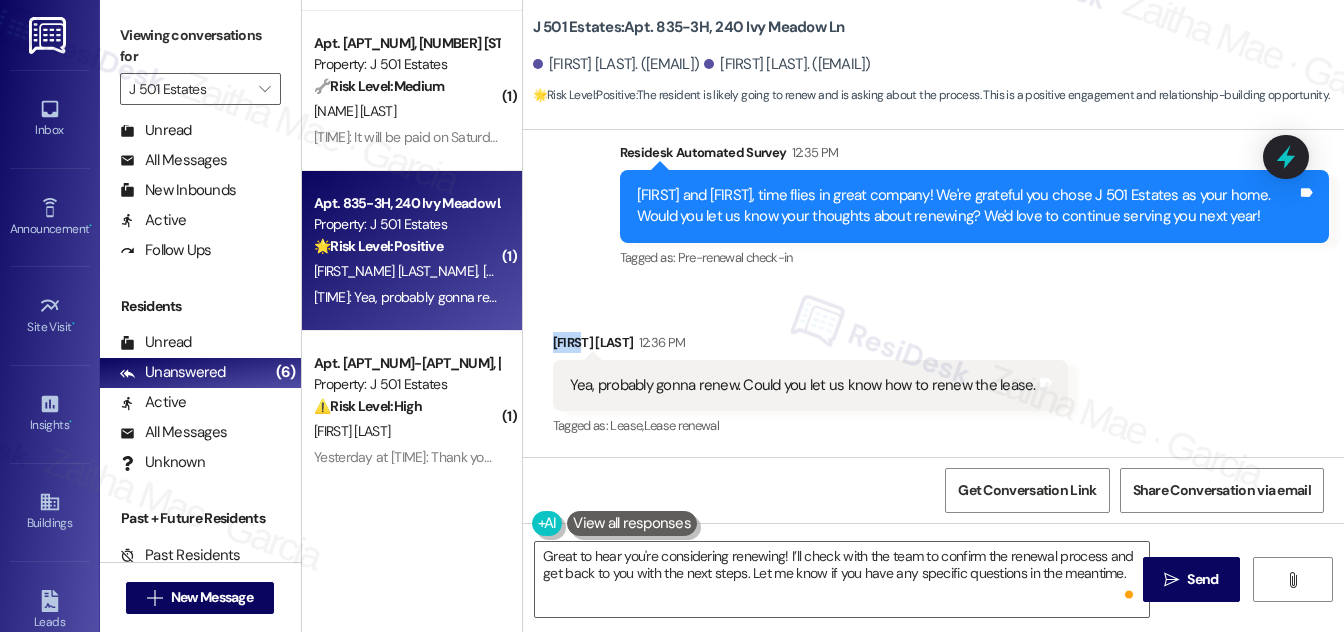 copy on "Blake" 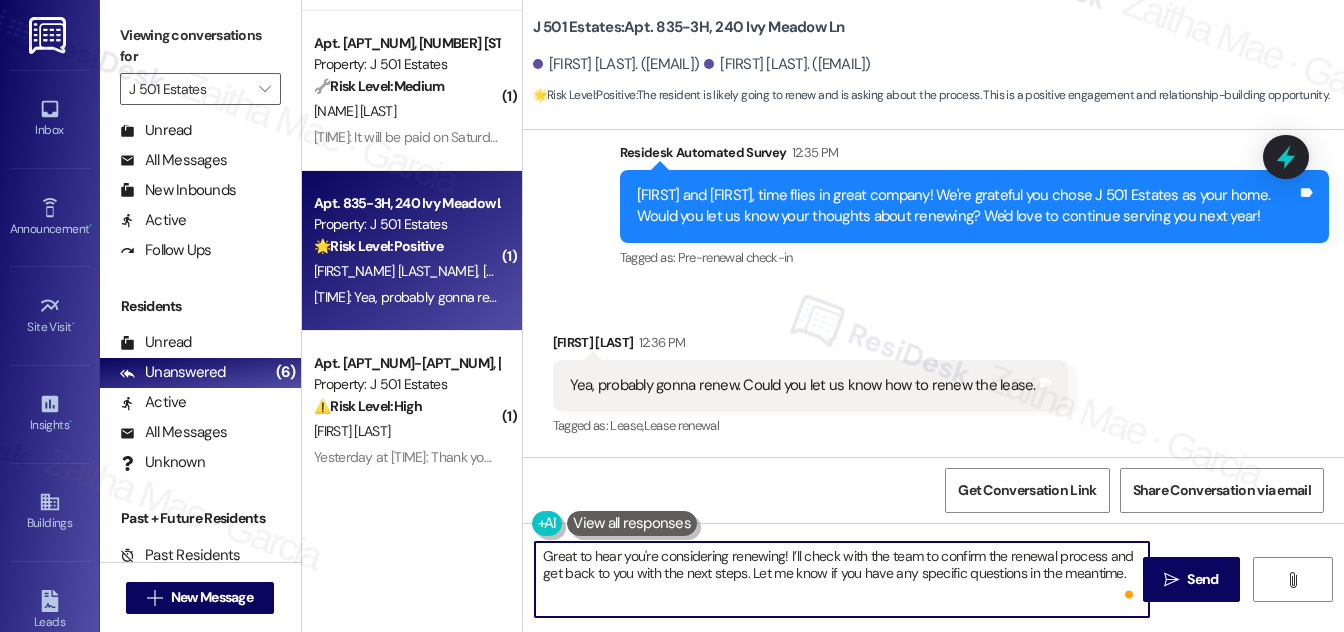 click on "Great to hear you're considering renewing! I’ll check with the team to confirm the renewal process and get back to you with the next steps. Let me know if you have any specific questions in the meantime." at bounding box center (842, 579) 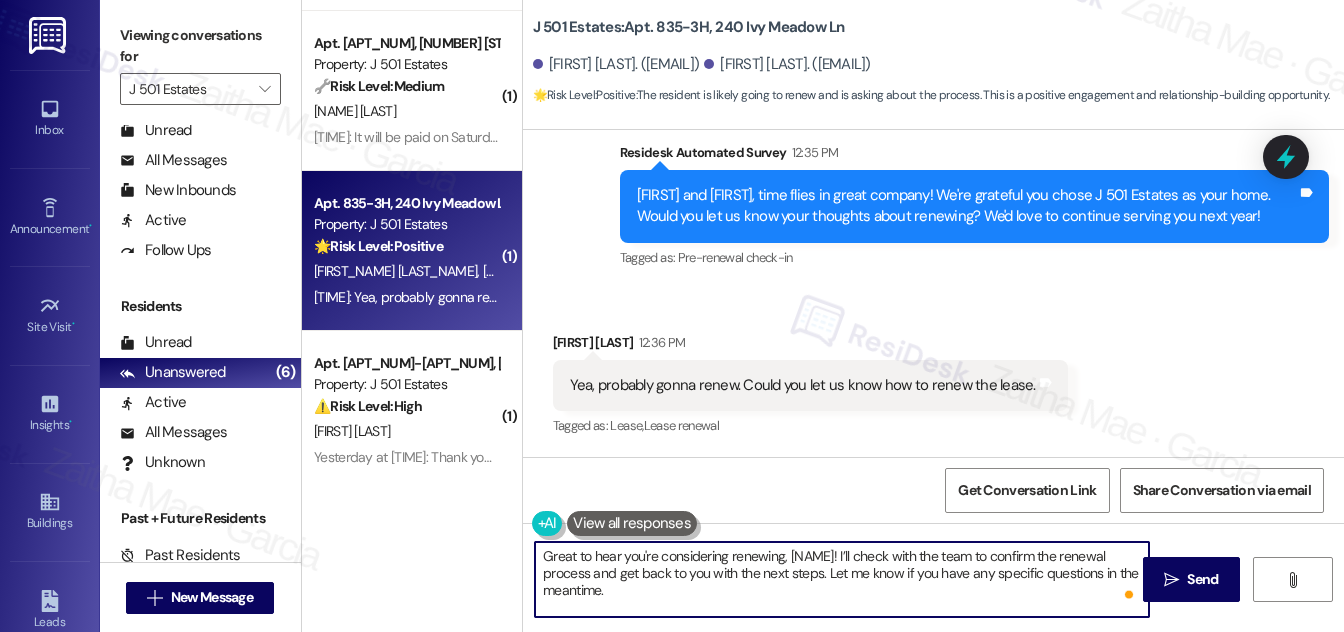 paste on "Blake" 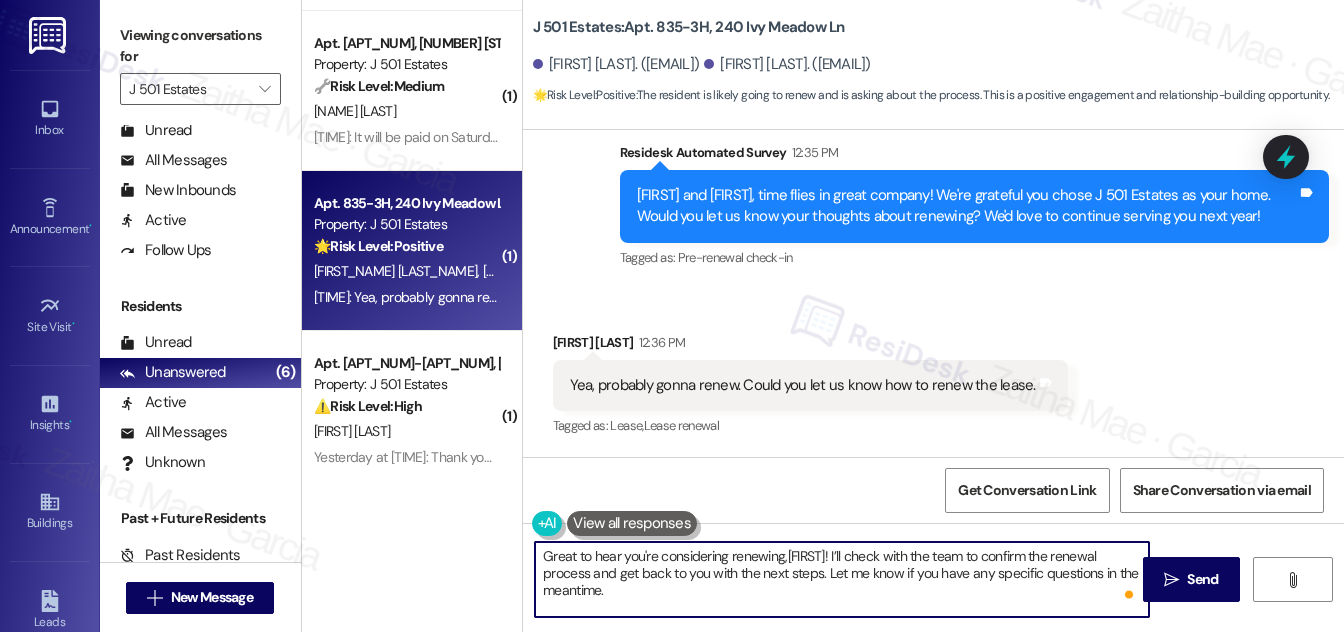 type on "Great to hear you're considering renewing, Blake! I’ll check with the team to confirm the renewal process and get back to you with the next steps. Let me know if you have any specific questions in the meantime." 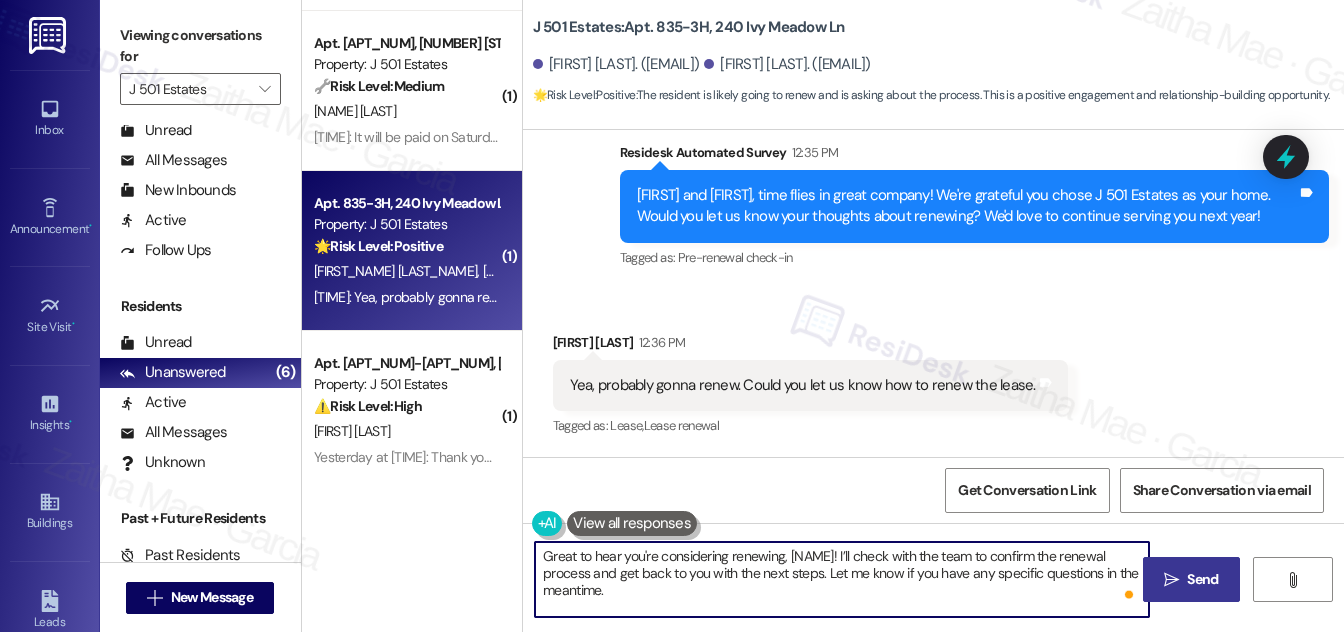 click on "Send" at bounding box center (1202, 579) 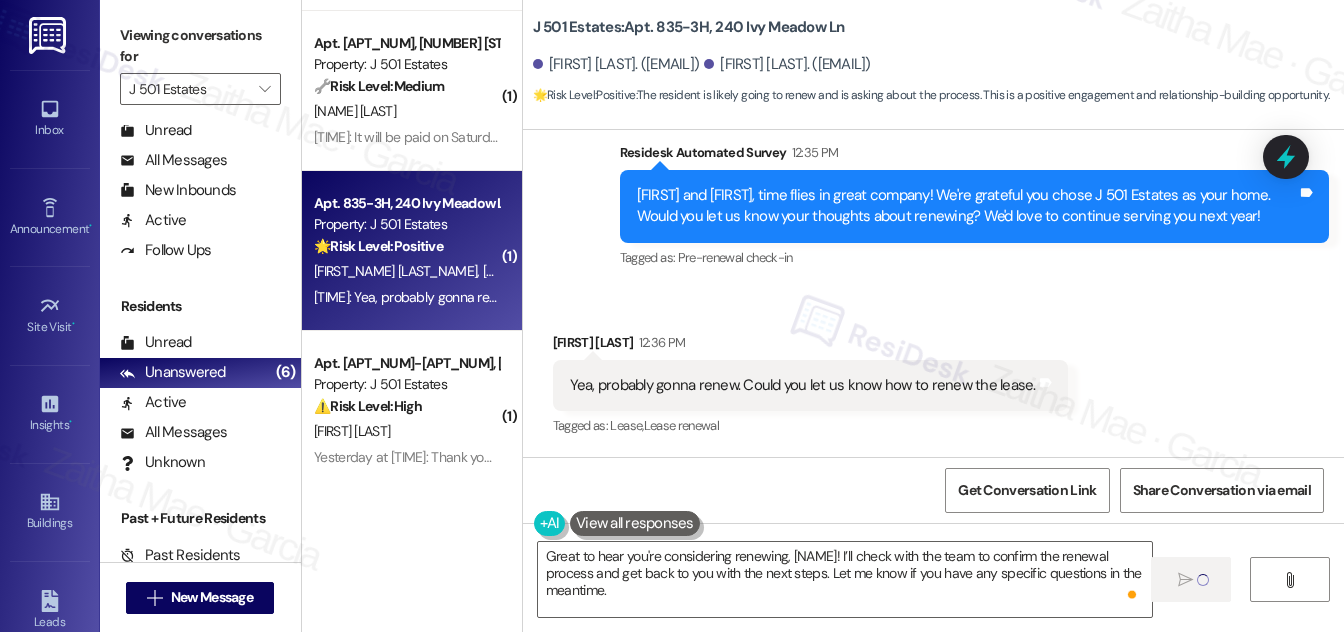type 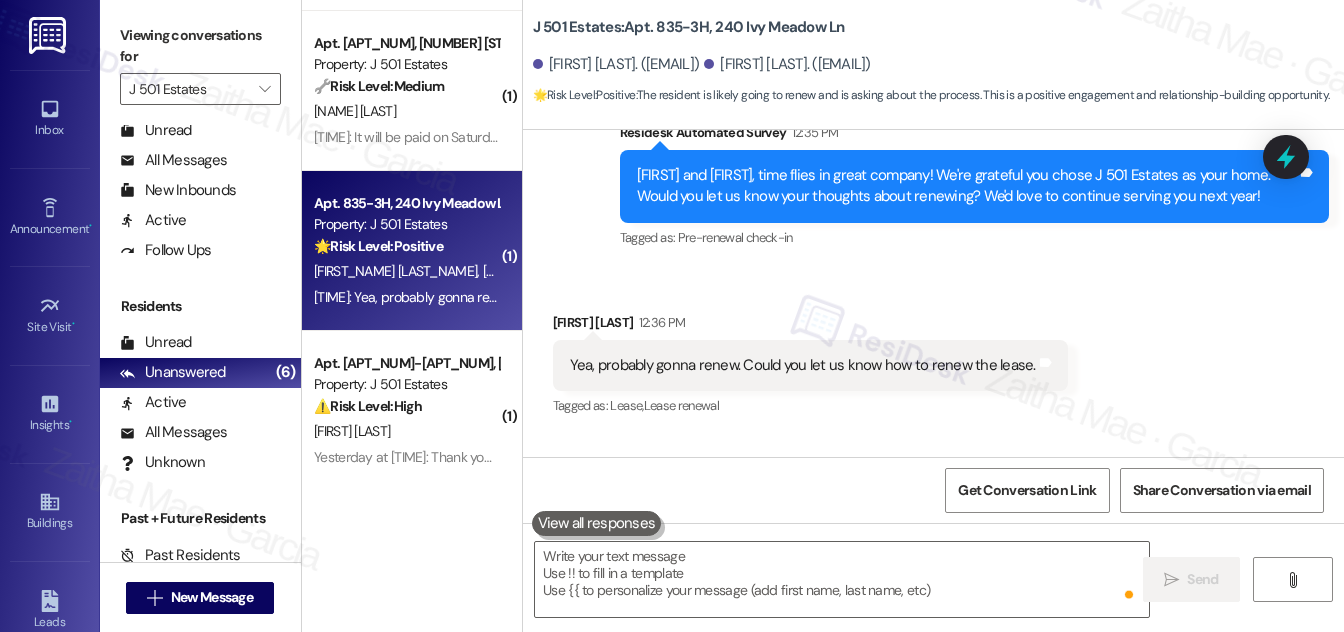 scroll, scrollTop: 2154, scrollLeft: 0, axis: vertical 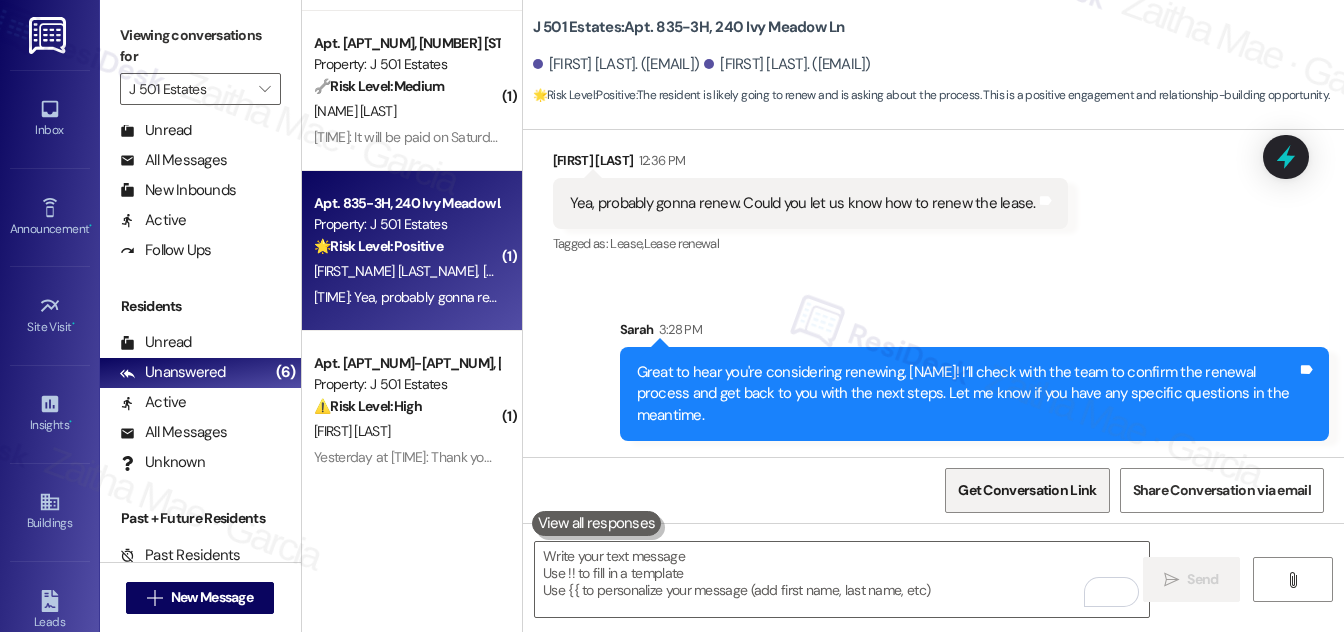 click on "Get Conversation Link" at bounding box center (1027, 490) 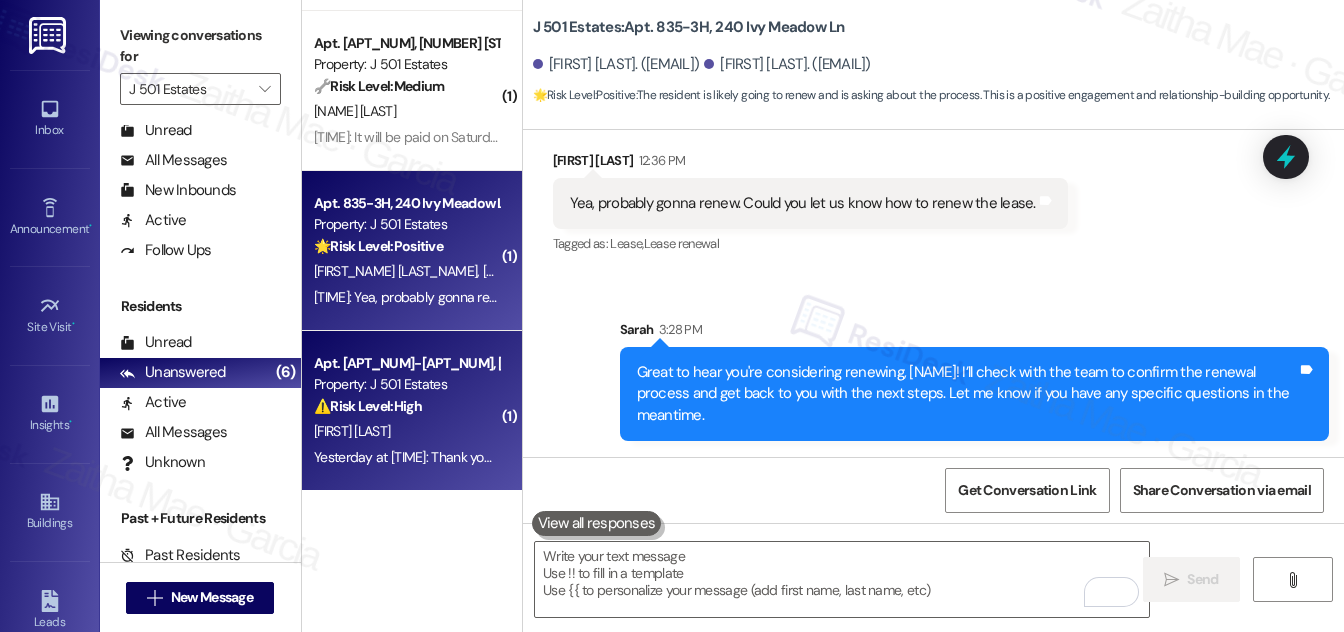 click on "Property: J 501 Estates" at bounding box center (406, 384) 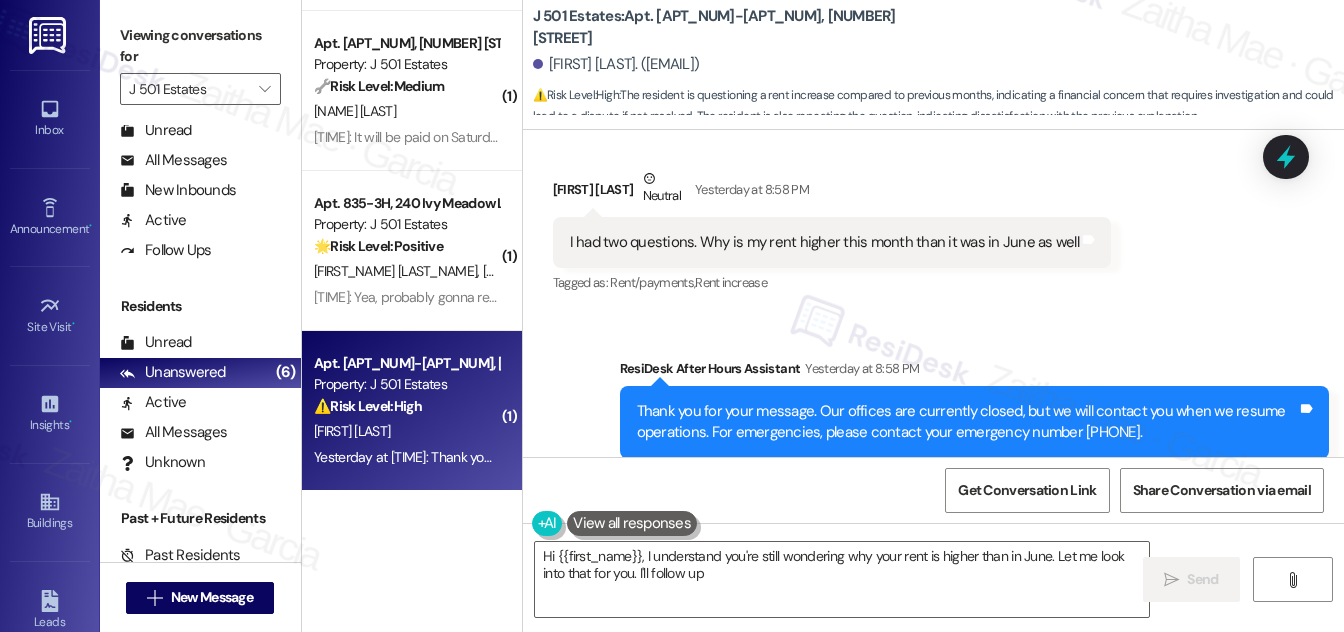 scroll, scrollTop: 2602, scrollLeft: 0, axis: vertical 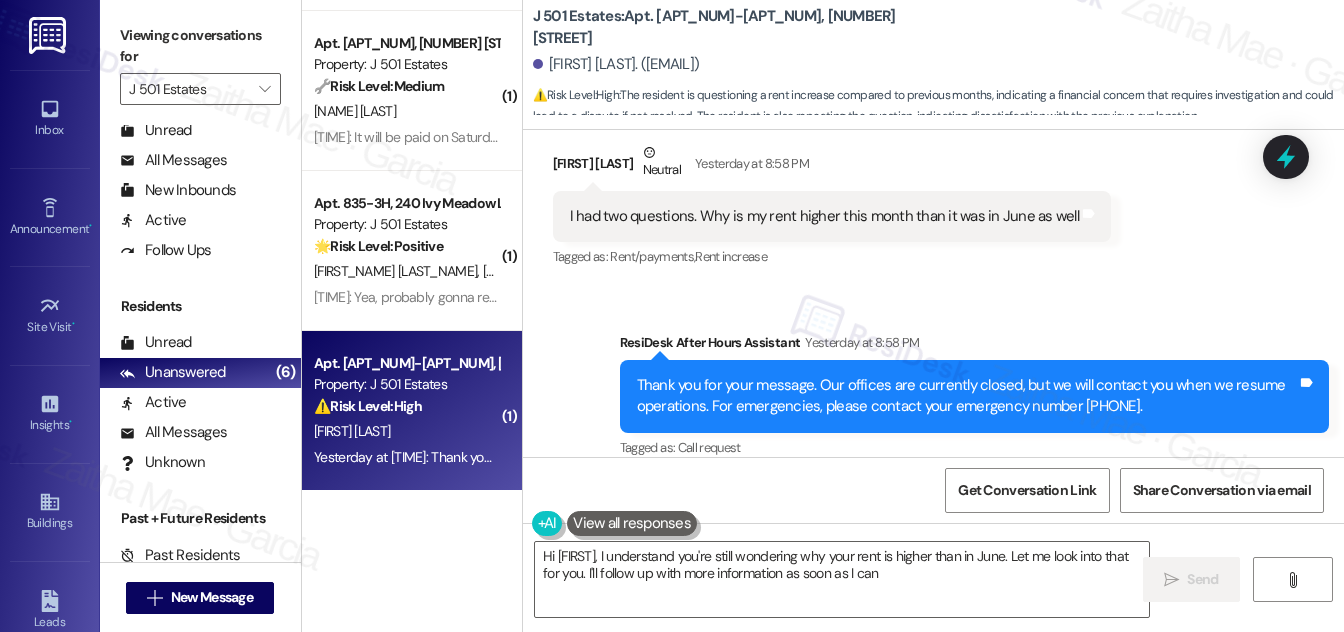 type on "Hi {{first_name}}, I understand you're still wondering why your rent is higher than in June. Let me look into that for you. I'll follow up with more information as soon as I can!" 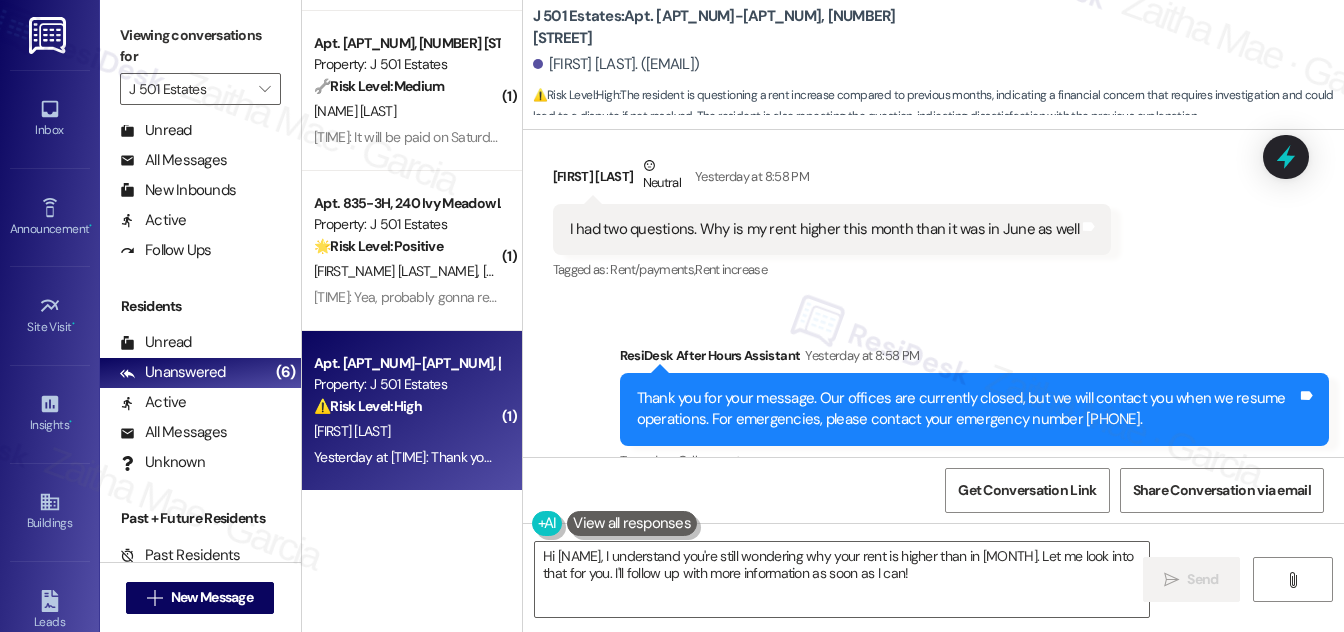 scroll, scrollTop: 2602, scrollLeft: 0, axis: vertical 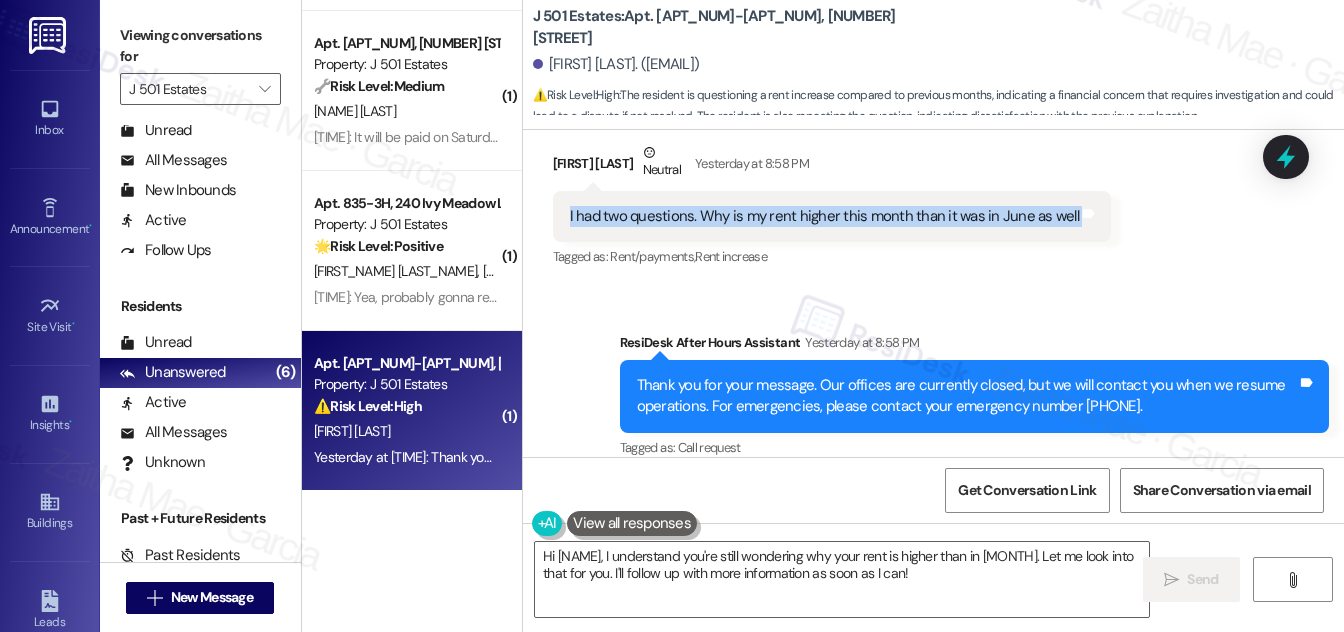 drag, startPoint x: 559, startPoint y: 188, endPoint x: 1074, endPoint y: 207, distance: 515.35034 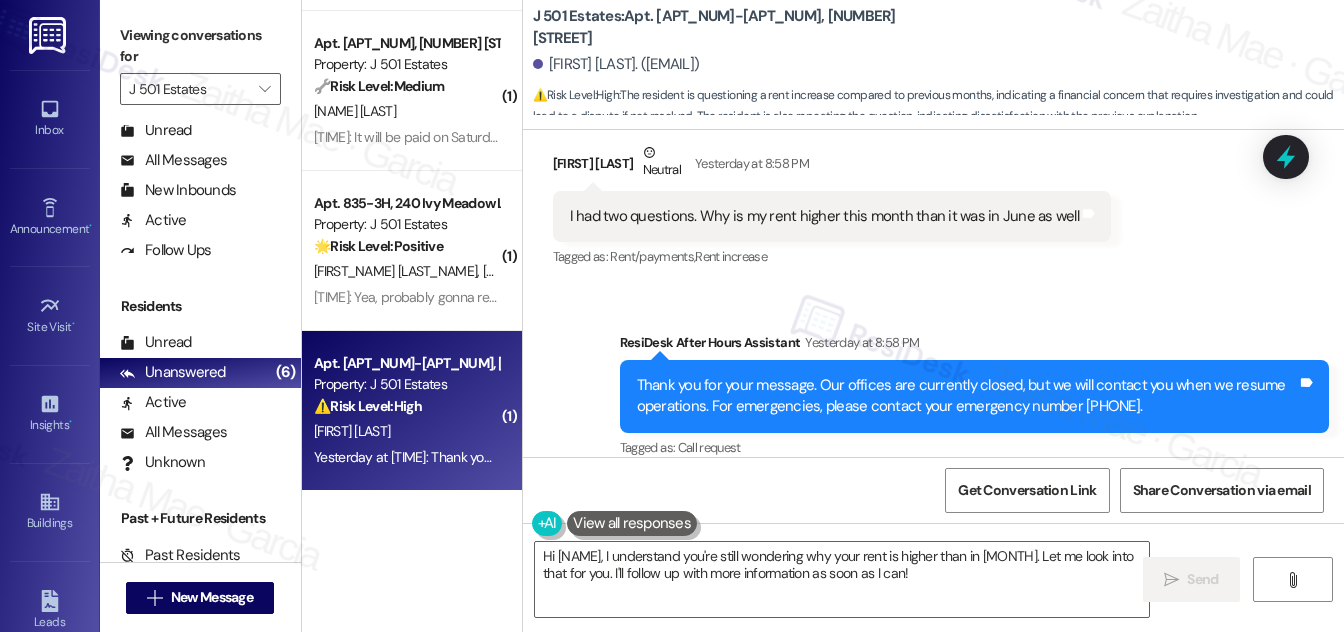 click on "Received via SMS Kaitlin Reagle   Neutral Yesterday at 8:58 PM I had two questions. Why is my rent higher this month than it was in June as well  Tags and notes Tagged as:   Rent/payments ,  Click to highlight conversations about Rent/payments Rent increase Click to highlight conversations about Rent increase" at bounding box center [832, 207] 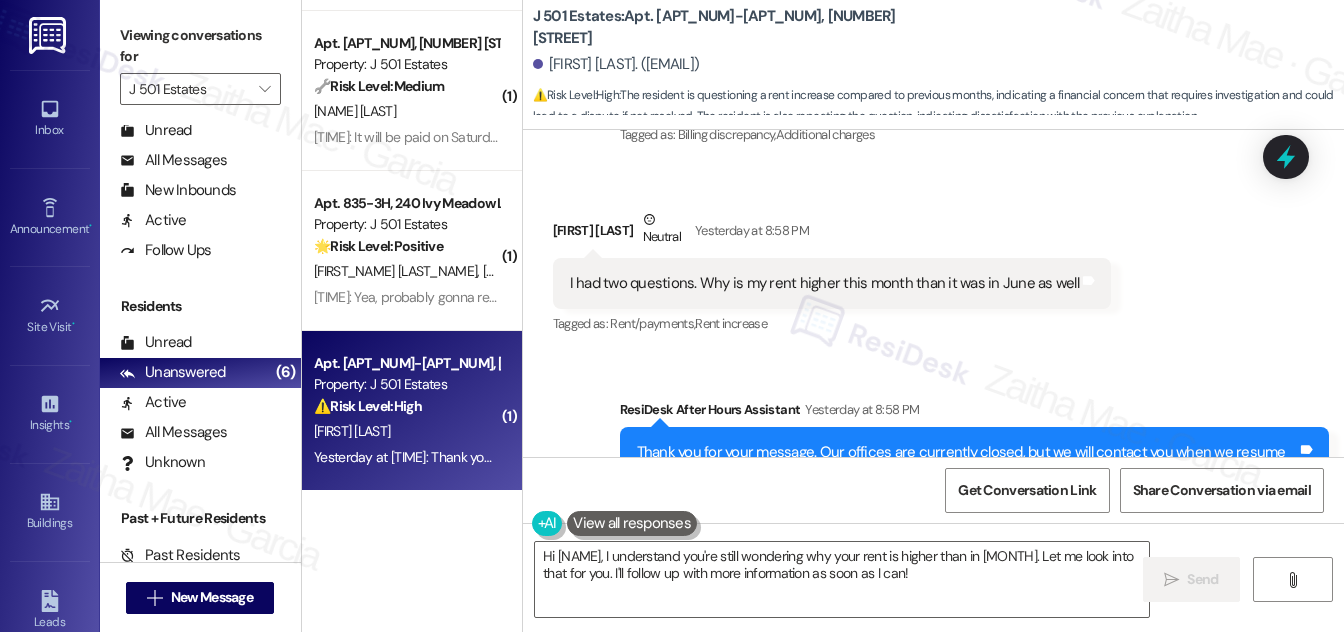 scroll, scrollTop: 2602, scrollLeft: 0, axis: vertical 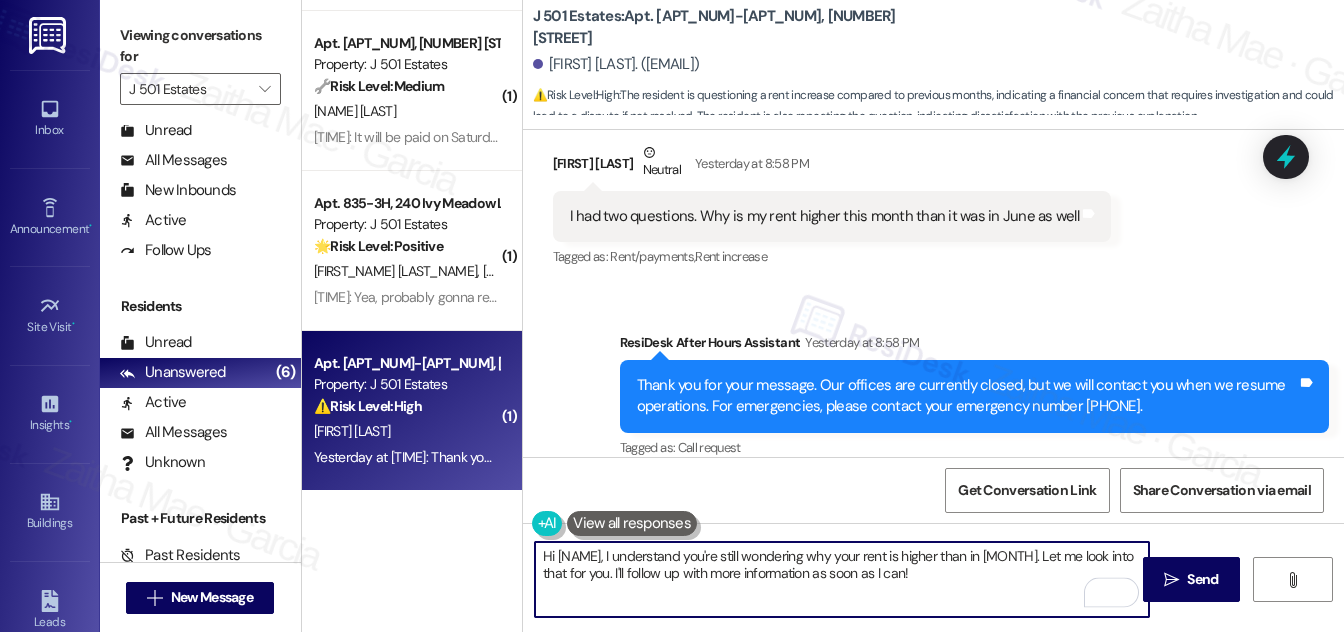drag, startPoint x: 681, startPoint y: 566, endPoint x: 978, endPoint y: 579, distance: 297.28436 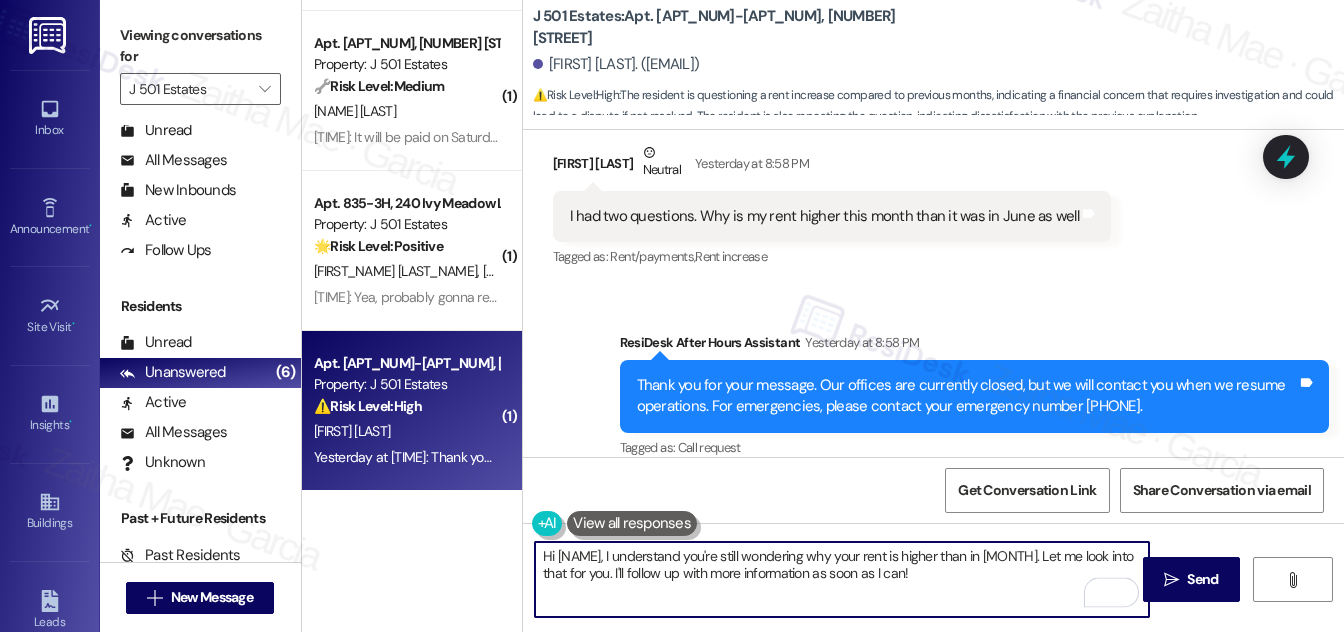 click on "Hi {{first_name}}, I understand you're still wondering why your rent is higher than in June. Let me look into that for you. I'll follow up with more information as soon as I can!" at bounding box center (842, 579) 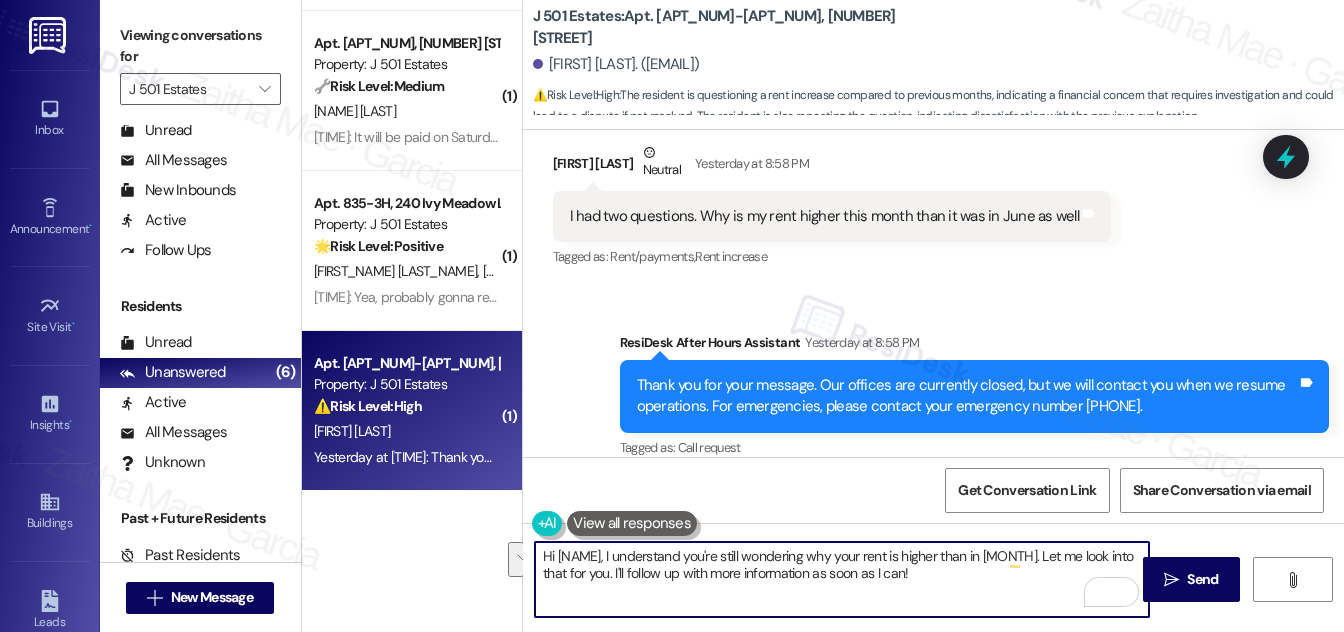 click on "Hi {{first_name}}, I understand you're still wondering why your rent is higher than in June. Let me look into that for you. I'll follow up with more information as soon as I can!" at bounding box center (842, 579) 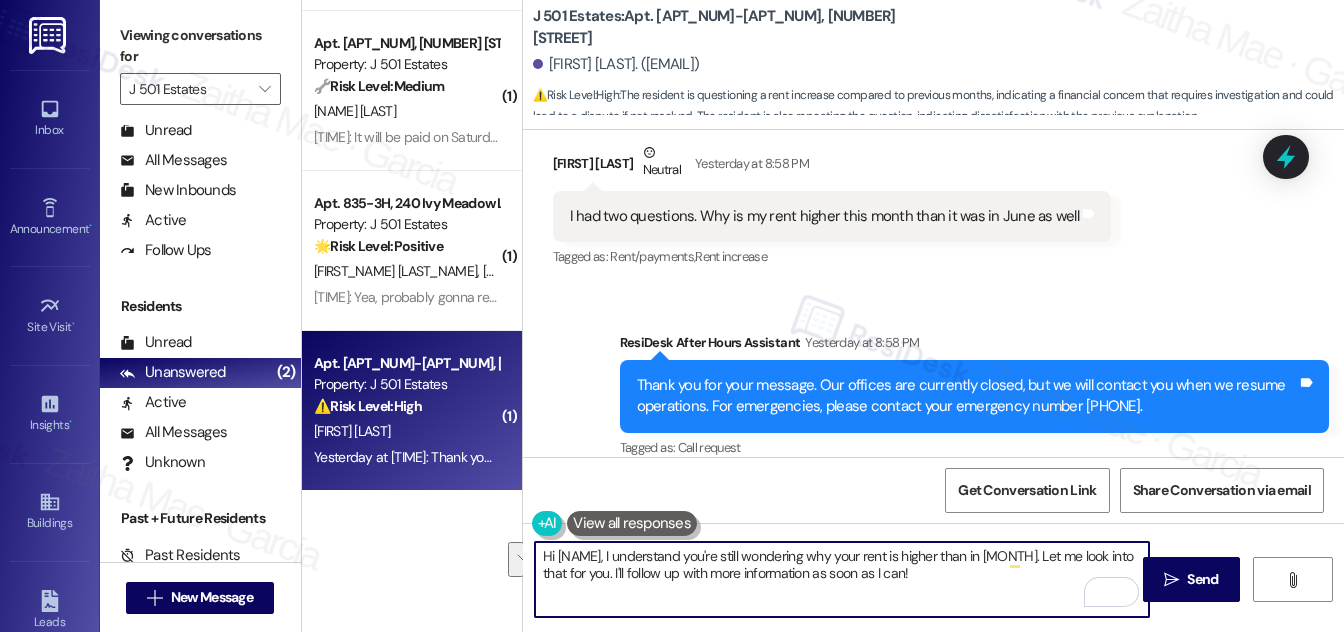 drag, startPoint x: 1052, startPoint y: 551, endPoint x: 1052, endPoint y: 580, distance: 29 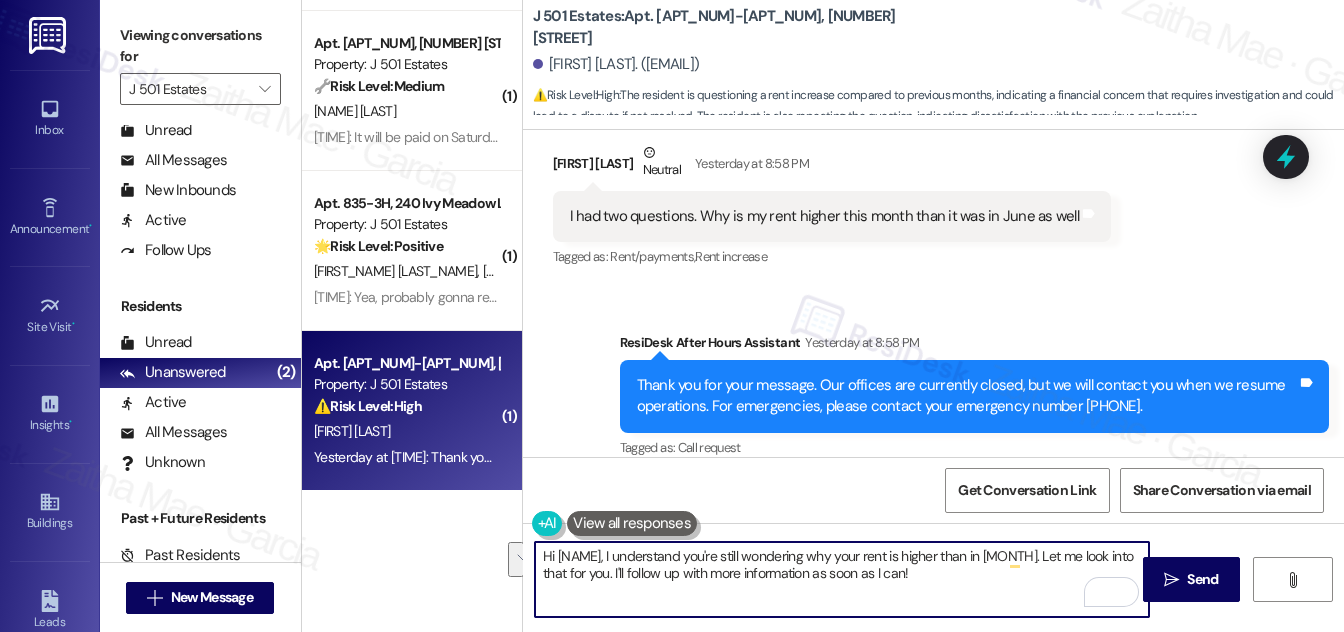 click on "Hi {{first_name}}, I understand you're still wondering why your rent is higher than in June. Let me look into that for you. I'll follow up with more information as soon as I can!" at bounding box center [842, 579] 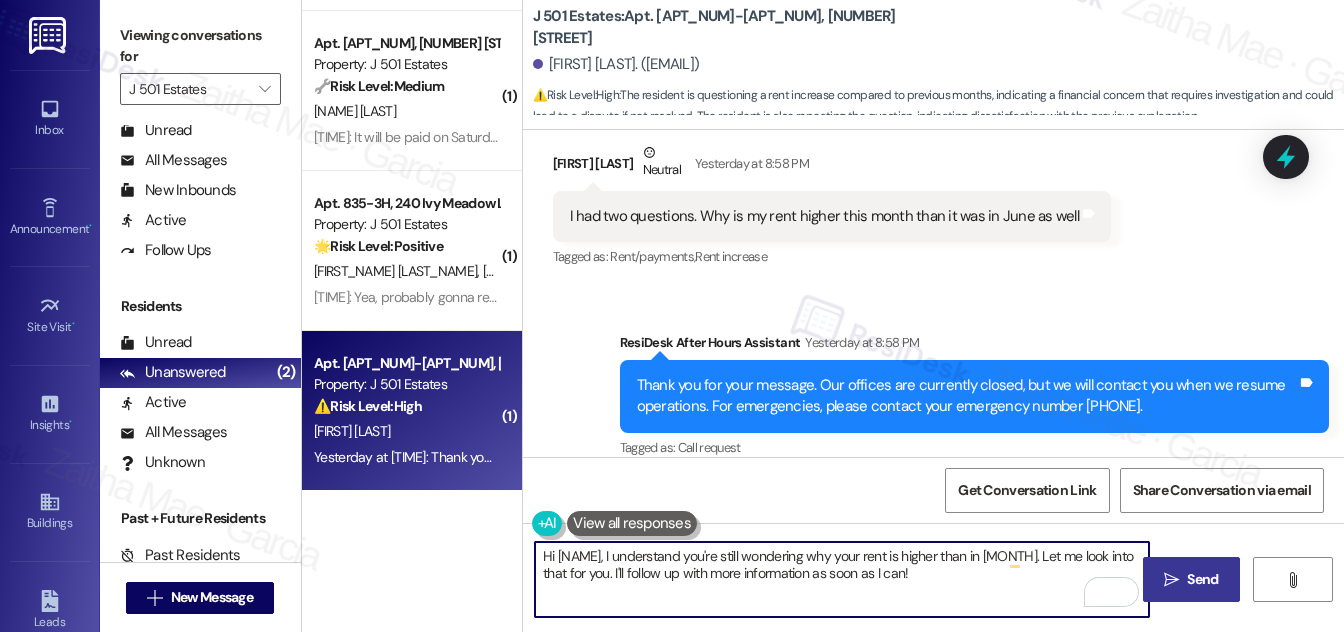 click on "" at bounding box center (1171, 580) 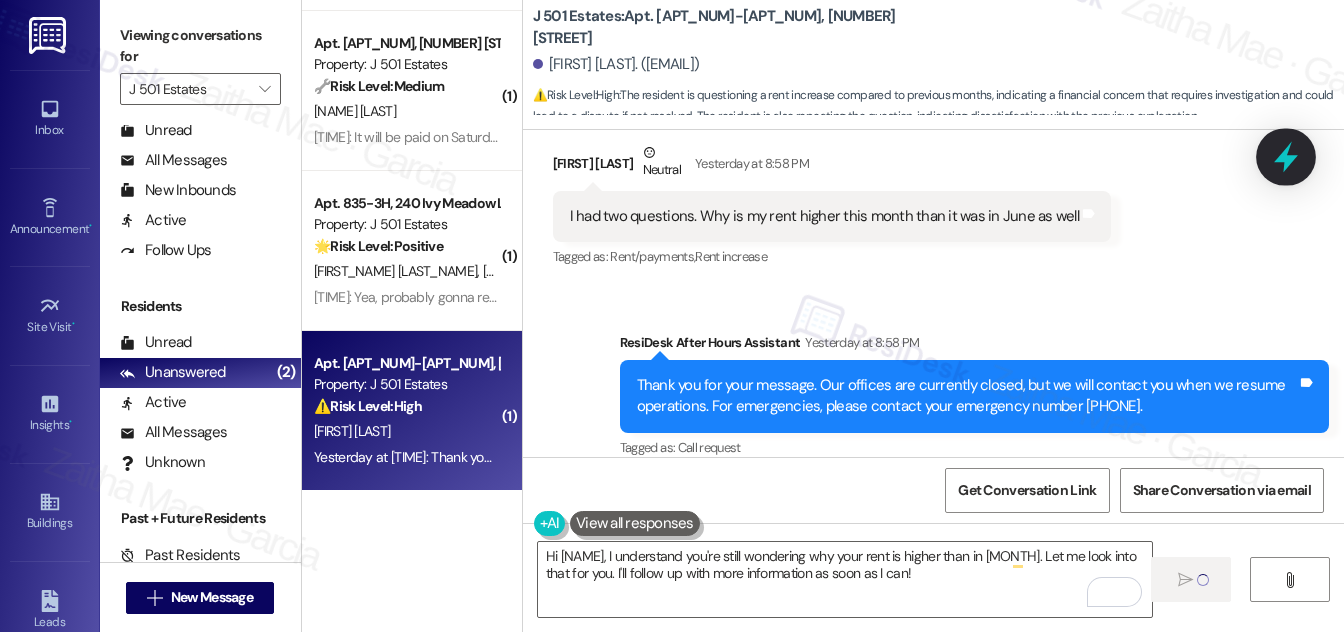 type 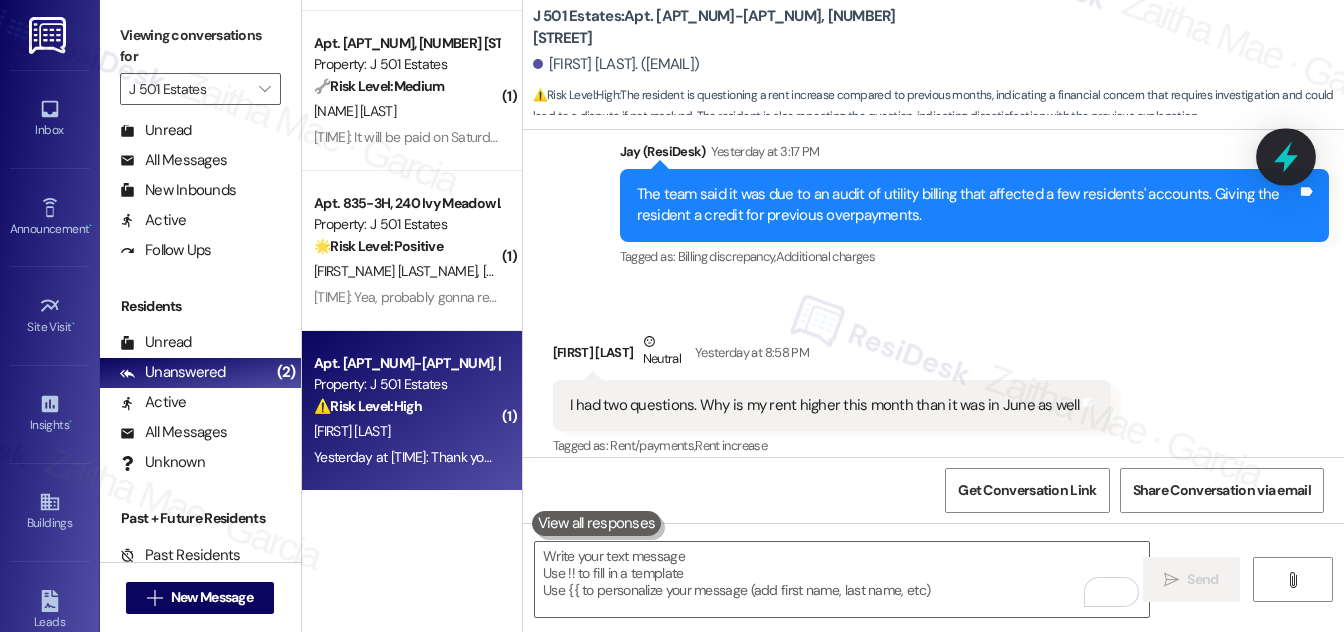 scroll, scrollTop: 2410, scrollLeft: 0, axis: vertical 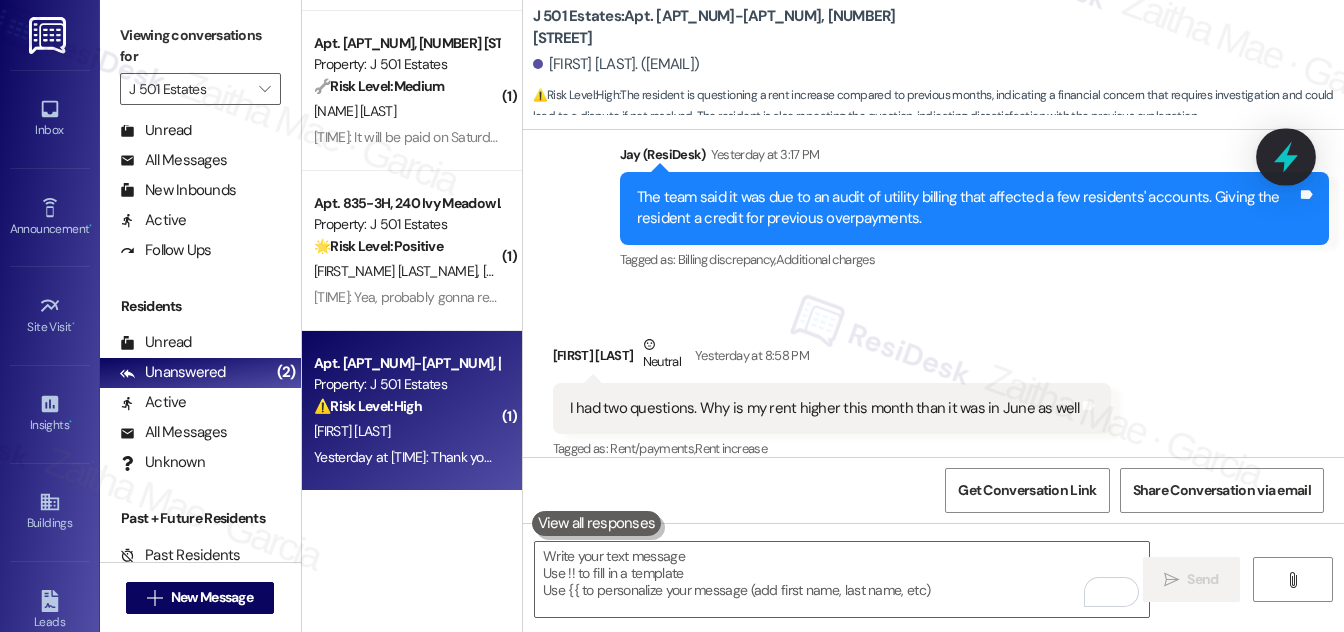 click at bounding box center (1286, 156) 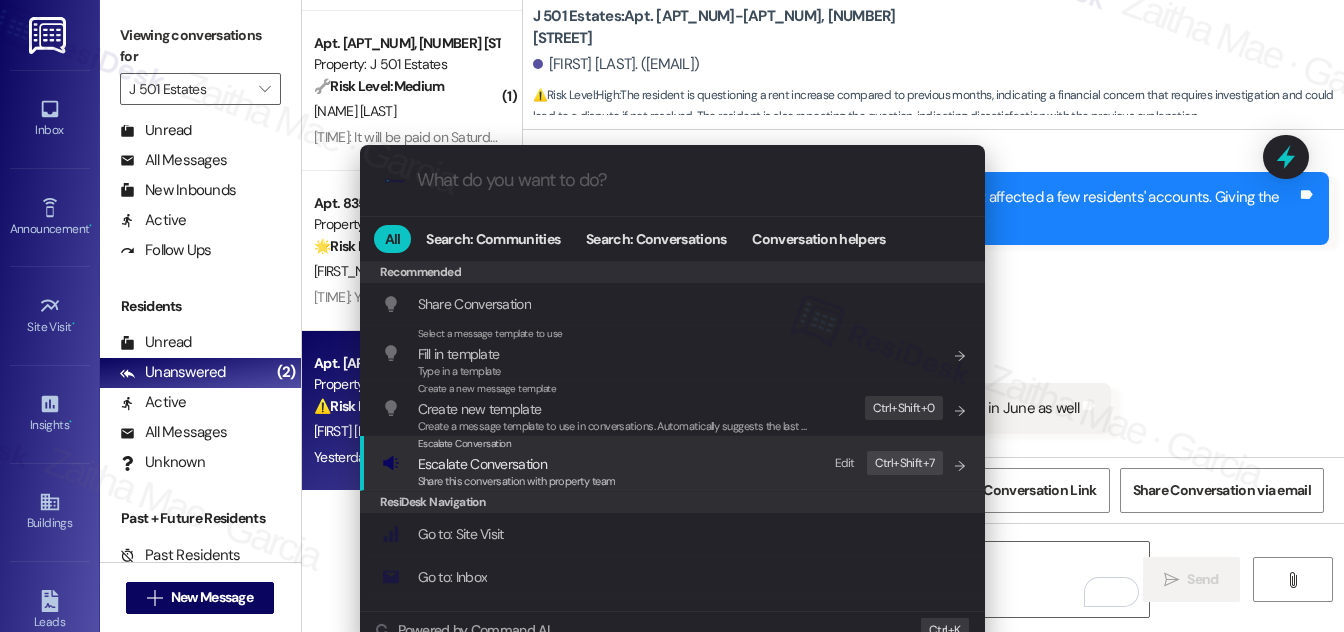 click on "Escalate Conversation" at bounding box center [482, 464] 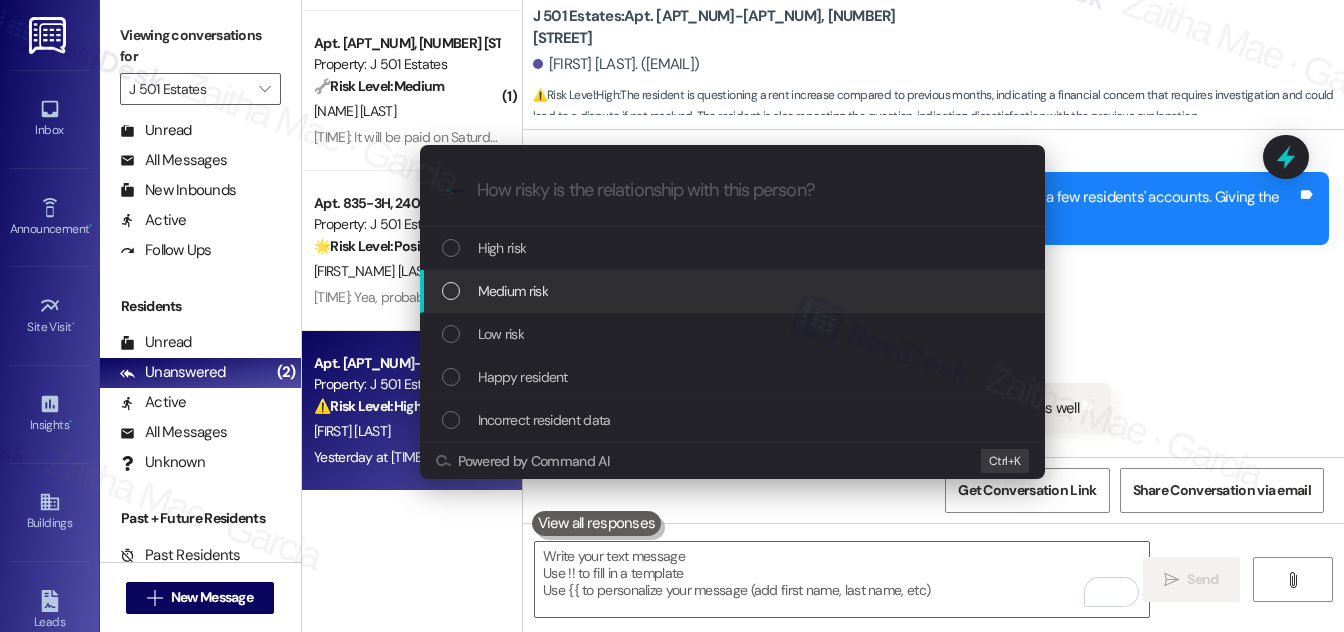 click on "Medium risk" at bounding box center (513, 291) 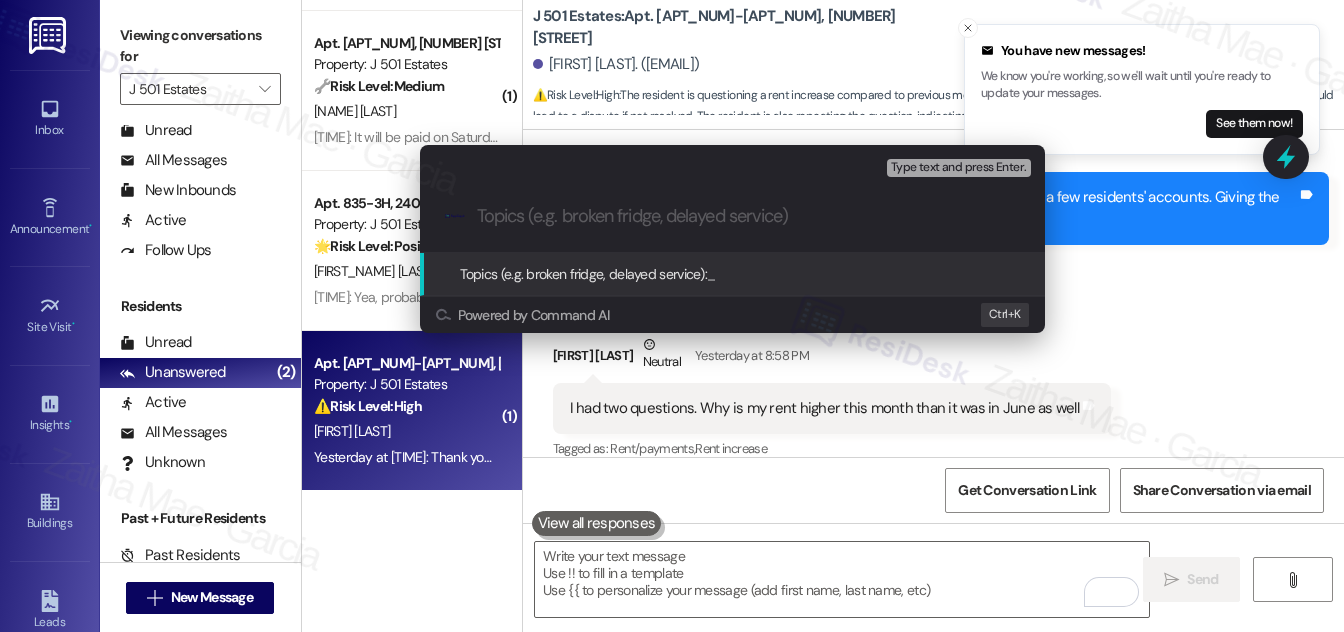 paste on "Clarification Requested on Rent Difference Since June" 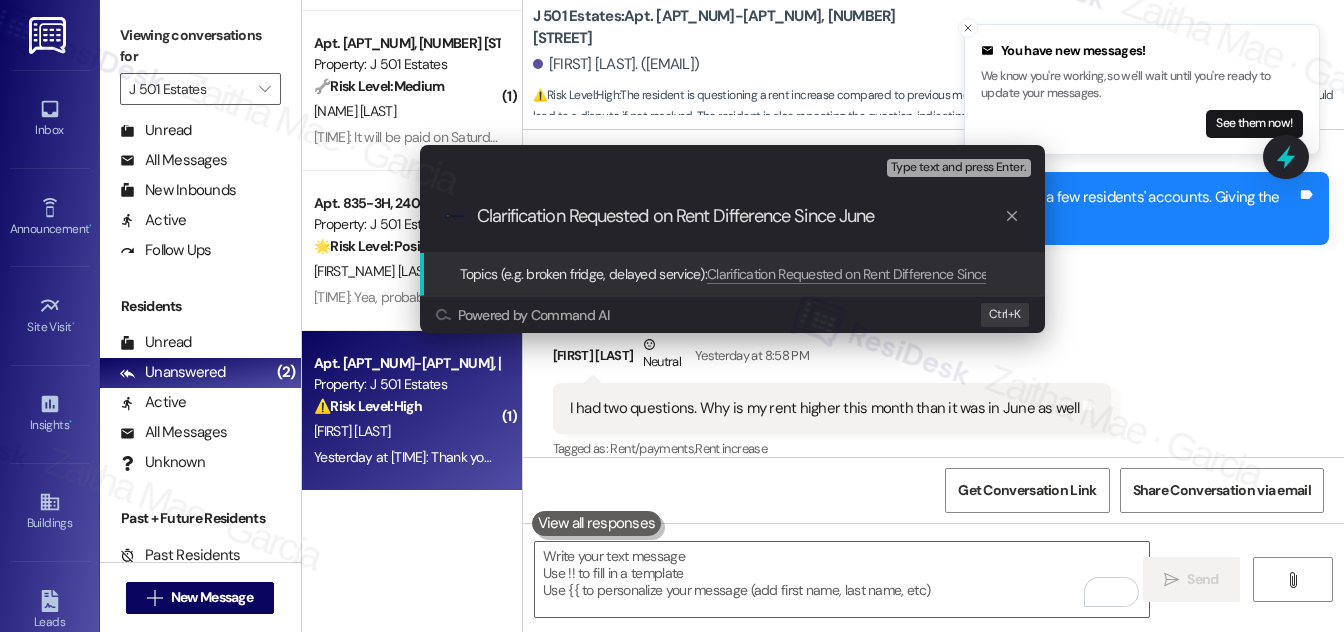 click on "Clarification Requested on Rent Difference Since June" at bounding box center (740, 216) 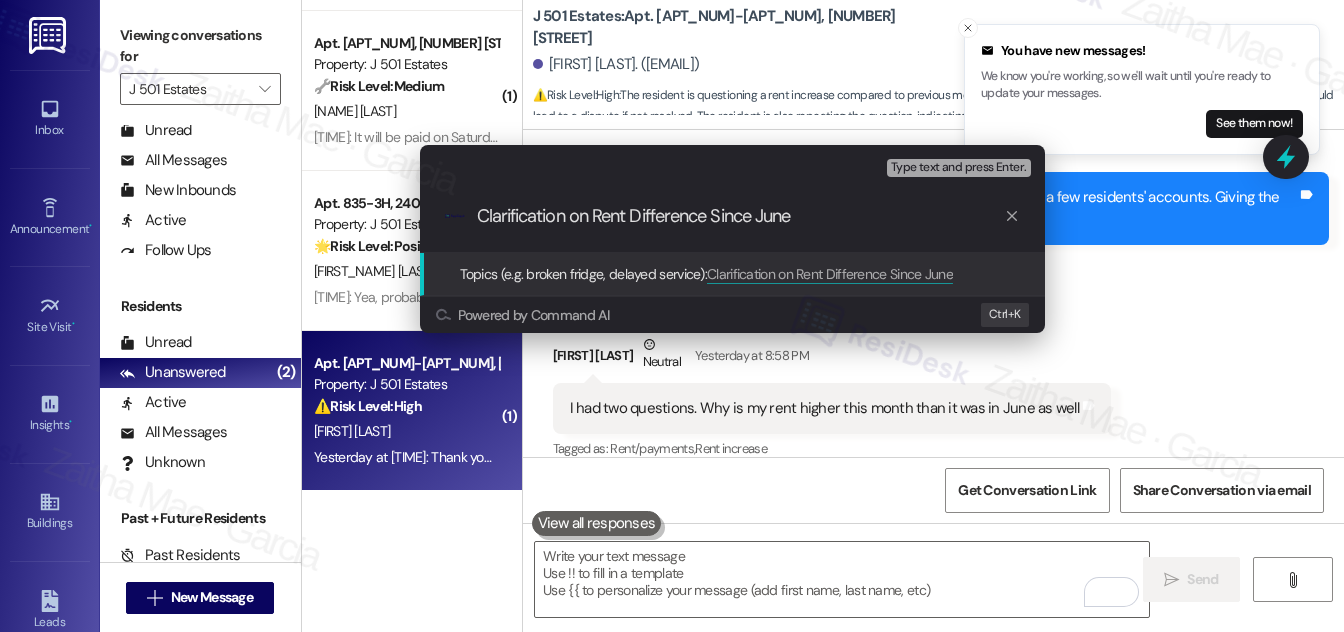type 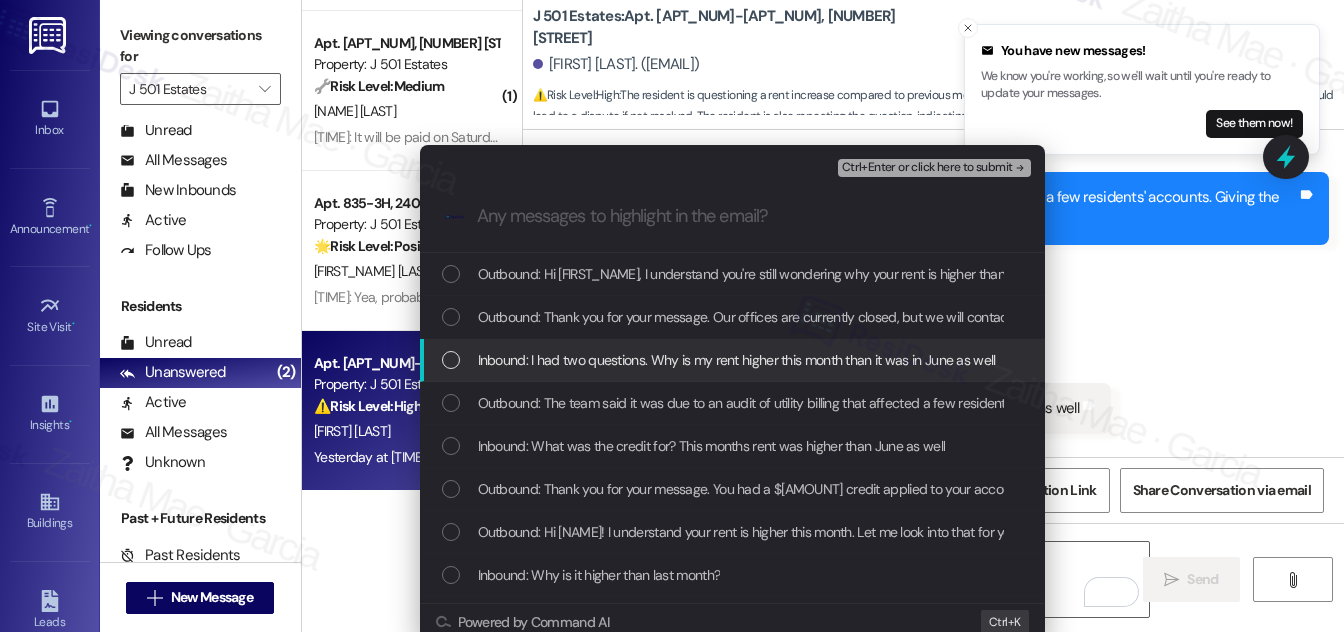 click on "Inbound: I had two questions. Why is my rent higher this month than it was in June as well" at bounding box center [734, 360] 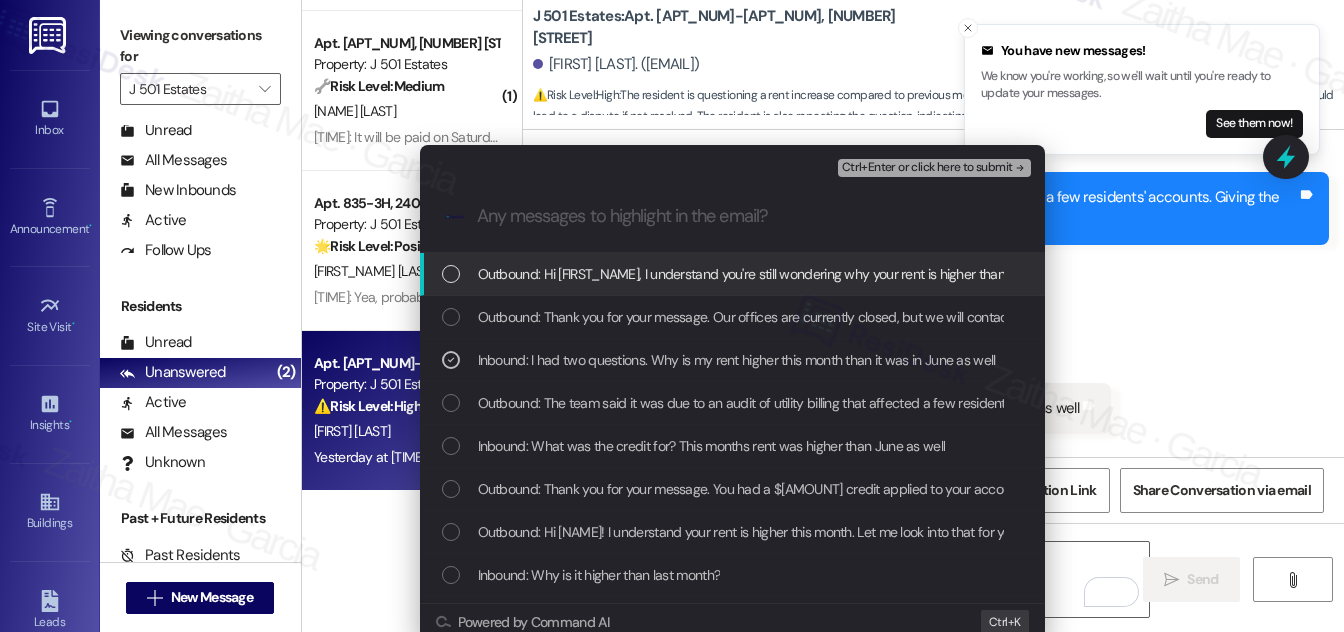 click on "Ctrl+Enter or click here to submit" at bounding box center (927, 168) 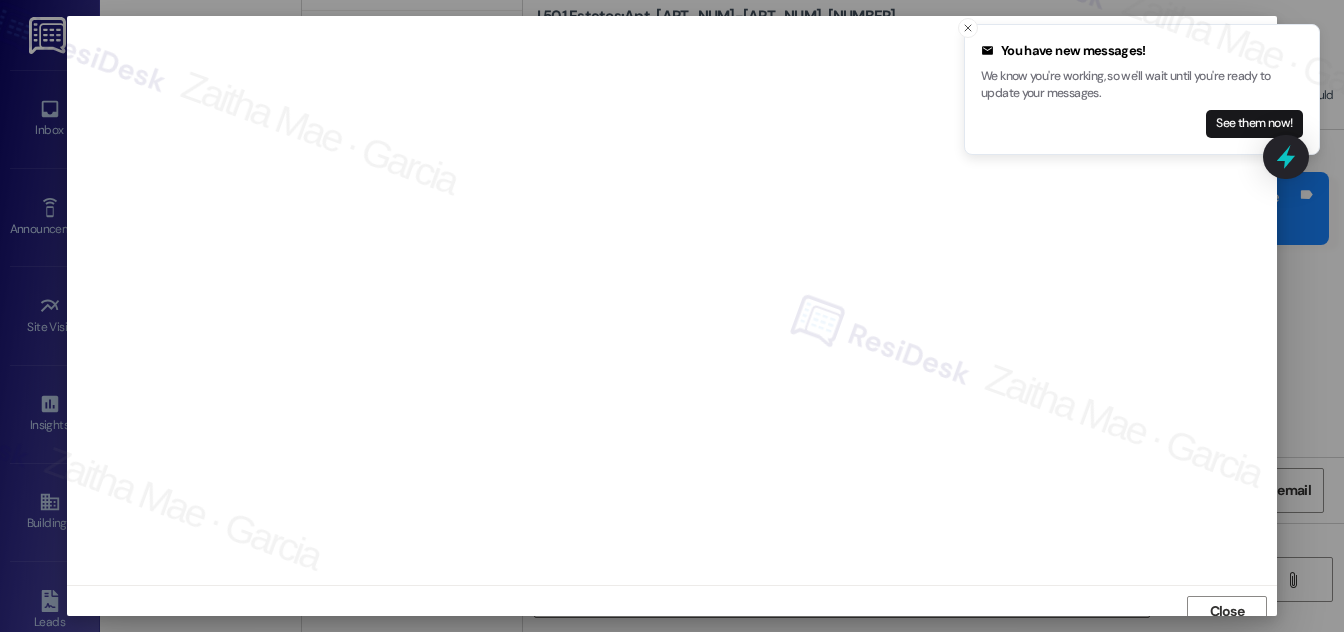 scroll, scrollTop: 11, scrollLeft: 0, axis: vertical 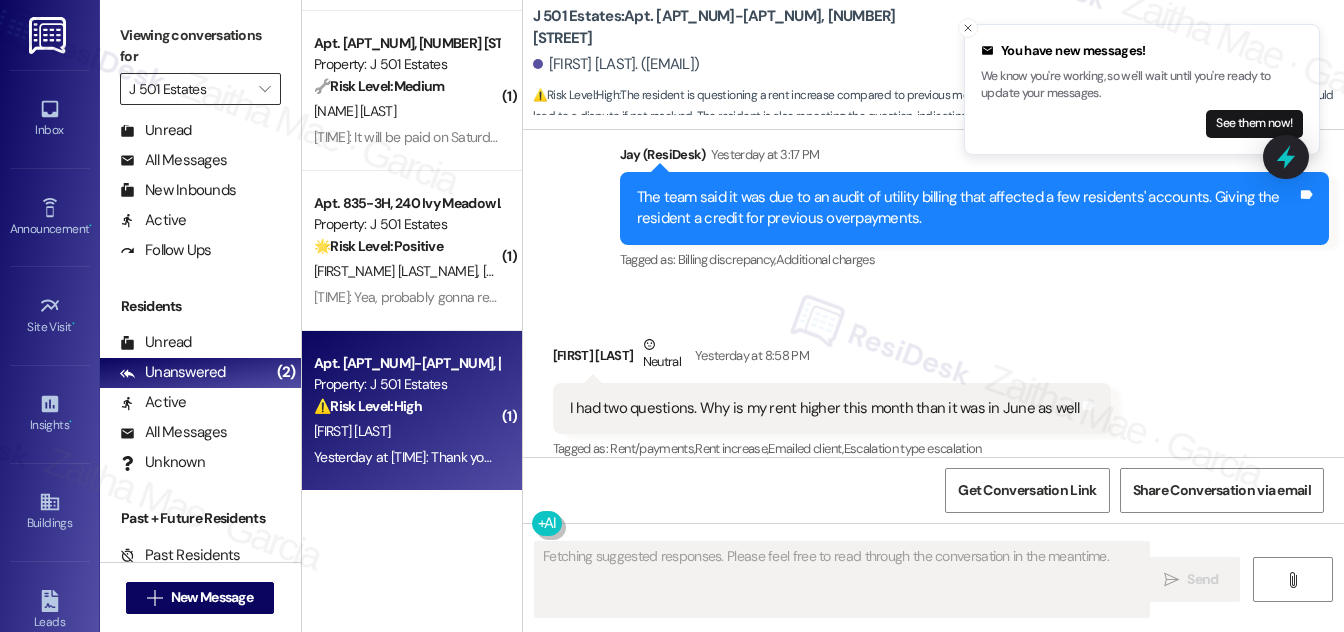 click on "J 501 Estates" at bounding box center (189, 89) 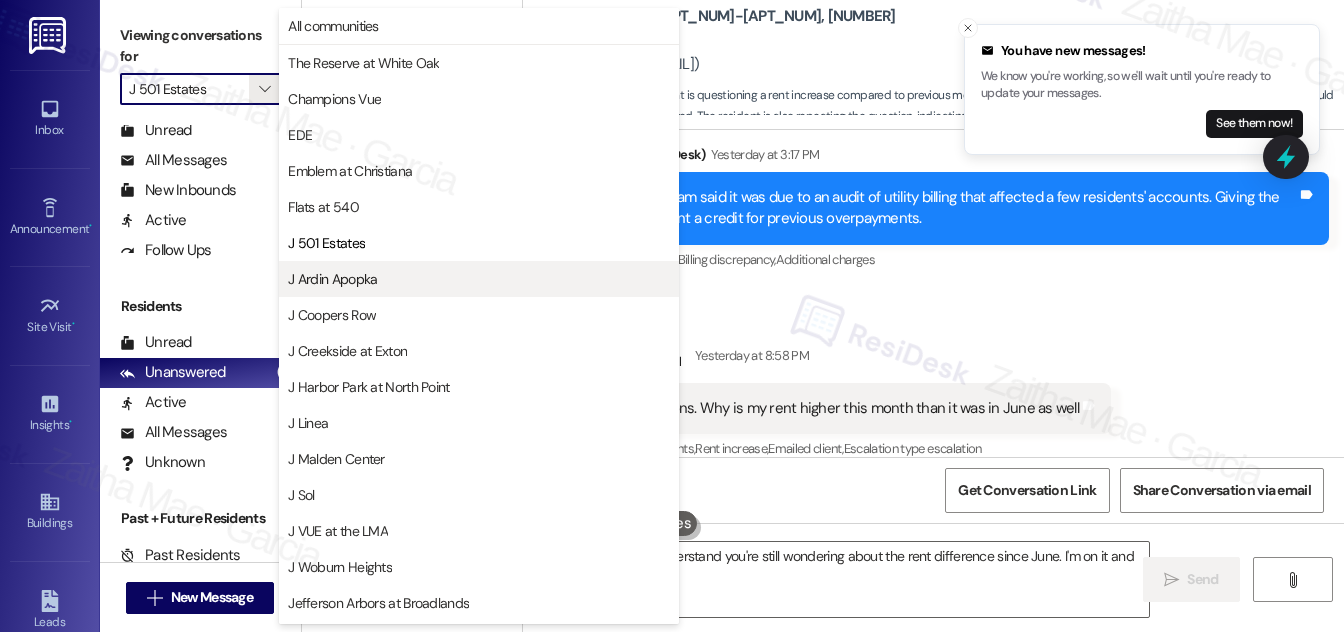 click on "J Ardin Apopka" at bounding box center [332, 279] 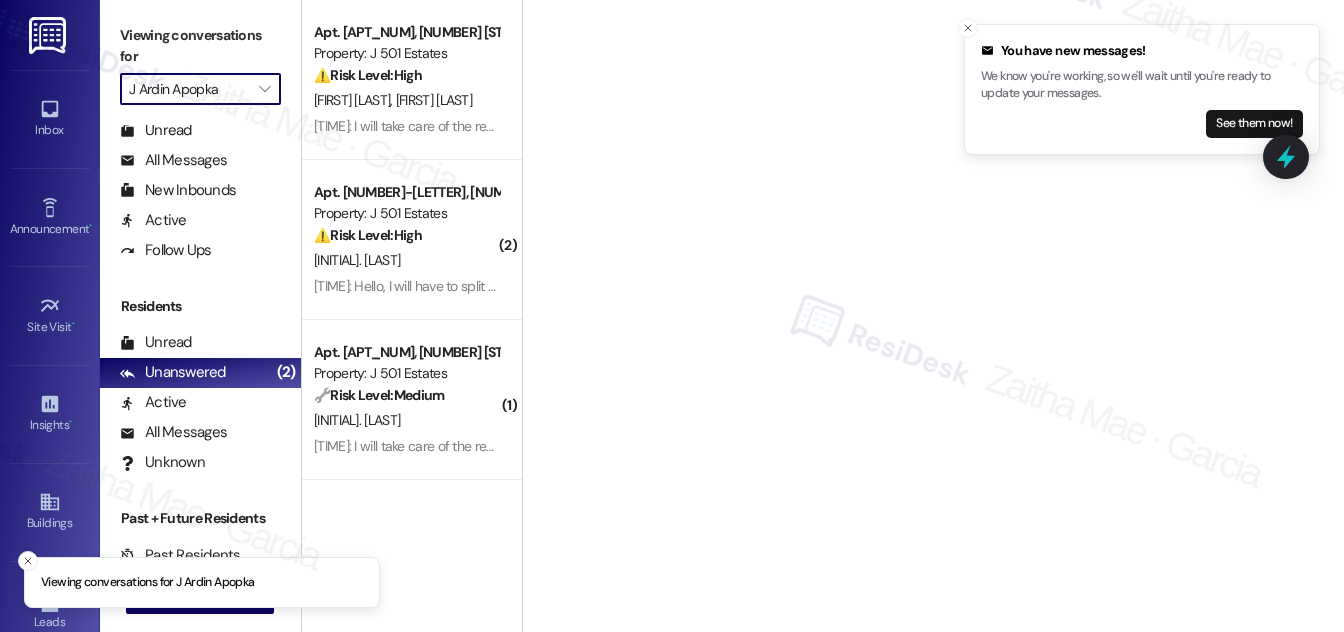 type on "J Ardin Apopka" 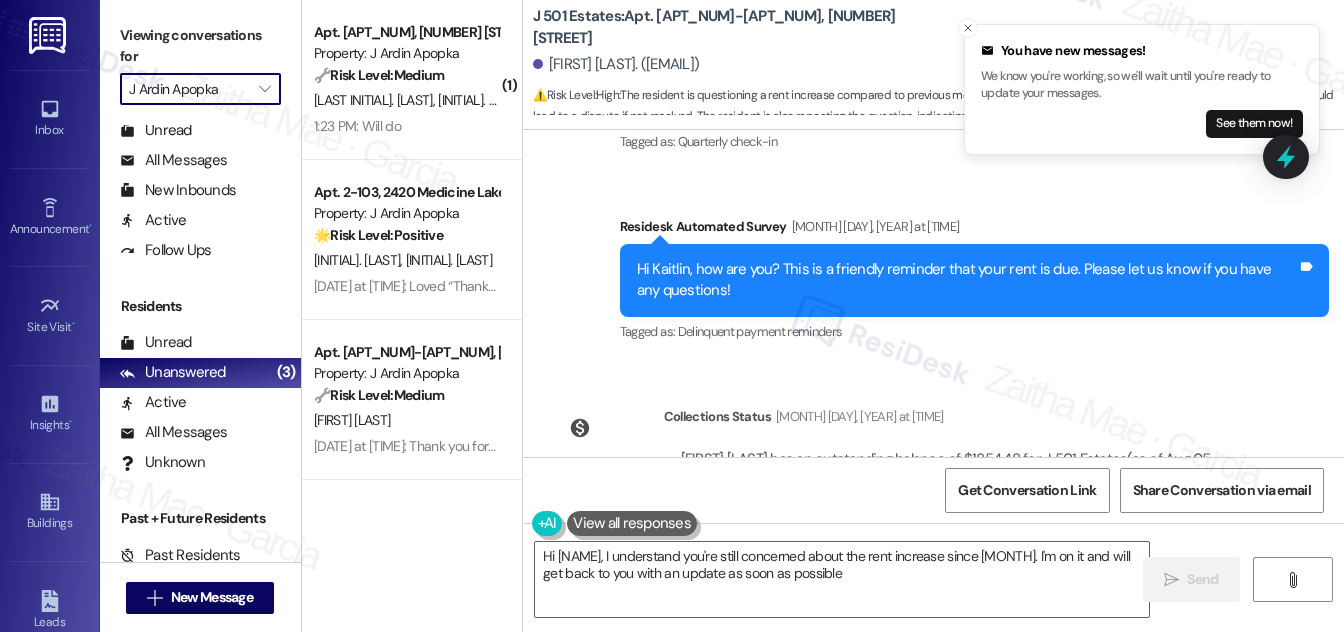 type on "Hi {{first_name}}, I understand you're still concerned about the rent increase since June. I'm on it and will get back to you with an update as soon as possible." 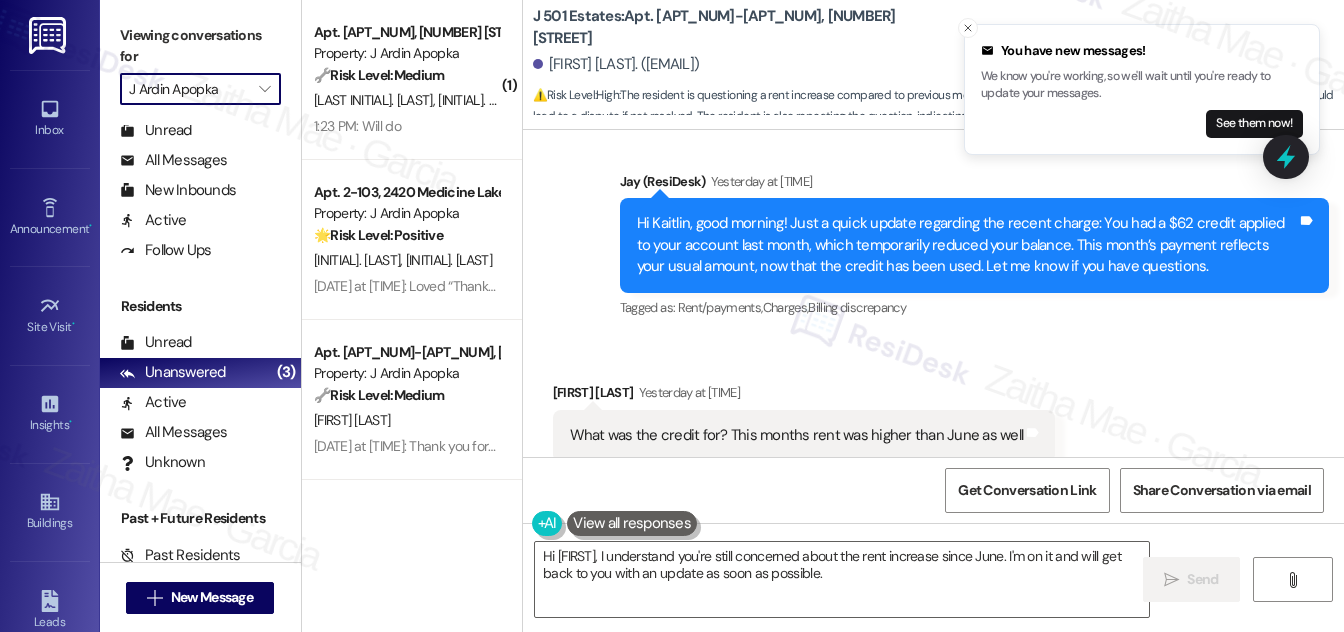 scroll, scrollTop: 2410, scrollLeft: 0, axis: vertical 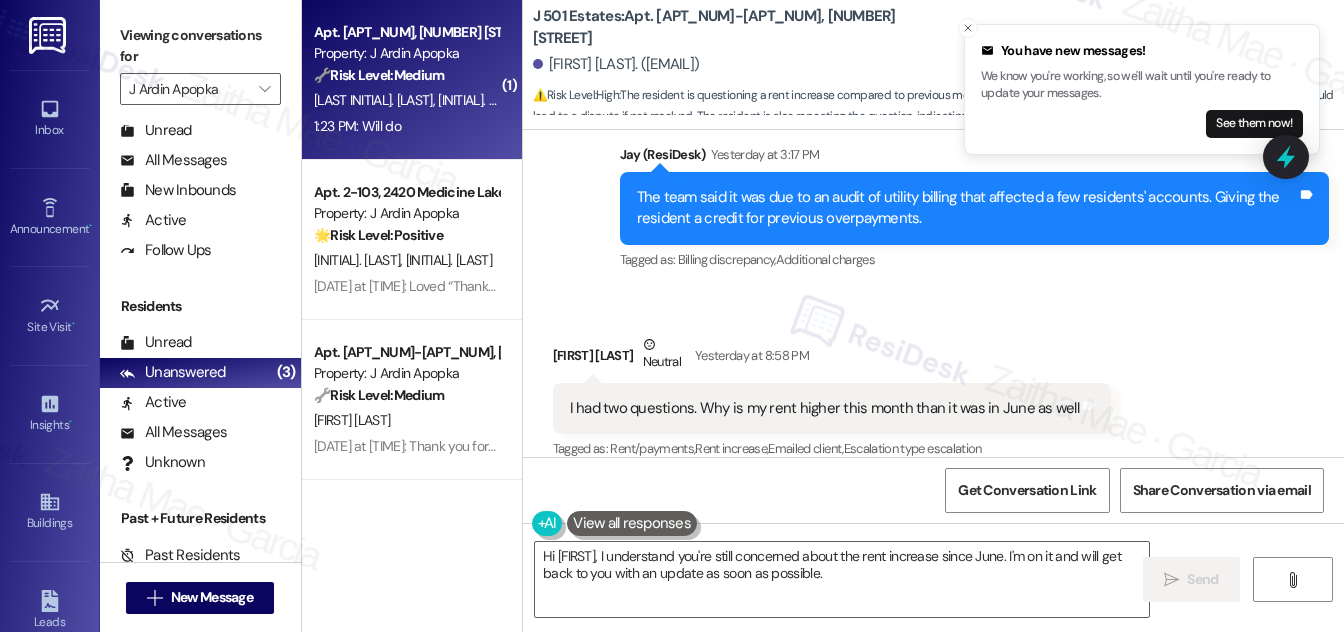 click on "N. Milton F. Milton" at bounding box center (406, 100) 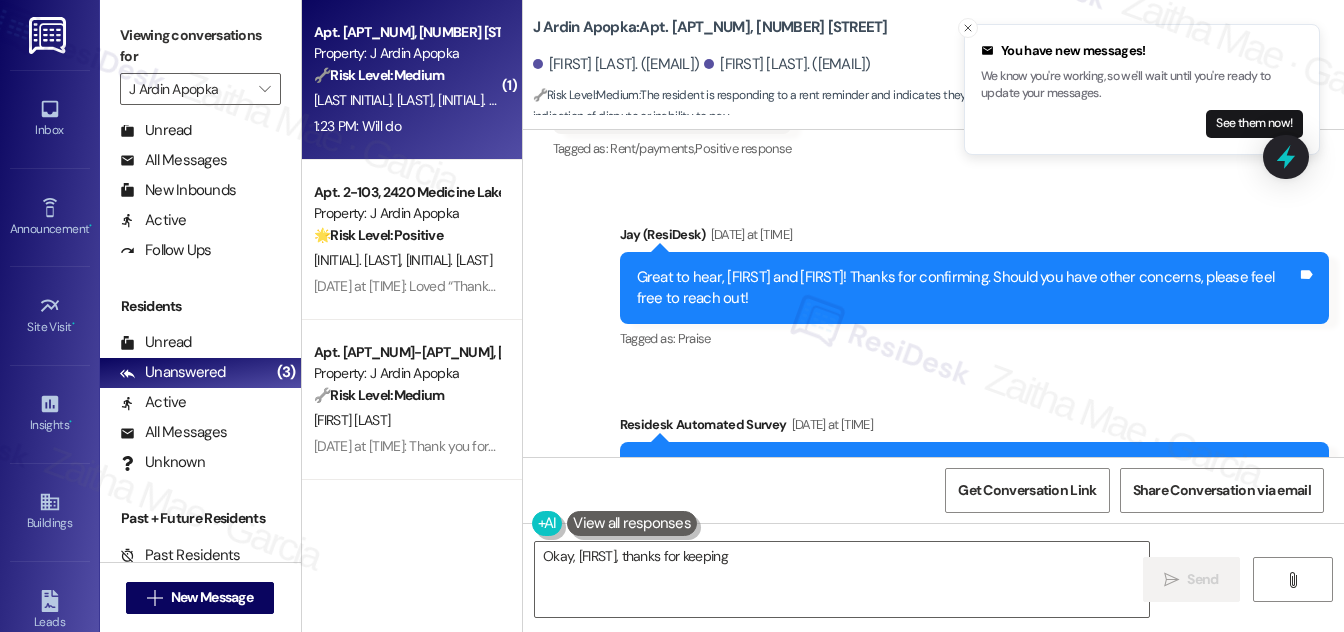scroll, scrollTop: 5972, scrollLeft: 0, axis: vertical 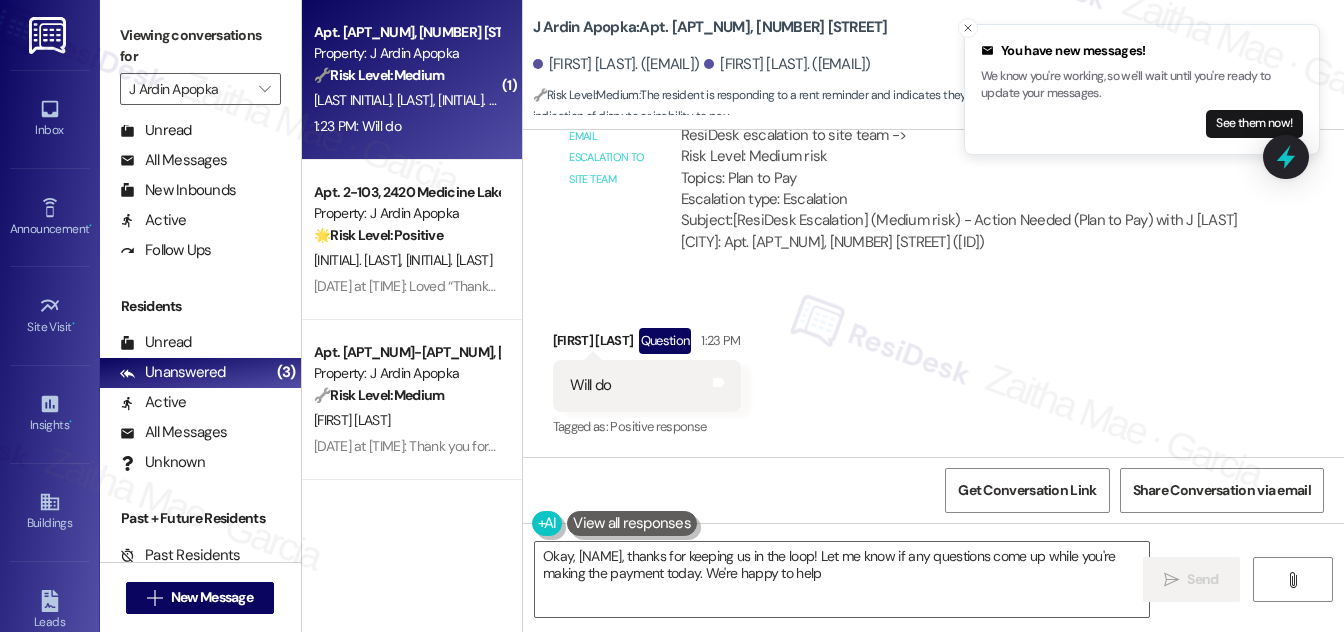 type on "Okay, {{first_name}}, thanks for keeping us in the loop! Let me know if any questions come up while you're making the payment today. We're happy to help!" 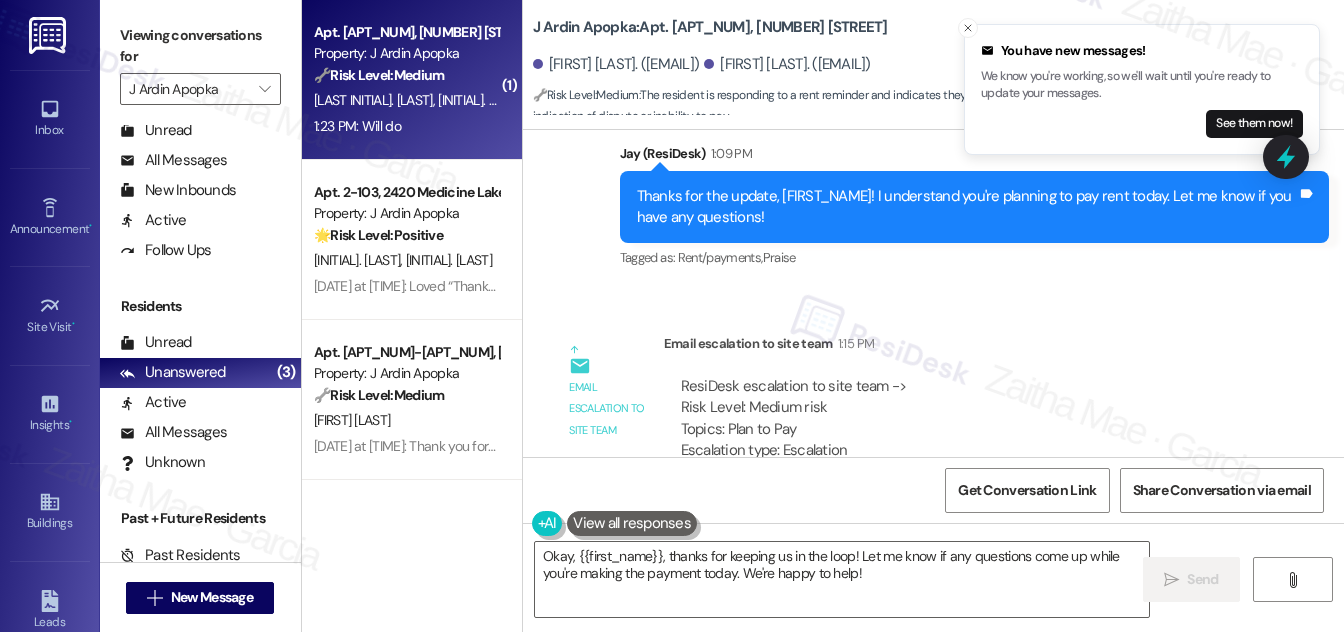 scroll, scrollTop: 5973, scrollLeft: 0, axis: vertical 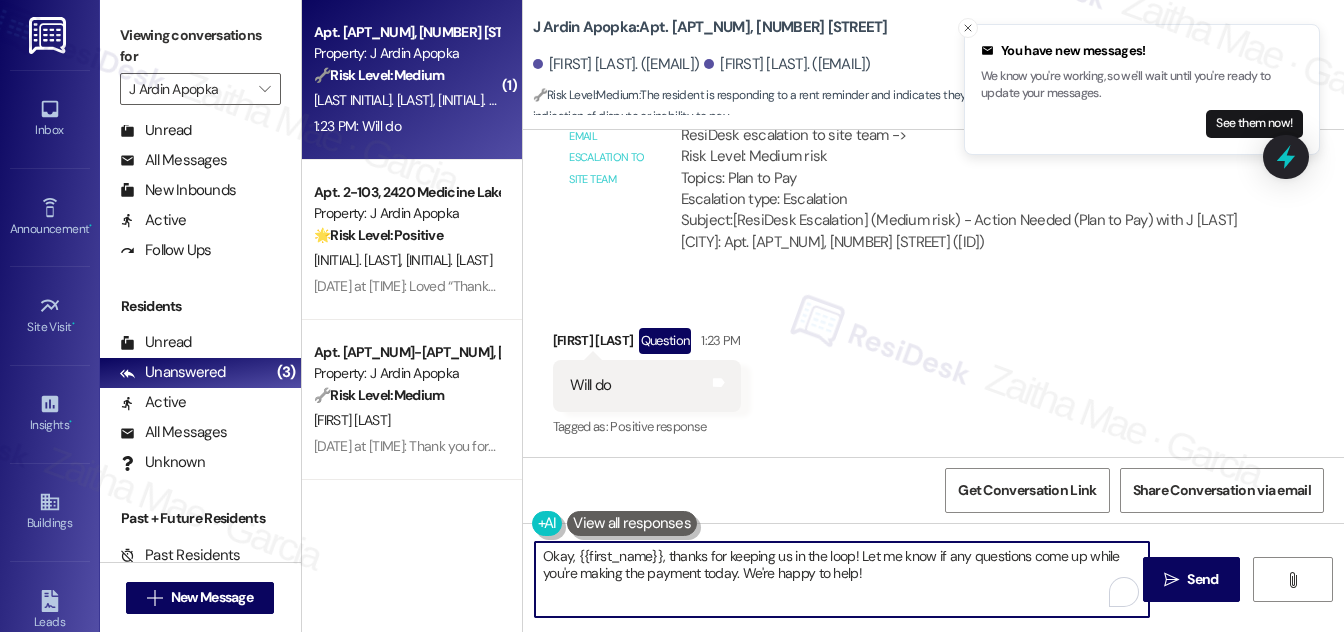 drag, startPoint x: 542, startPoint y: 559, endPoint x: 916, endPoint y: 572, distance: 374.22586 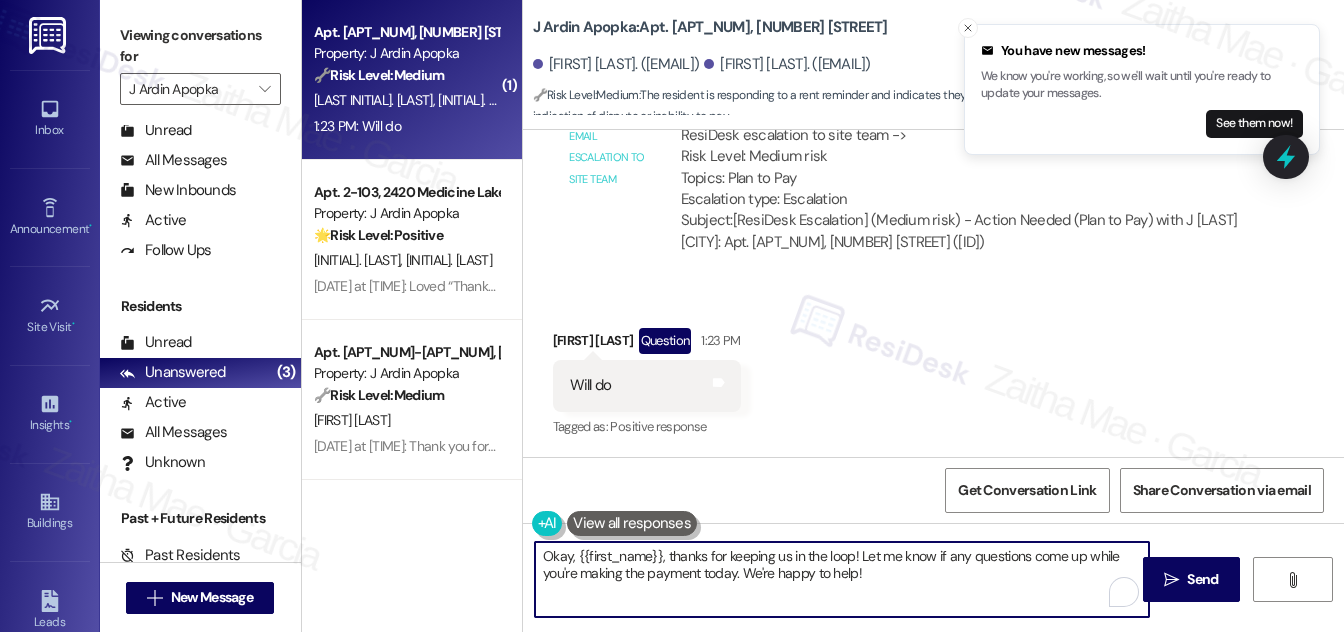 click on "Okay, {{first_name}}, thanks for keeping us in the loop! Let me know if any questions come up while you're making the payment today. We're happy to help!" at bounding box center (842, 579) 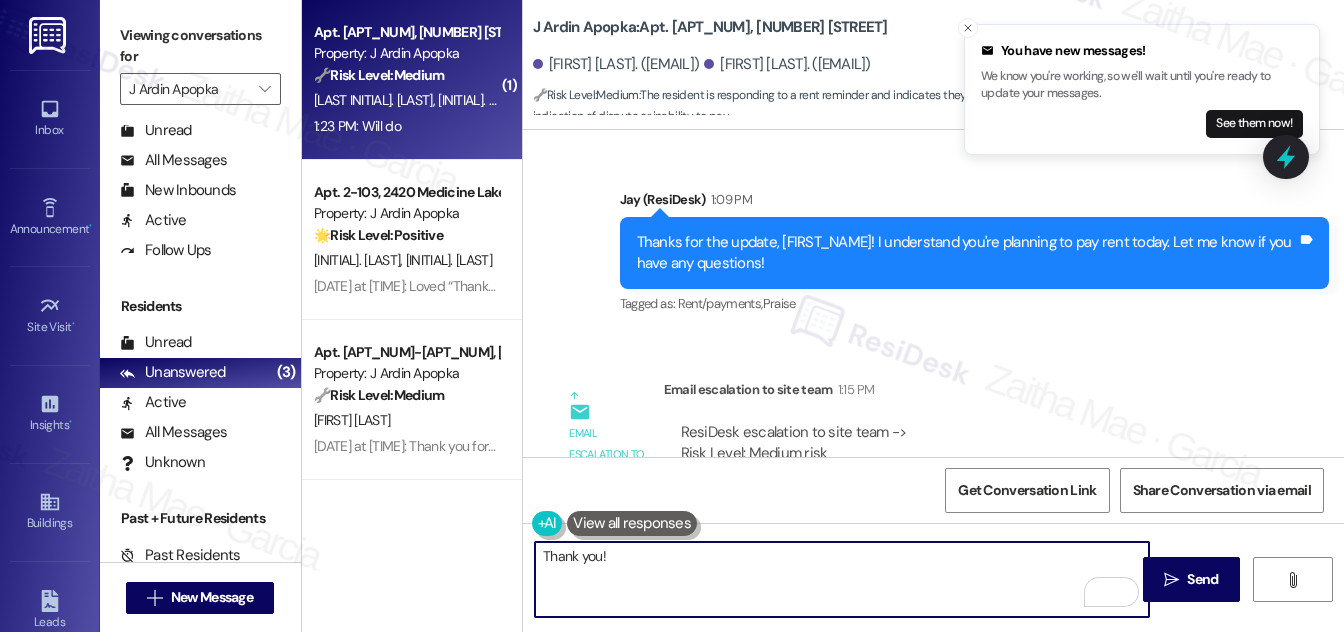 scroll, scrollTop: 5609, scrollLeft: 0, axis: vertical 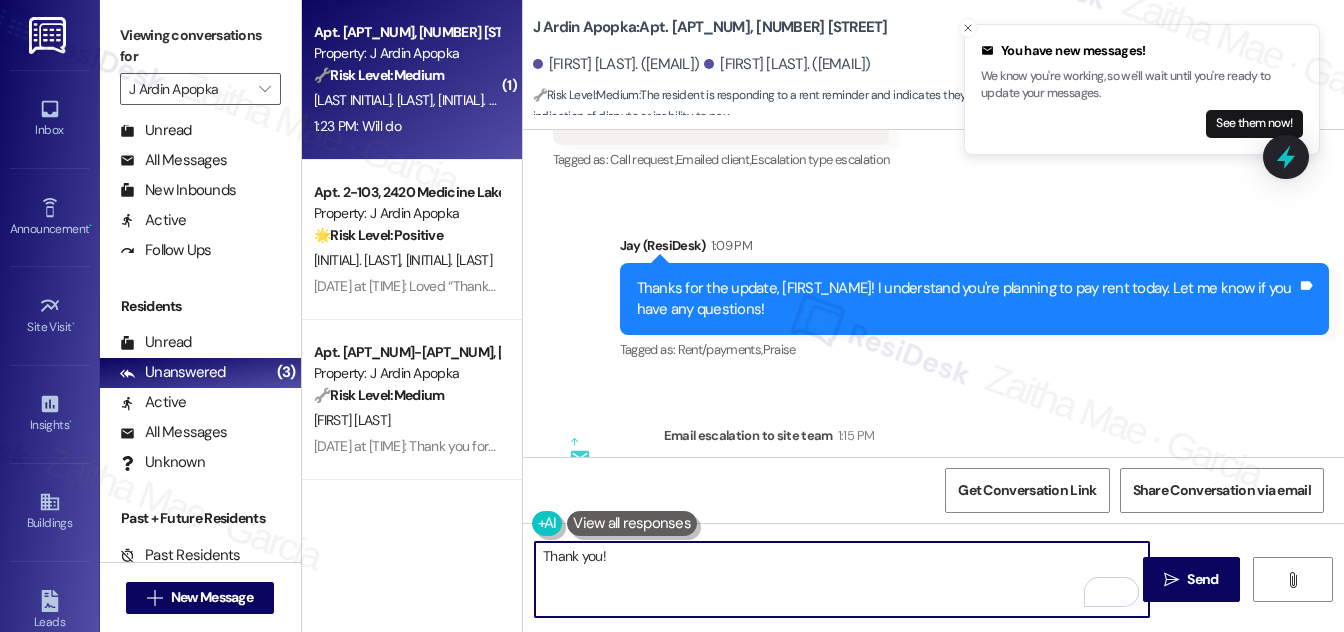 click on "Thank you!" at bounding box center (842, 579) 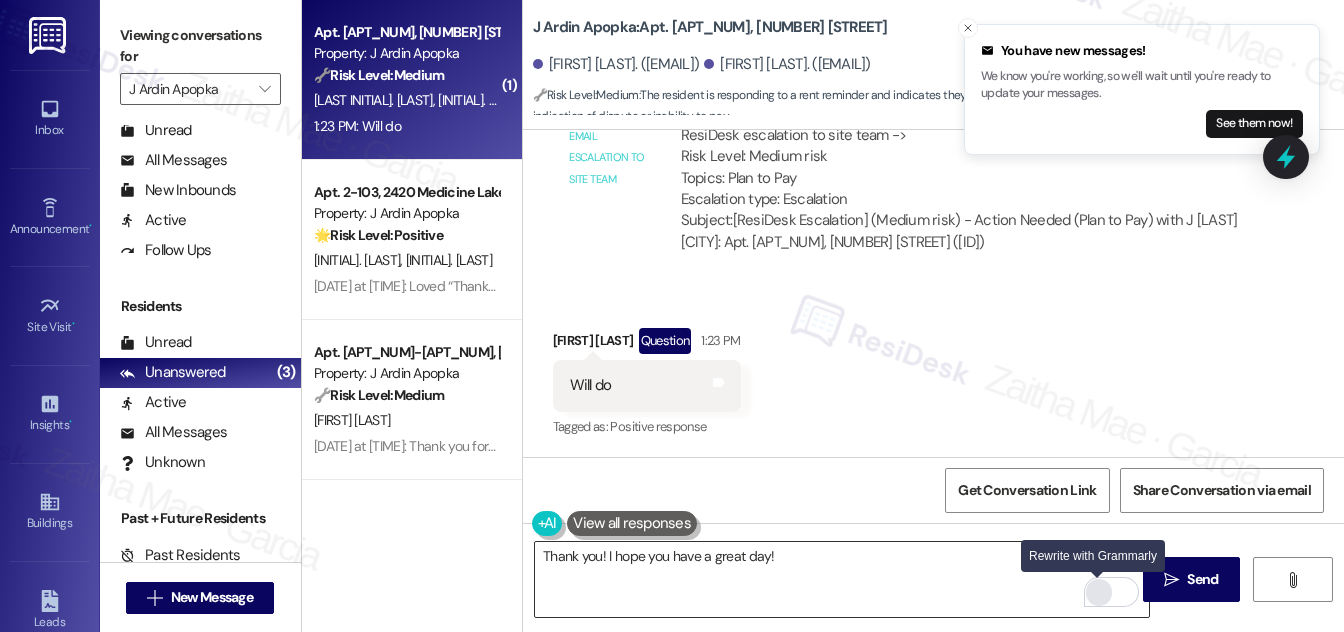click at bounding box center [1099, 592] 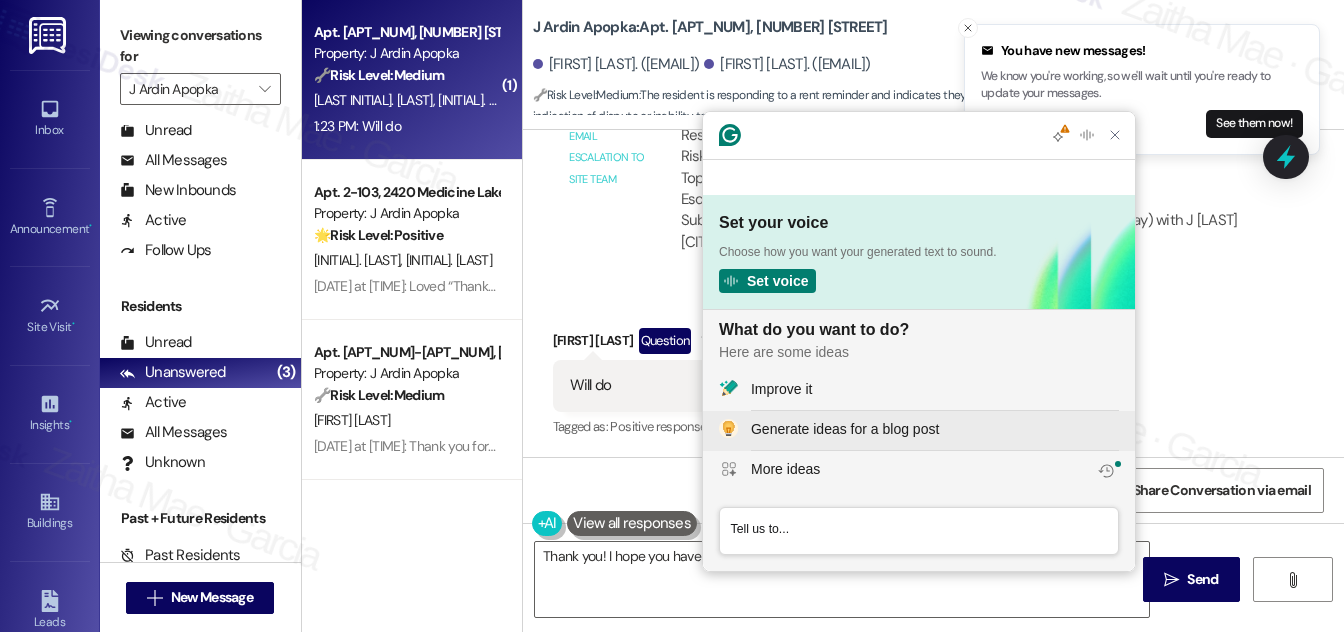 scroll, scrollTop: 0, scrollLeft: 0, axis: both 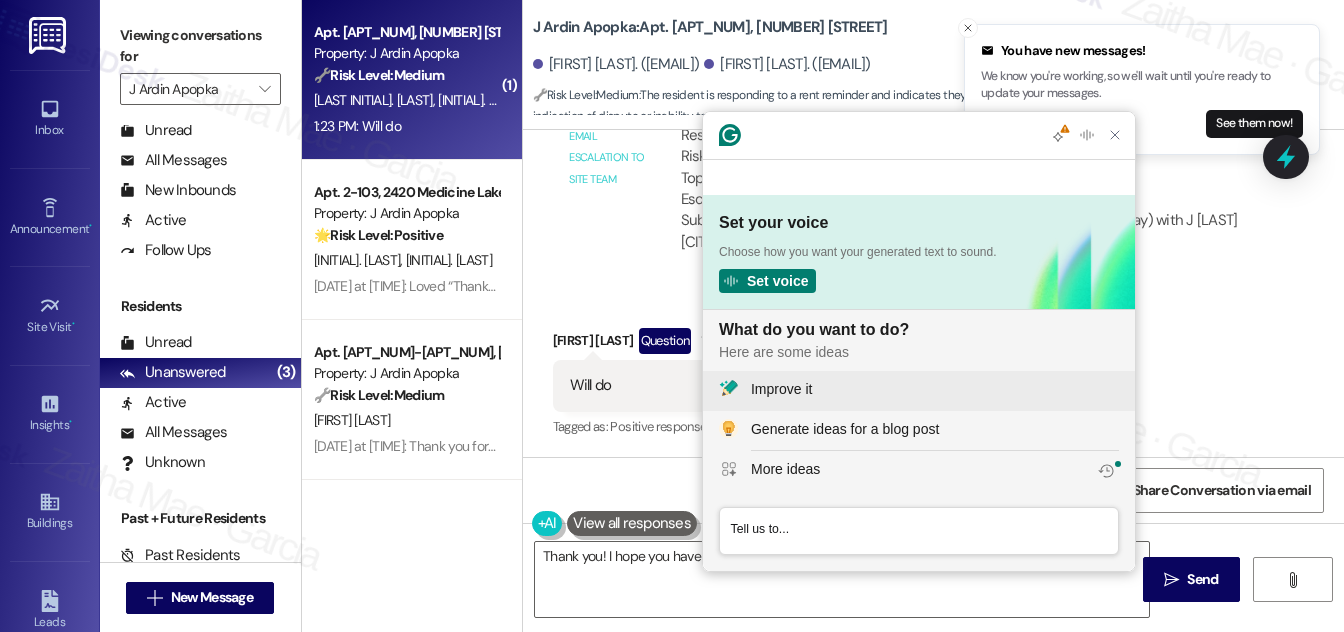 click on "Improve it" 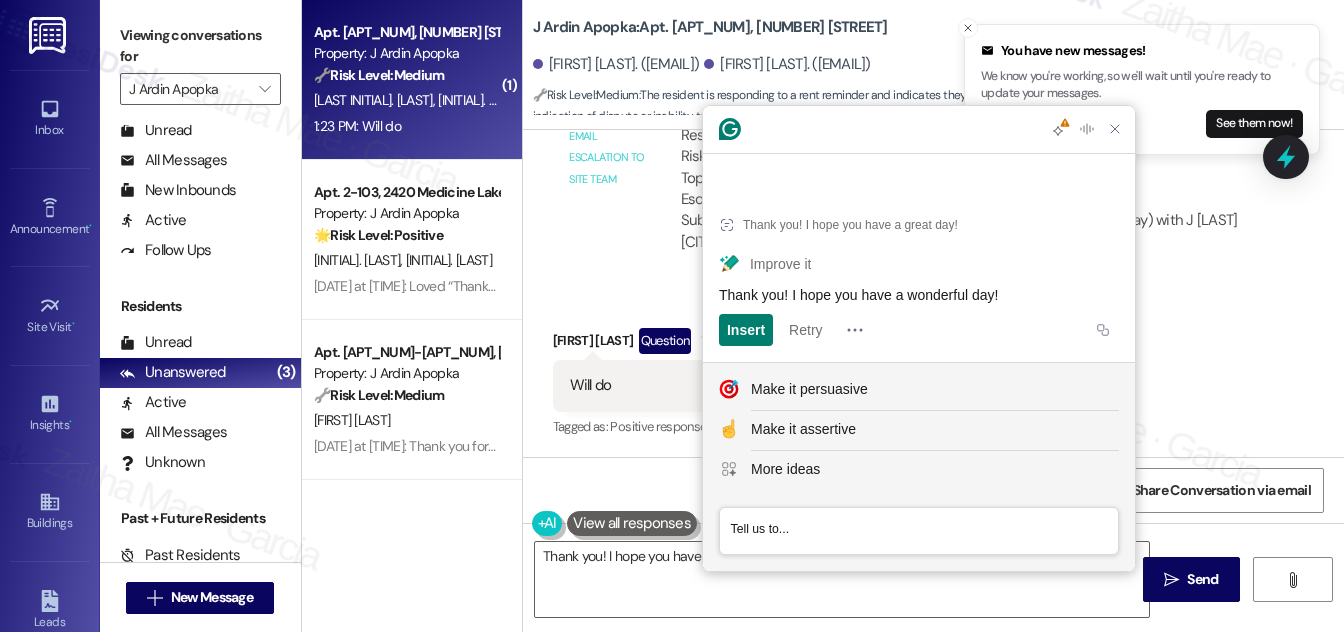 drag, startPoint x: 794, startPoint y: 295, endPoint x: 1055, endPoint y: 330, distance: 263.33627 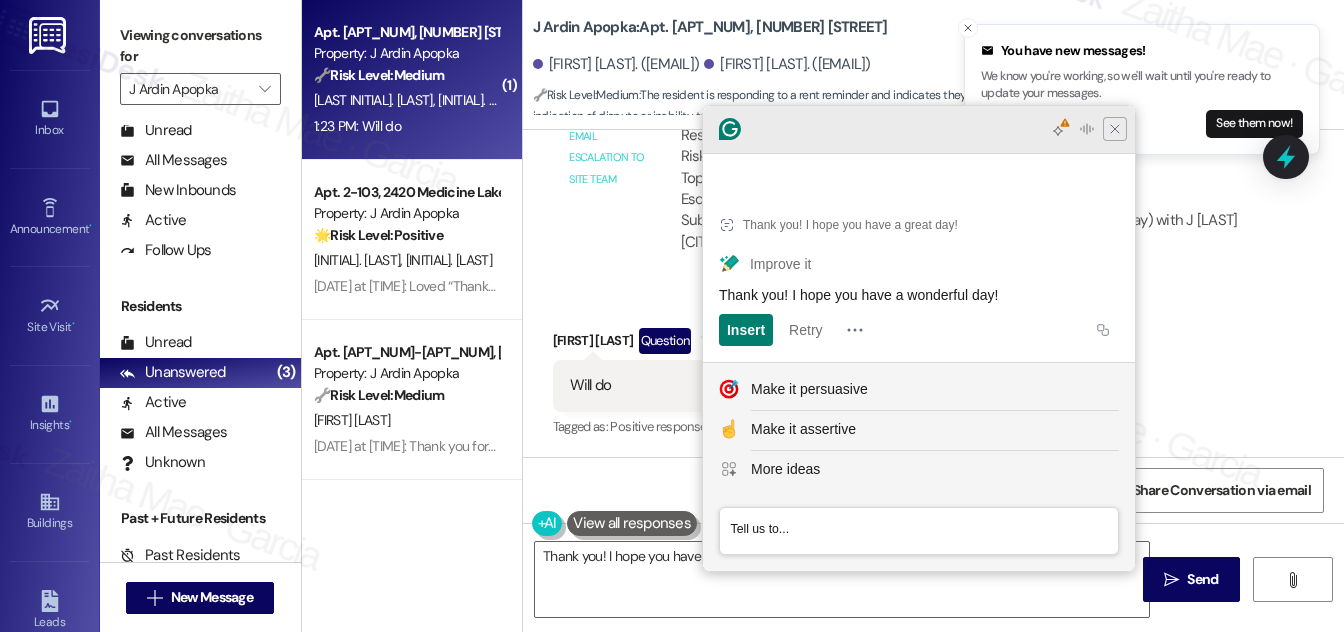 click 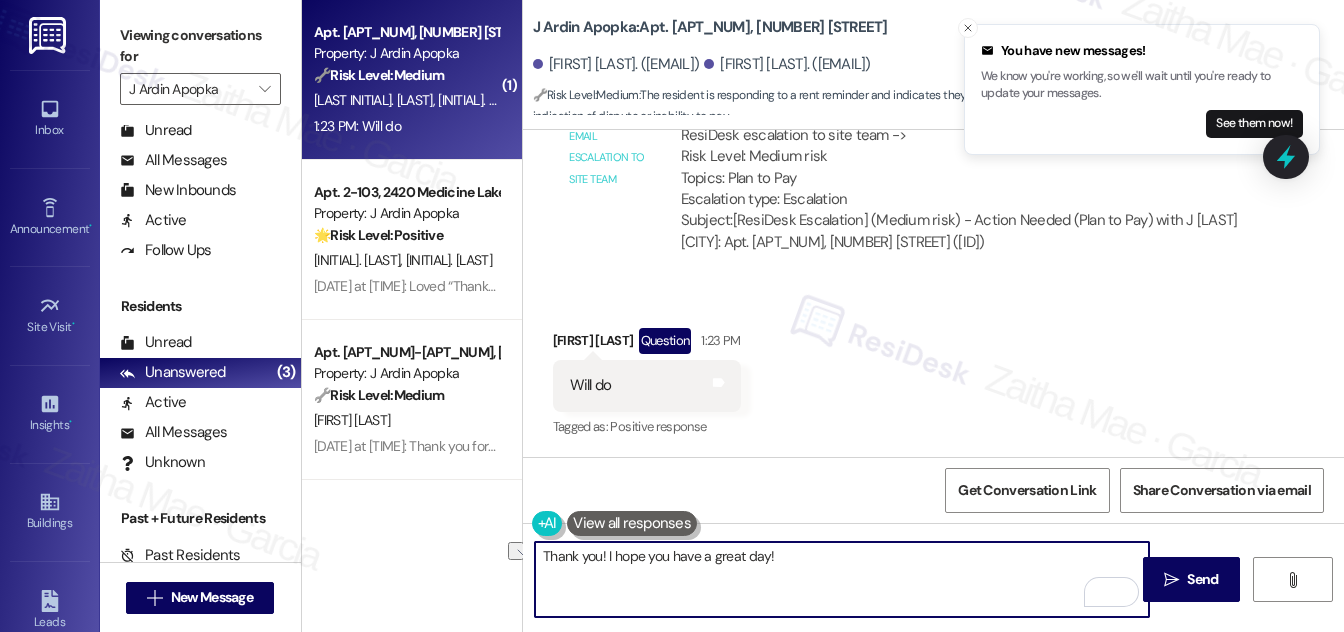 drag, startPoint x: 604, startPoint y: 556, endPoint x: 869, endPoint y: 567, distance: 265.2282 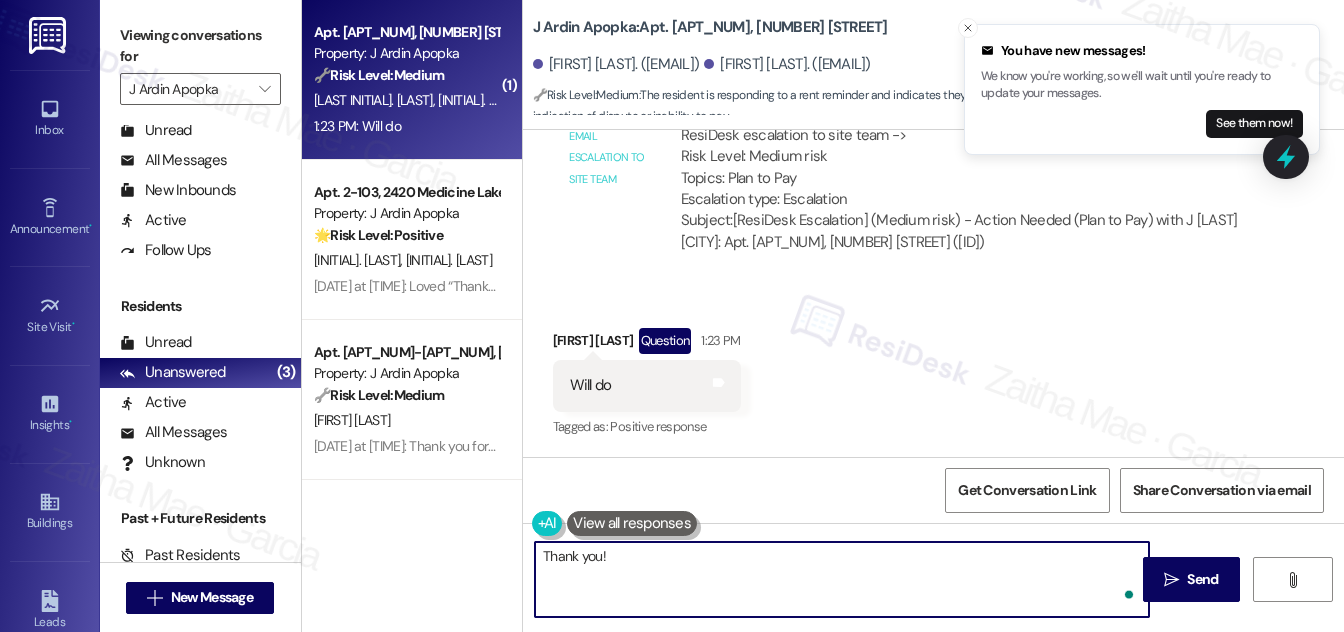 paste on "I hope you have a wonderful day!" 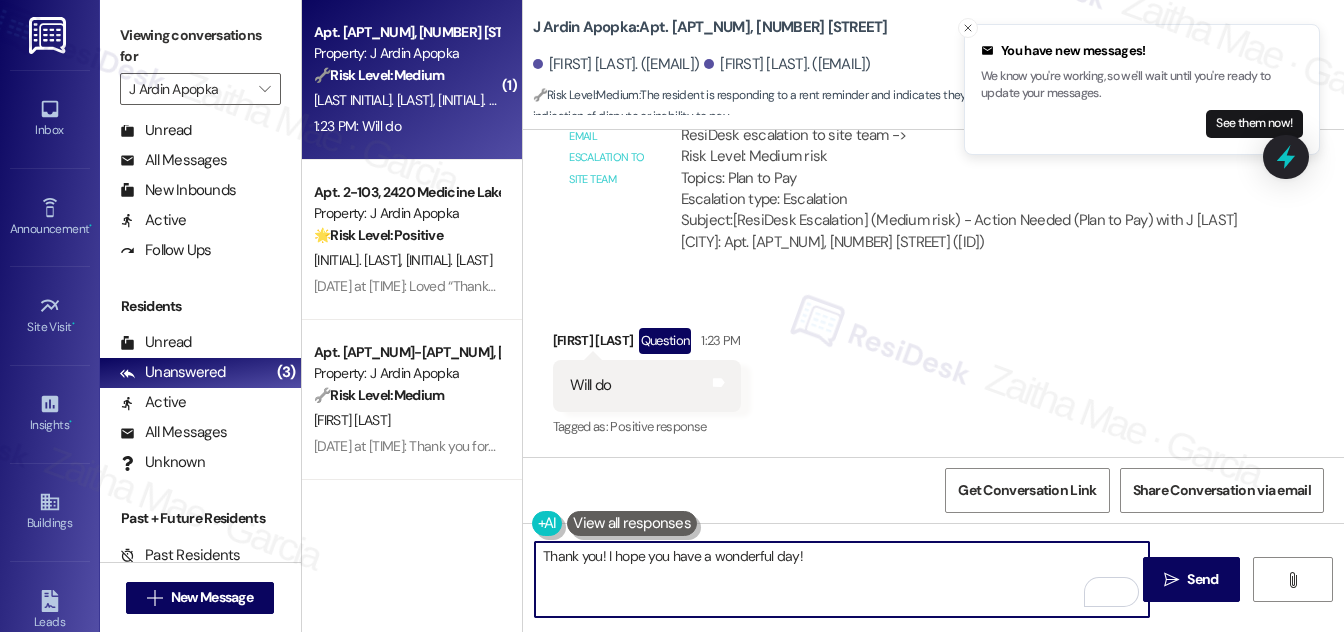 scroll, scrollTop: 5973, scrollLeft: 0, axis: vertical 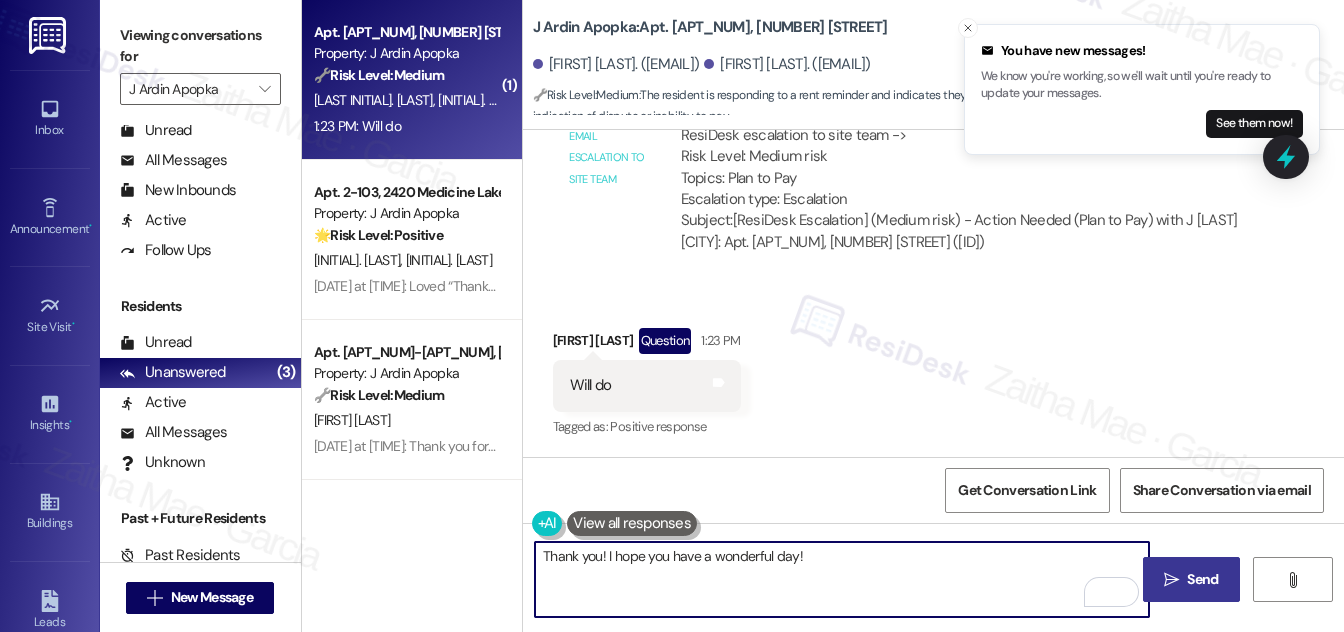 type on "Thank you! I hope you have a wonderful day!" 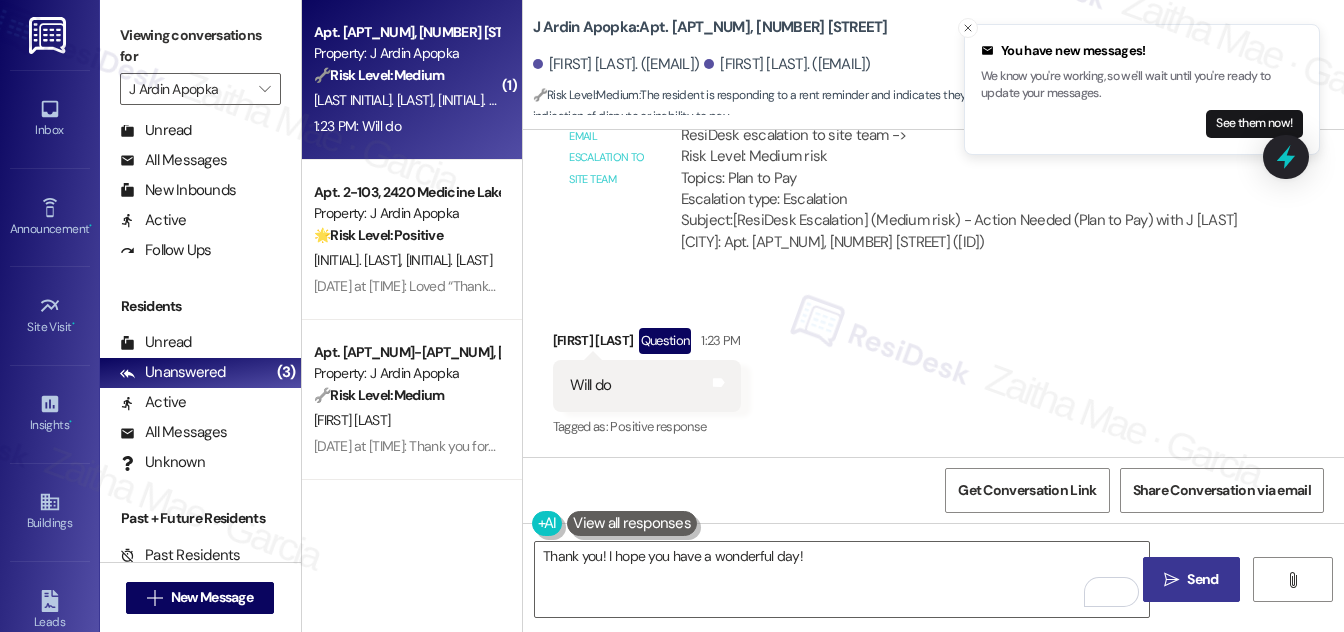 click on "Send" at bounding box center [1202, 579] 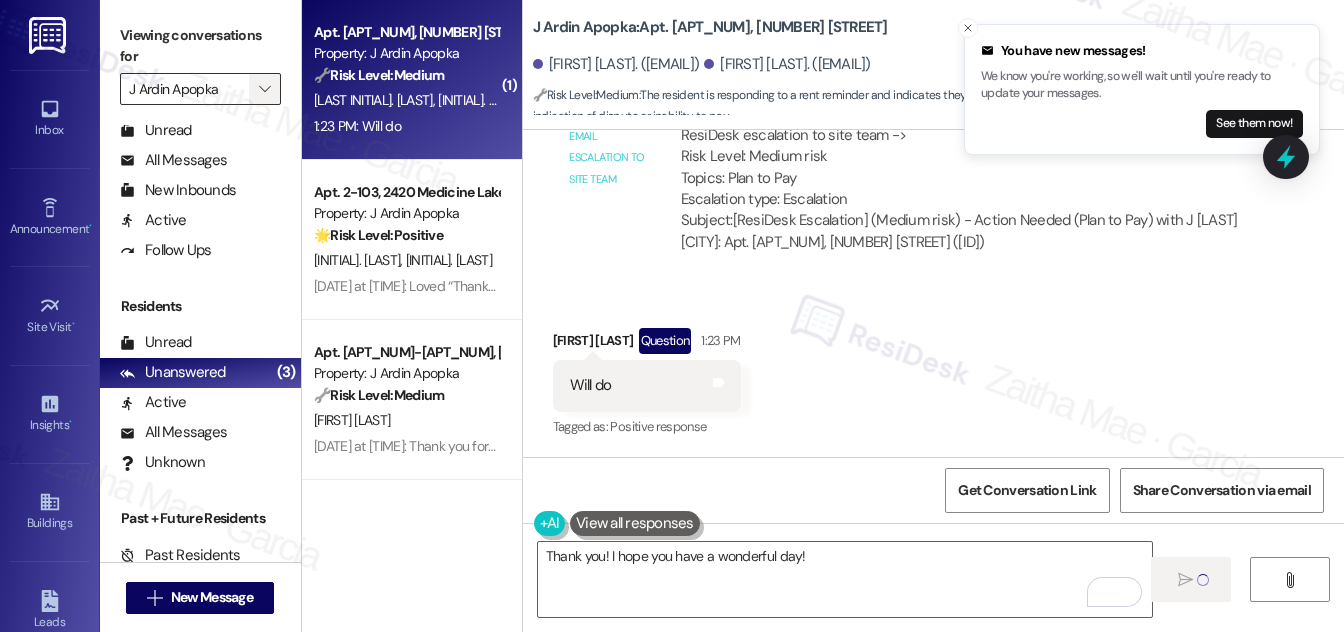 type 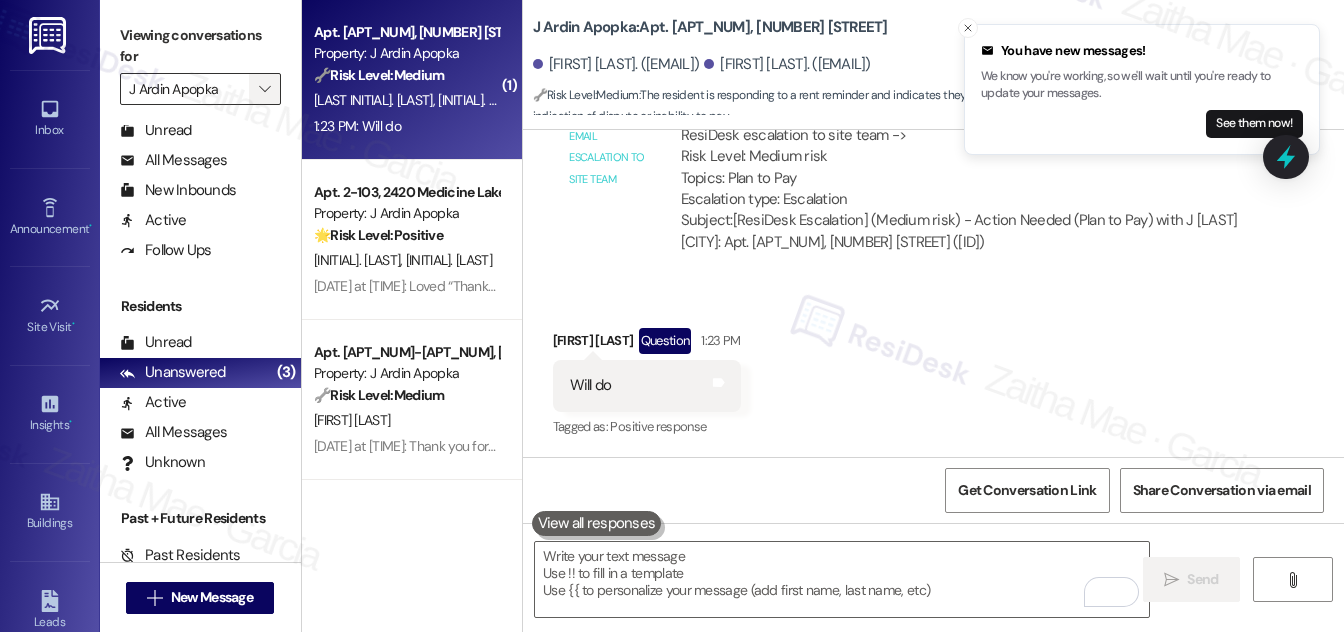 click on "" at bounding box center (264, 89) 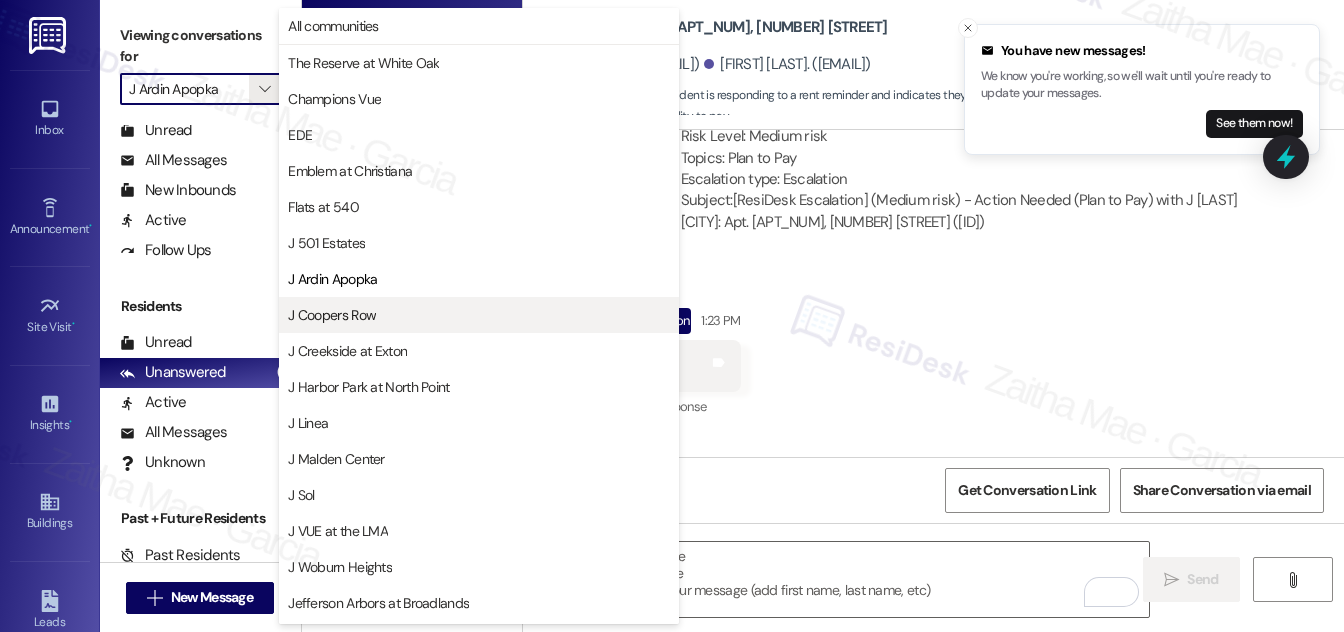 click on "J Coopers Row" at bounding box center (332, 315) 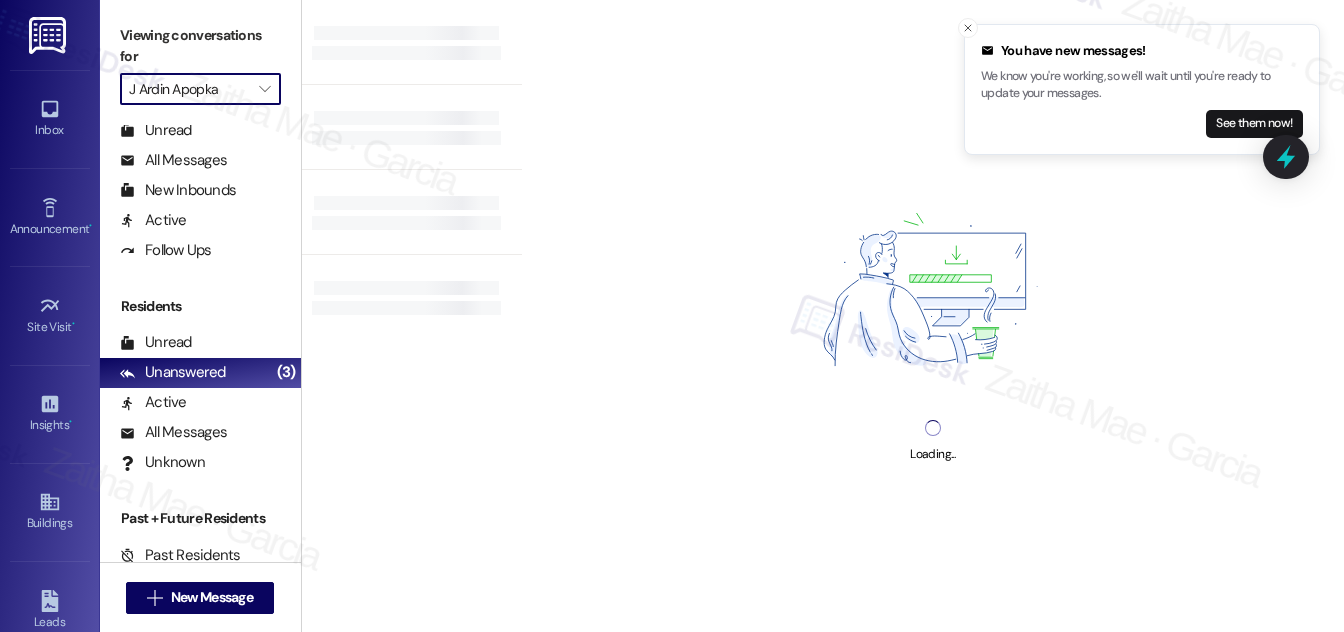 type on "J Coopers Row" 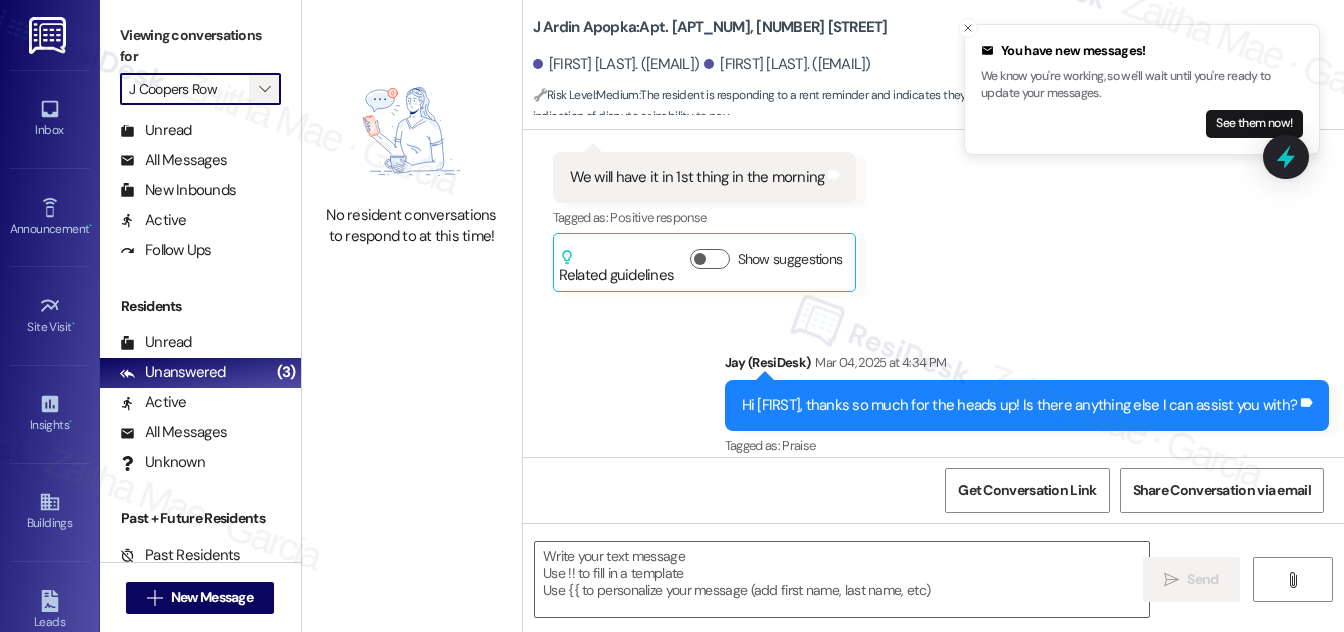 type on "Fetching suggested responses. Please feel free to read through the conversation in the meantime." 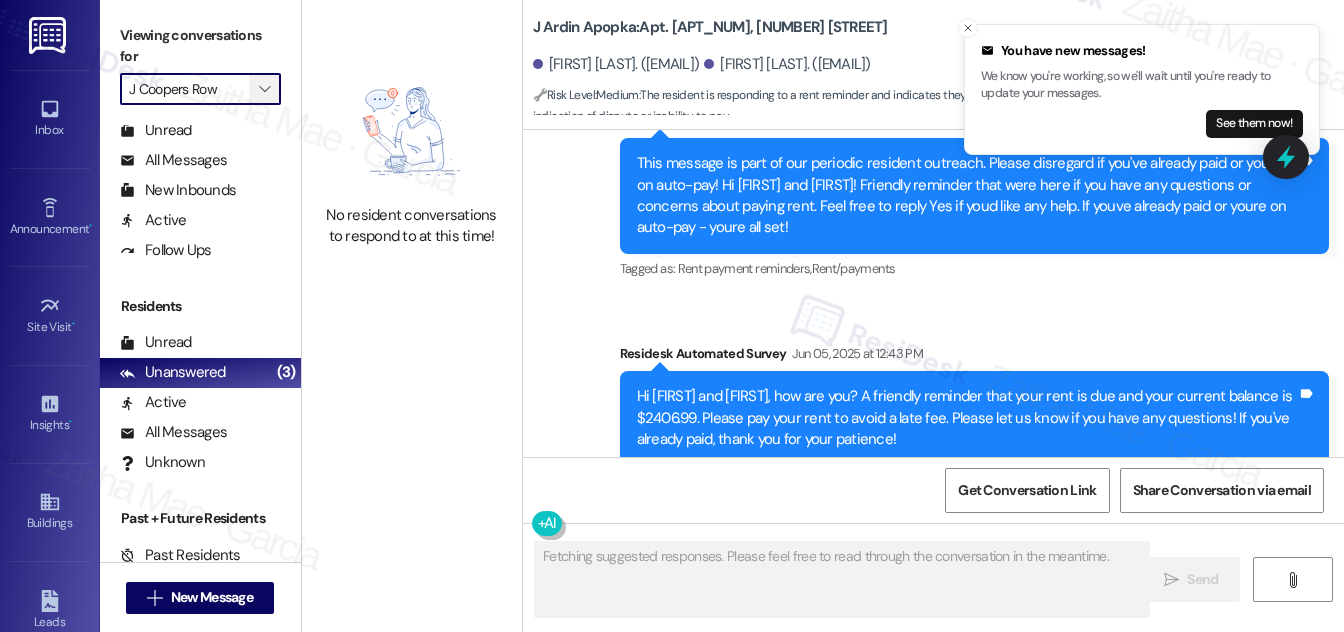 click on "" at bounding box center [265, 89] 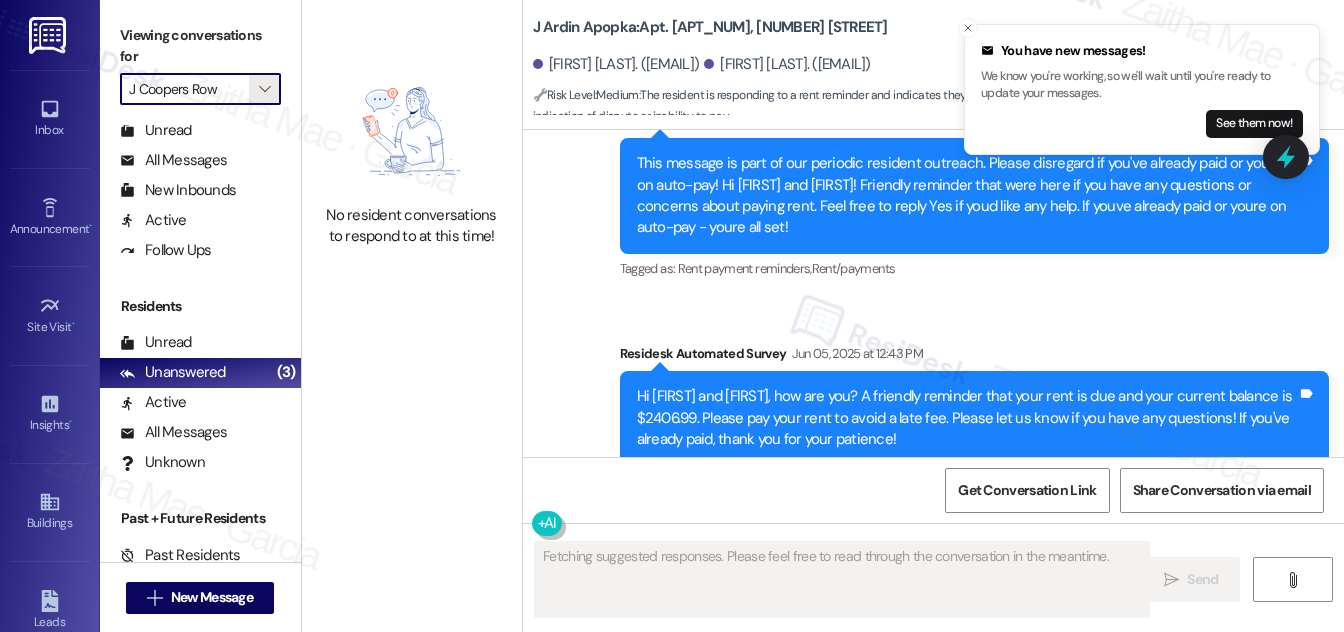 scroll, scrollTop: 5972, scrollLeft: 0, axis: vertical 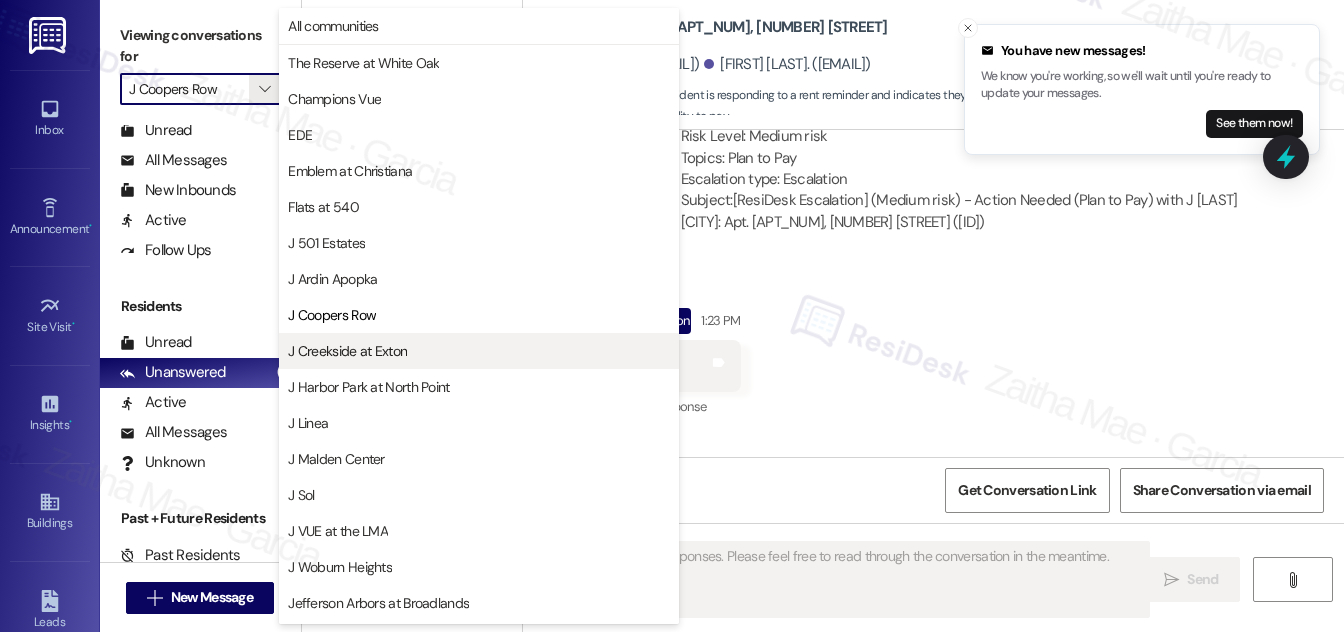 click on "J Creekside at Exton" at bounding box center (347, 351) 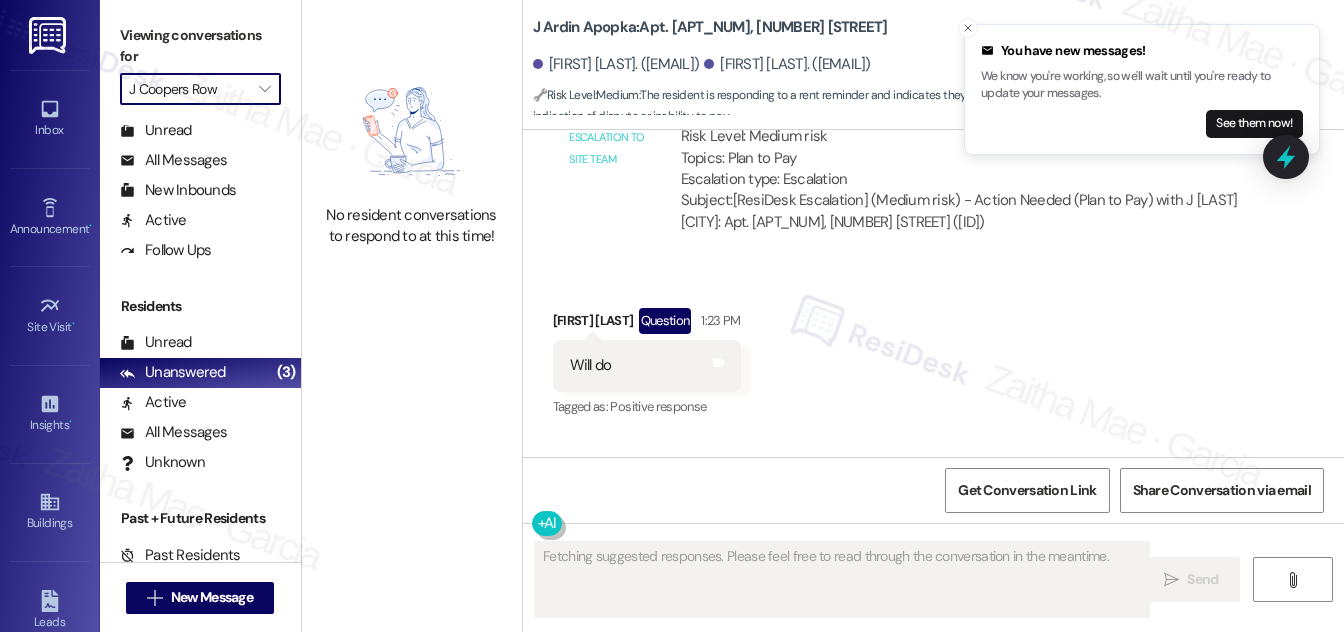 type on "J Creekside at Exton" 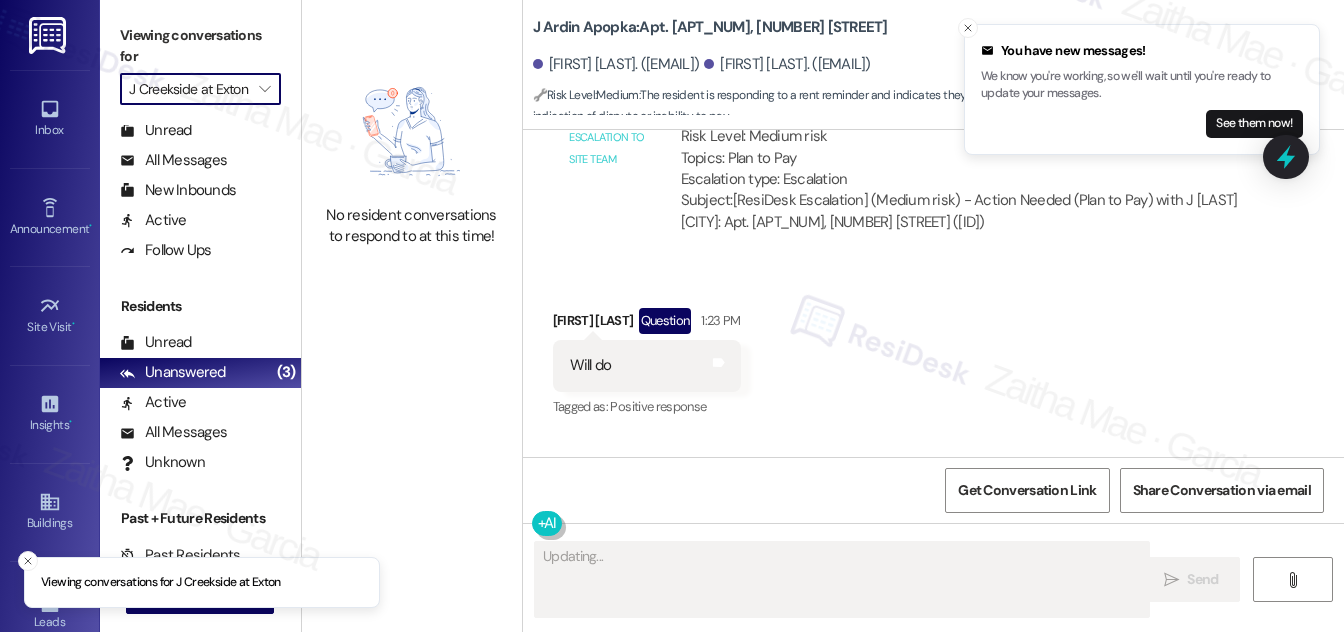 click on "" at bounding box center (264, 89) 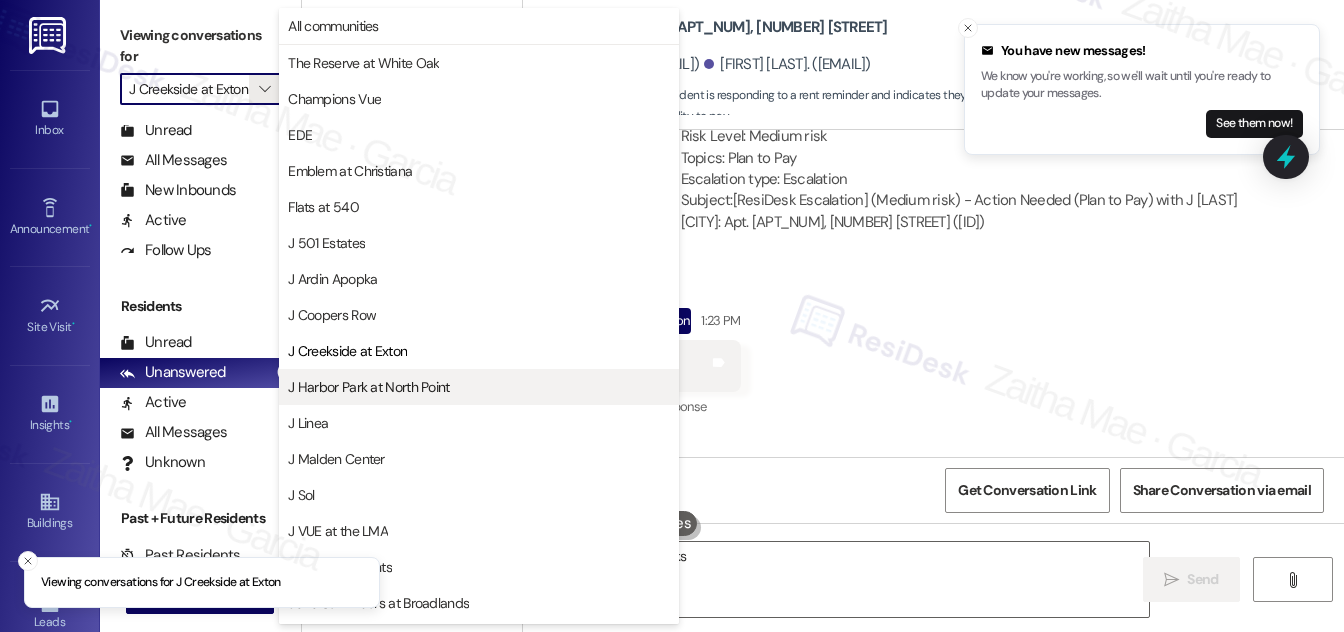 scroll, scrollTop: 325, scrollLeft: 0, axis: vertical 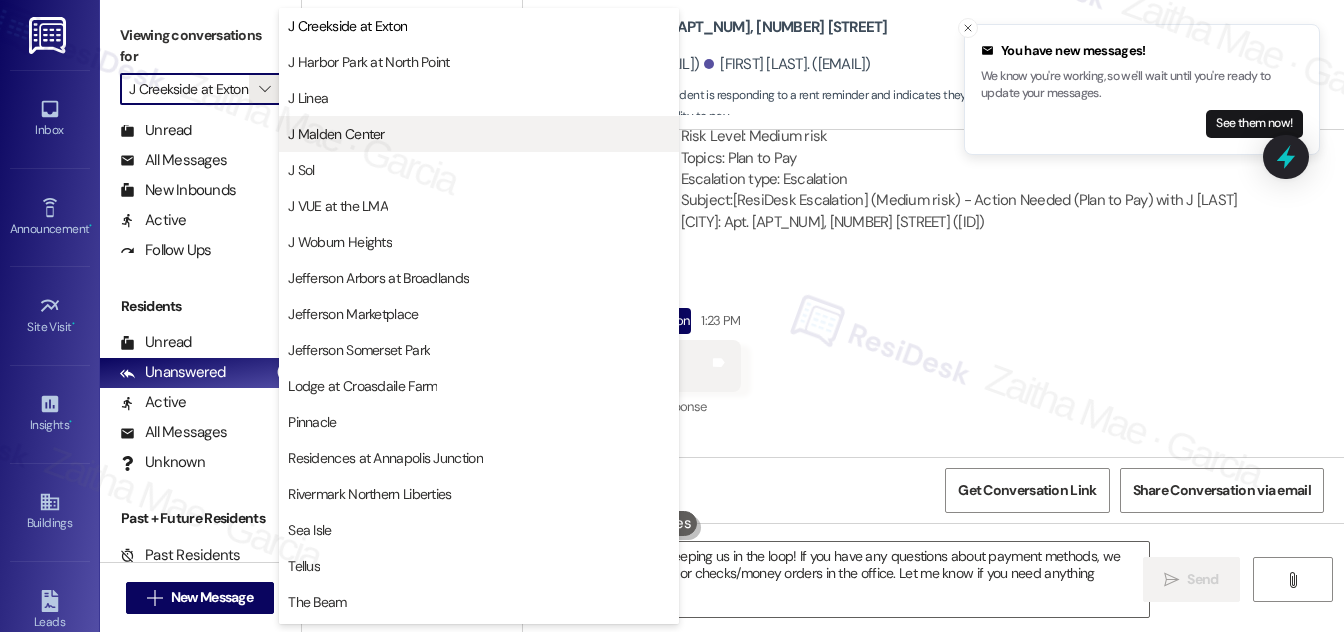 type on "Hi {{first_name}}, thanks for keeping us in the loop! If you have any questions about payment methods, we accept eChecks online or checks/money orders in the office. Let me know if you need anything!" 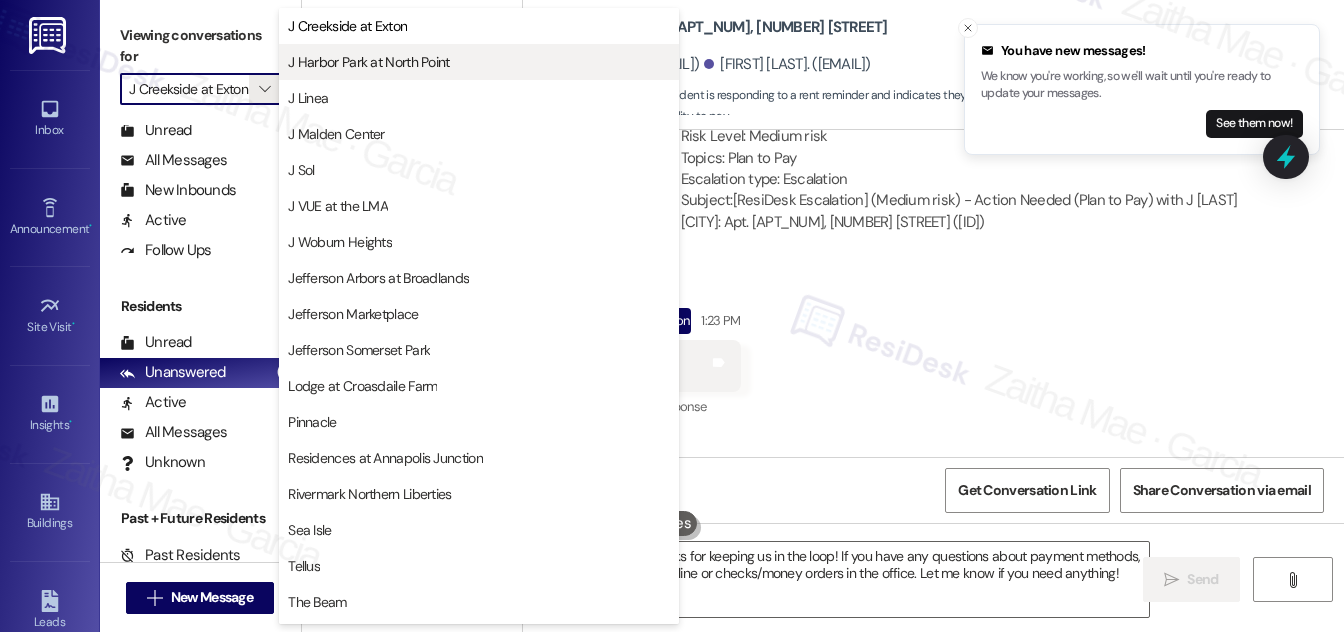 click on "J Harbor Park at North Point" at bounding box center (368, 62) 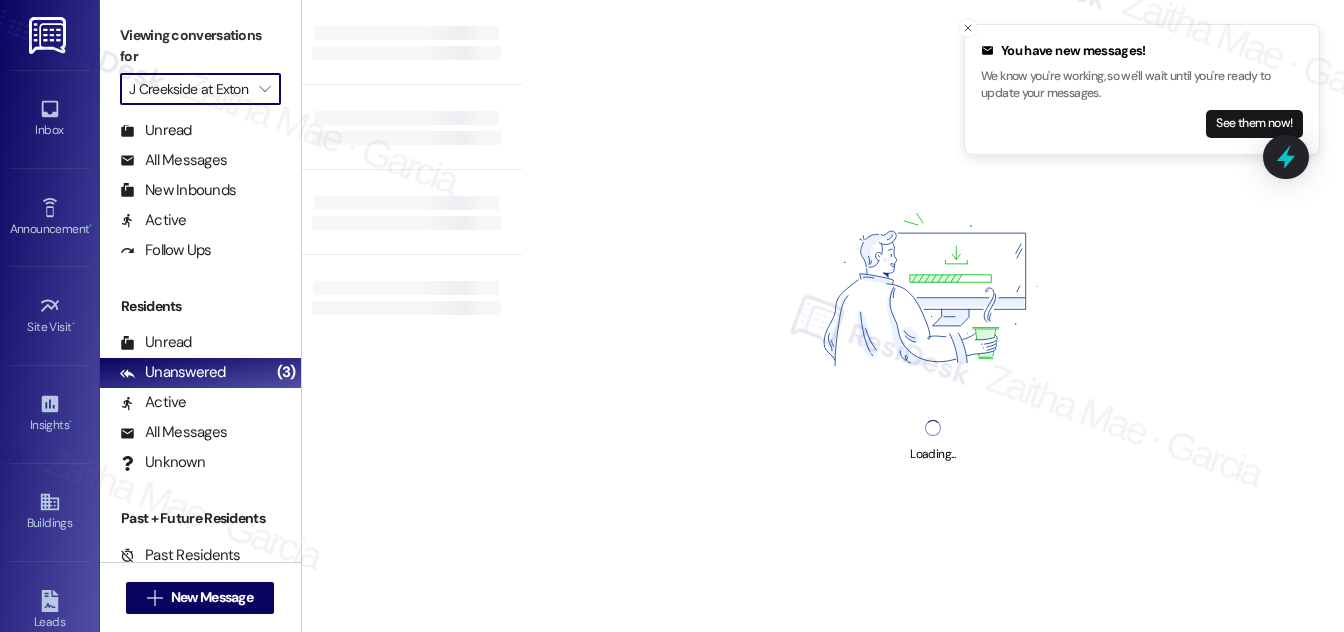 type on "J Harbor Park at North Point" 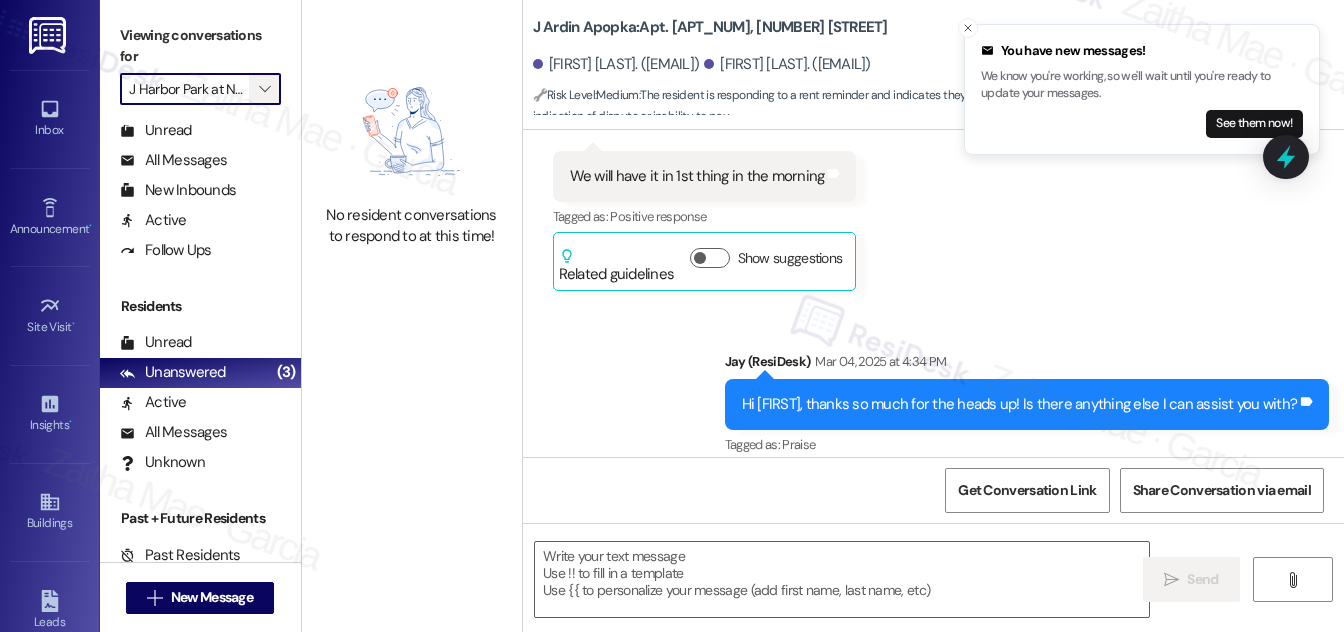 type on "Fetching suggested responses. Please feel free to read through the conversation in the meantime." 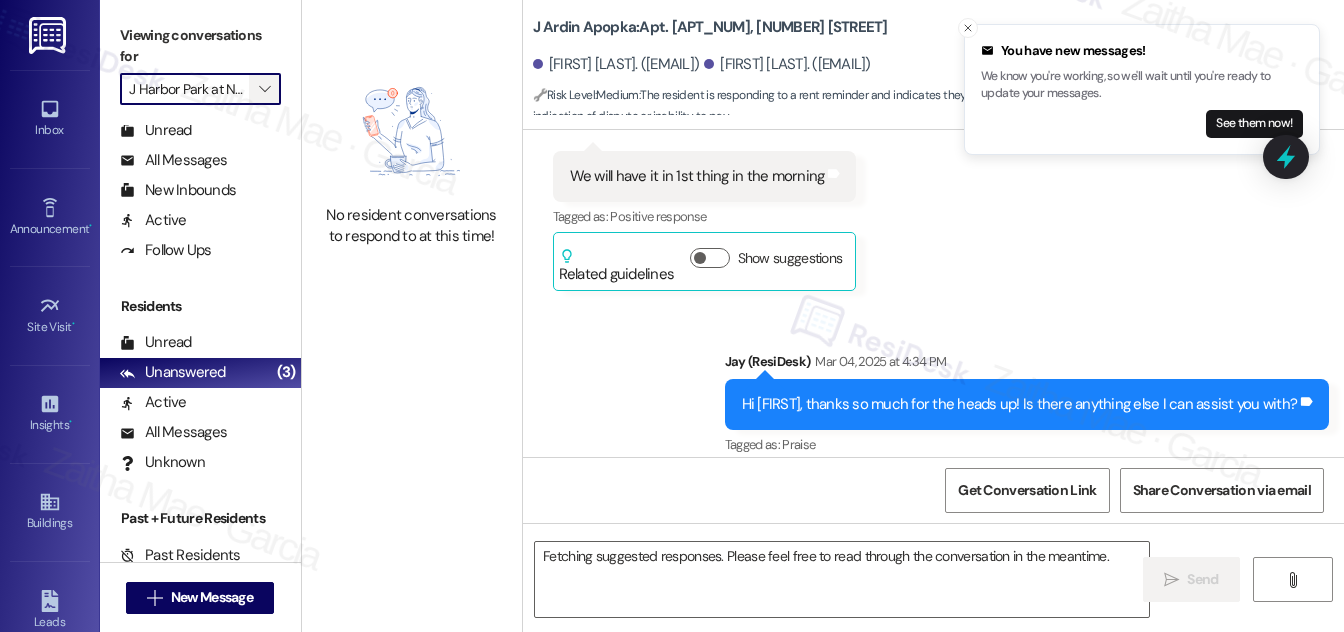 click on "" at bounding box center (264, 89) 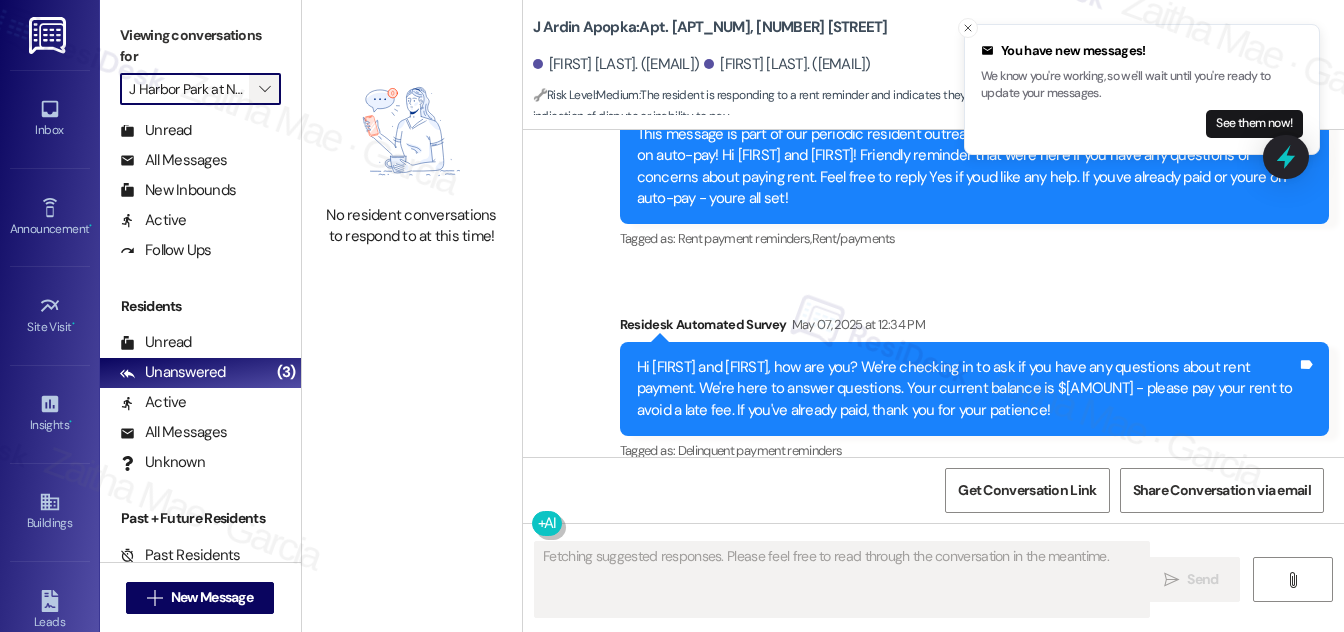 scroll, scrollTop: 0, scrollLeft: 42, axis: horizontal 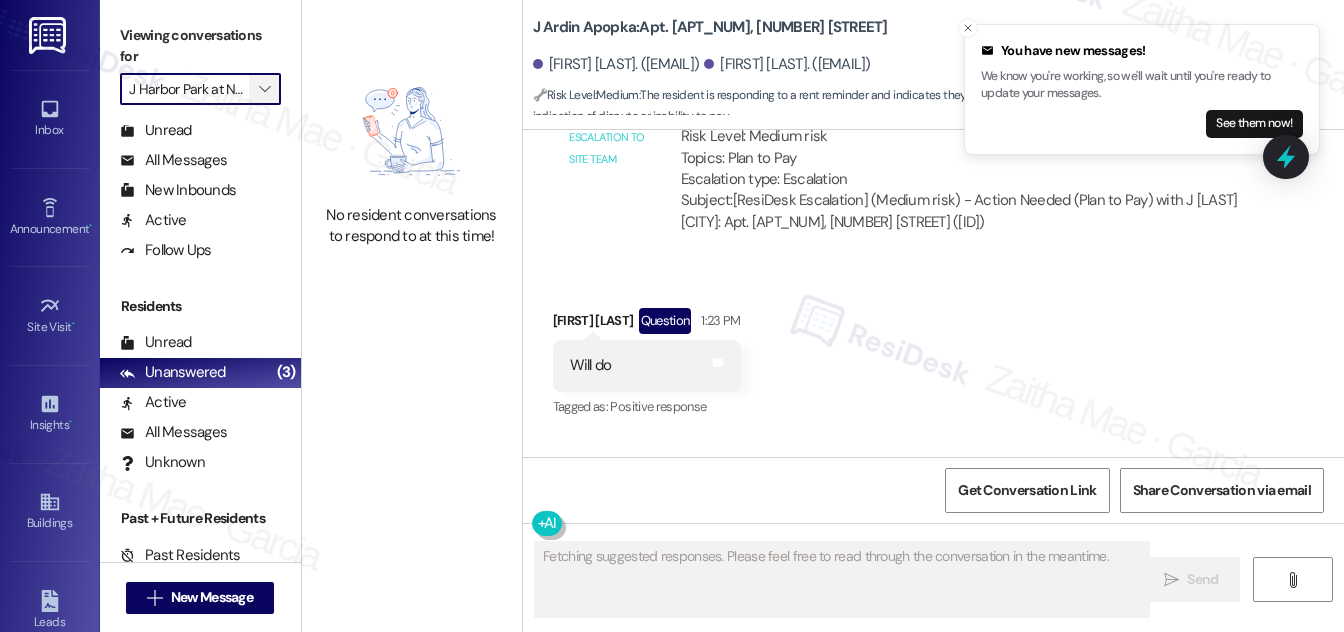 click on "" at bounding box center (264, 89) 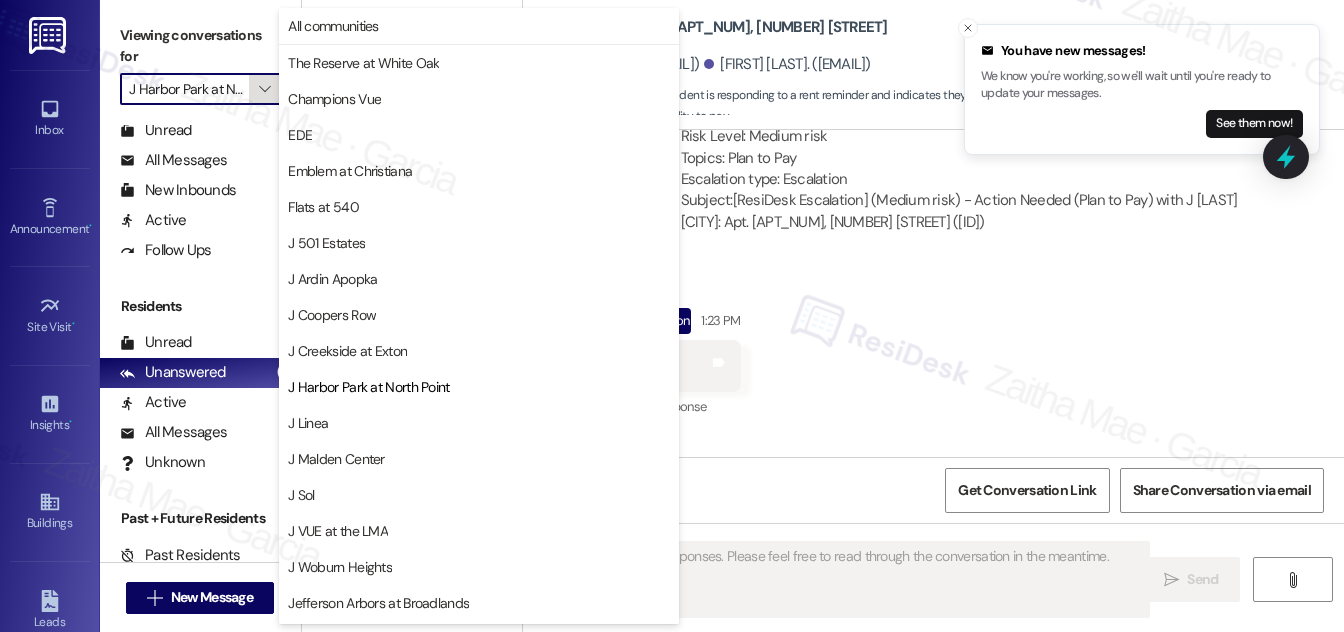 scroll, scrollTop: 325, scrollLeft: 0, axis: vertical 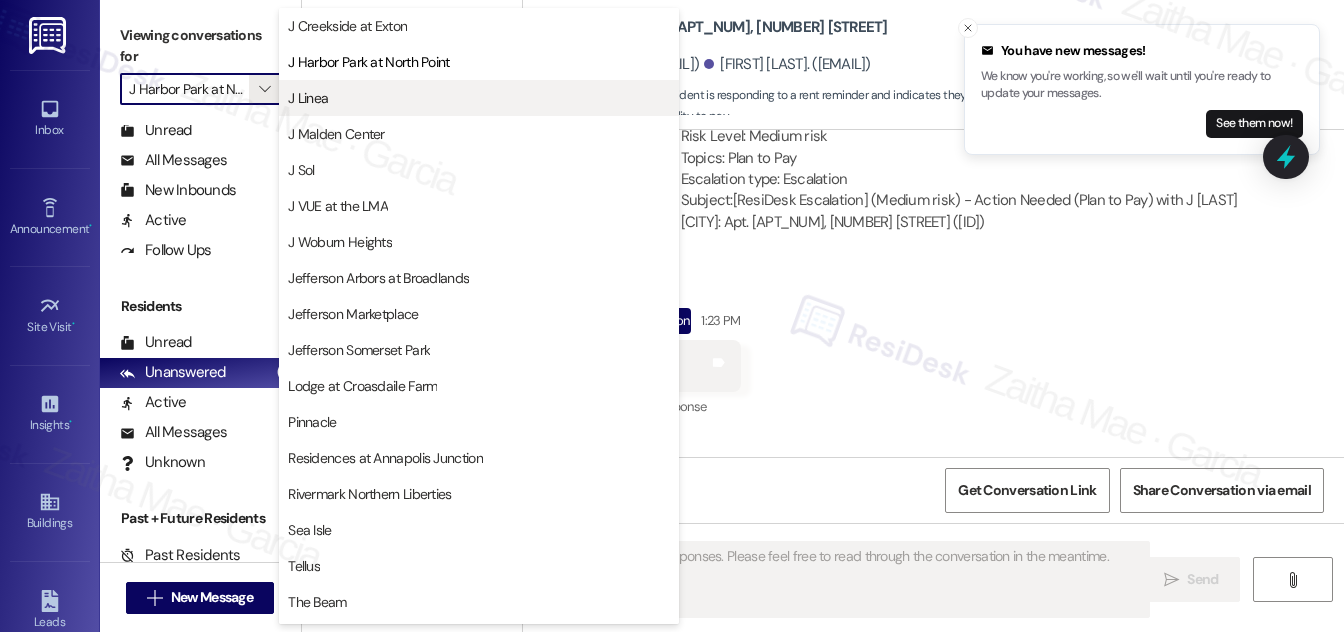 click on "J Linea" at bounding box center [479, 98] 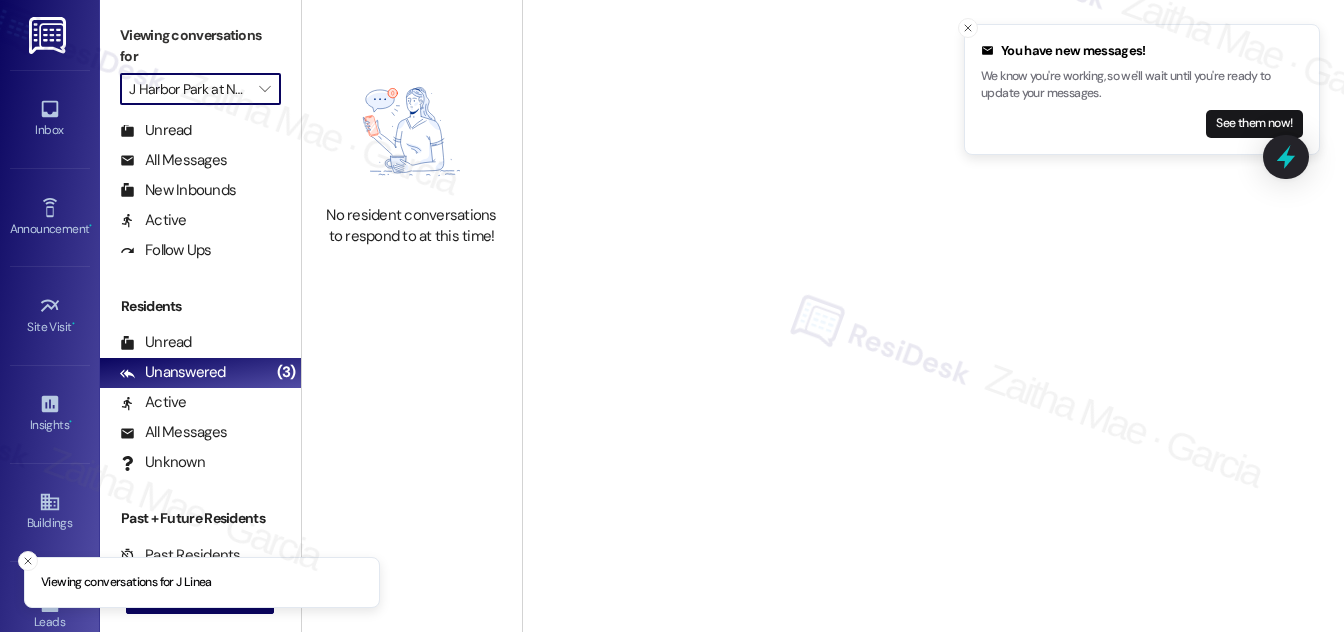 type on "J Linea" 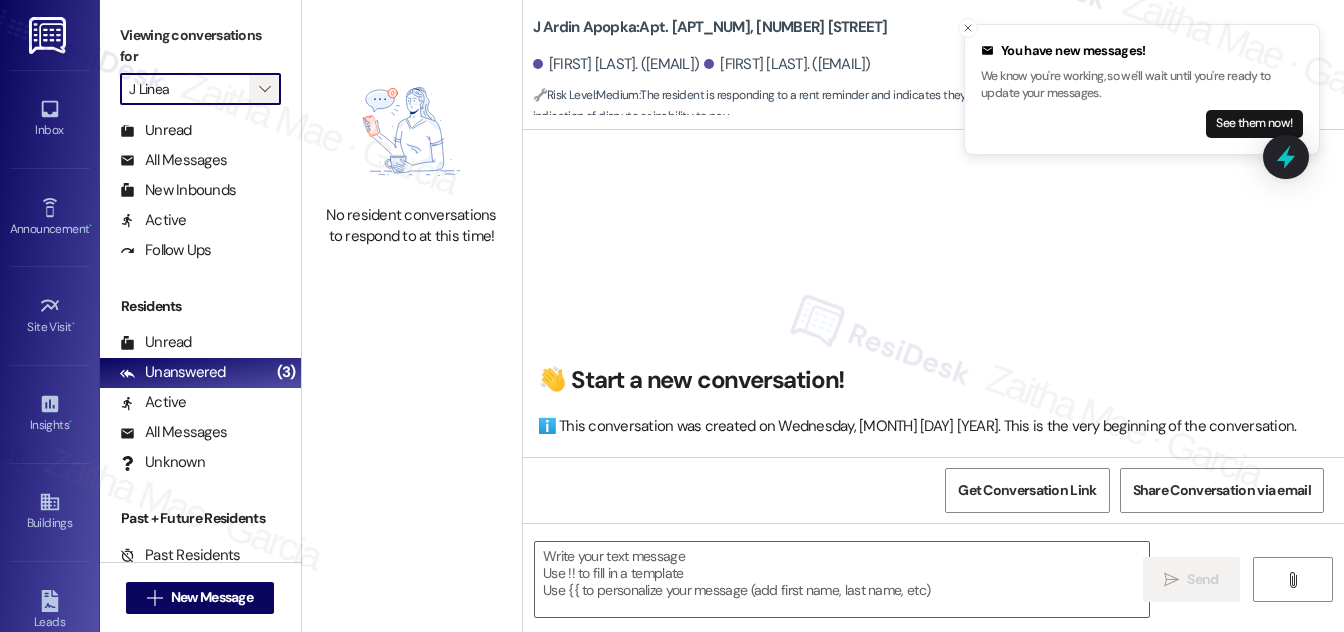 click on "" at bounding box center (264, 89) 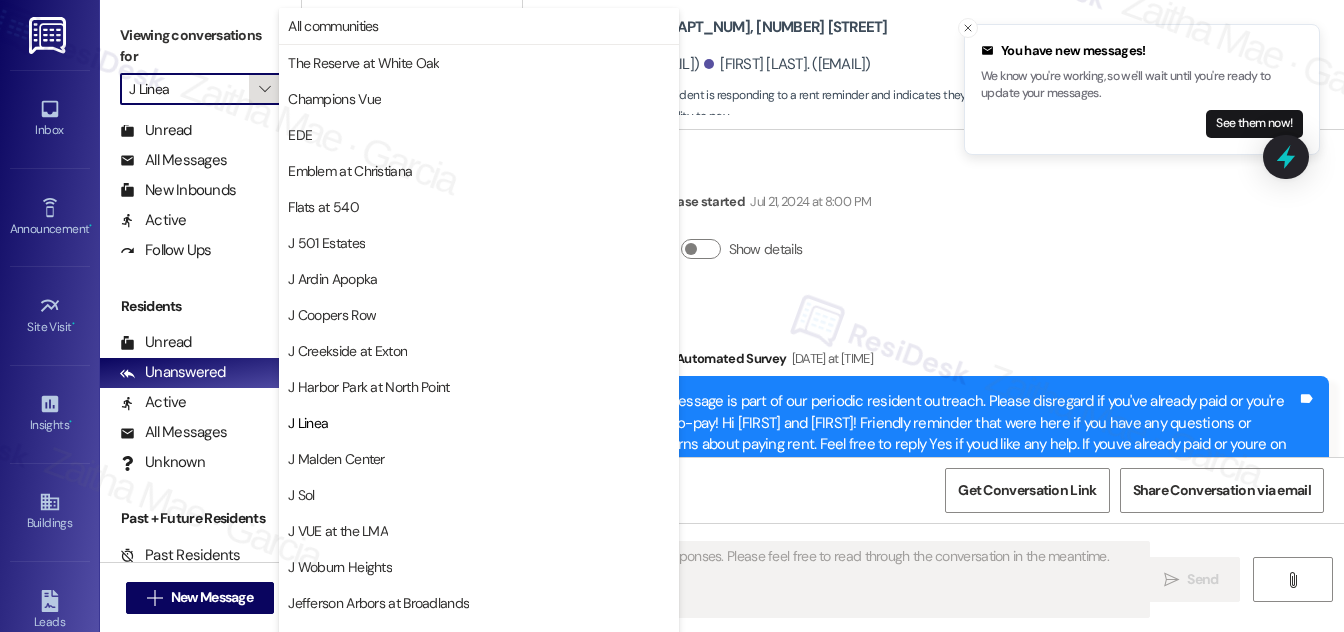 type on "Fetching suggested responses. Please feel free to read through the conversation in the meantime." 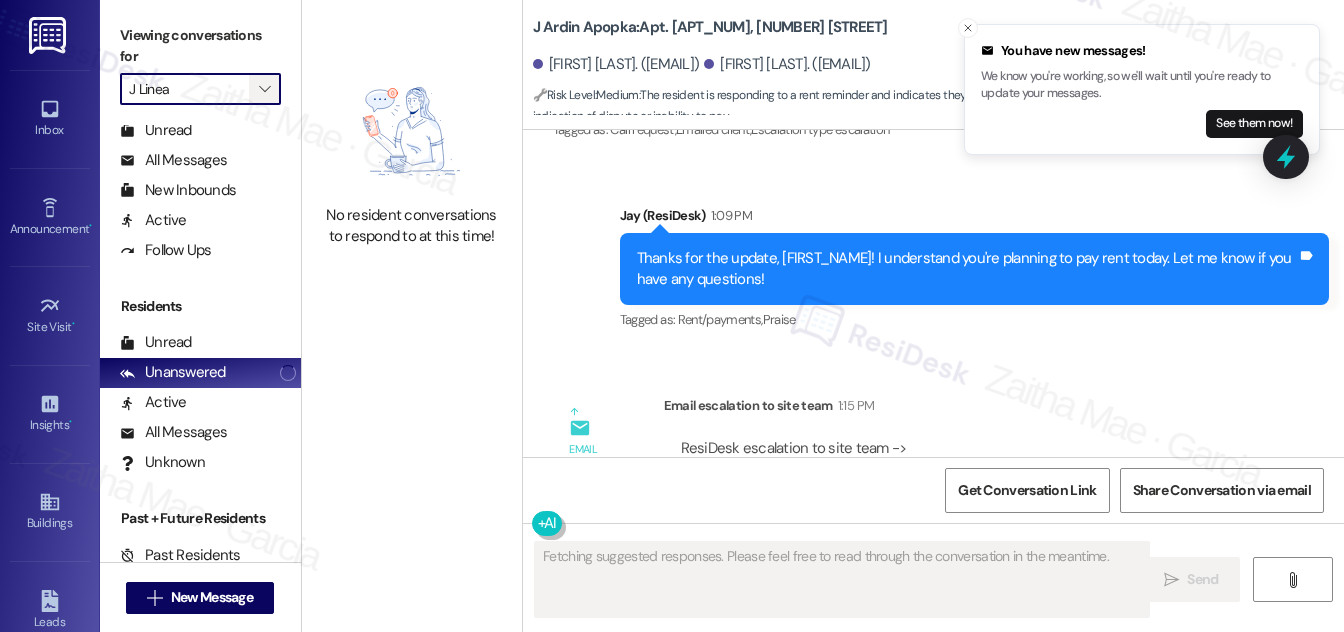 scroll, scrollTop: 5972, scrollLeft: 0, axis: vertical 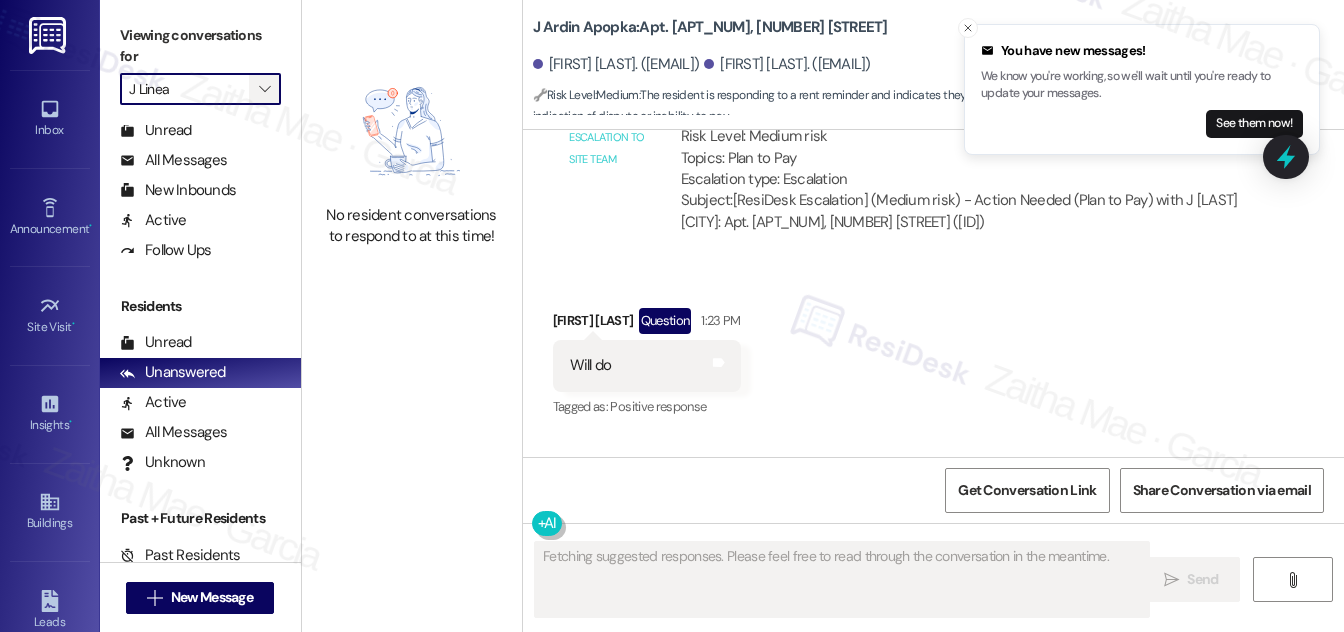 click on "" at bounding box center (264, 89) 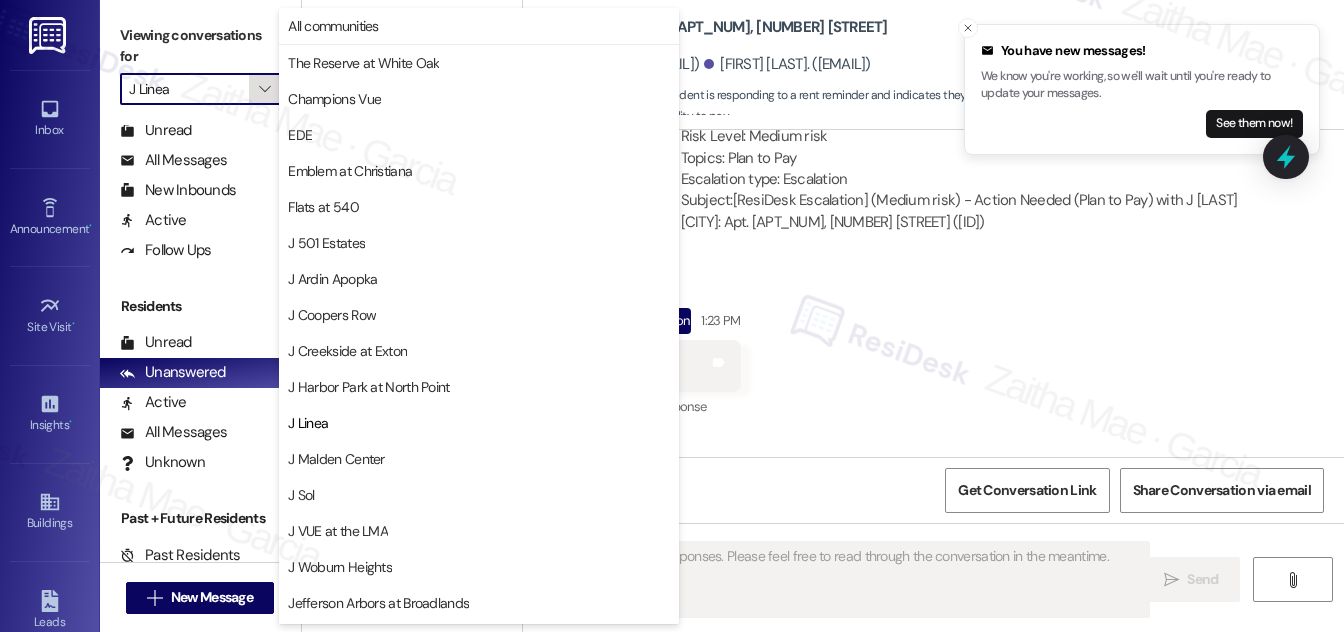 scroll, scrollTop: 325, scrollLeft: 0, axis: vertical 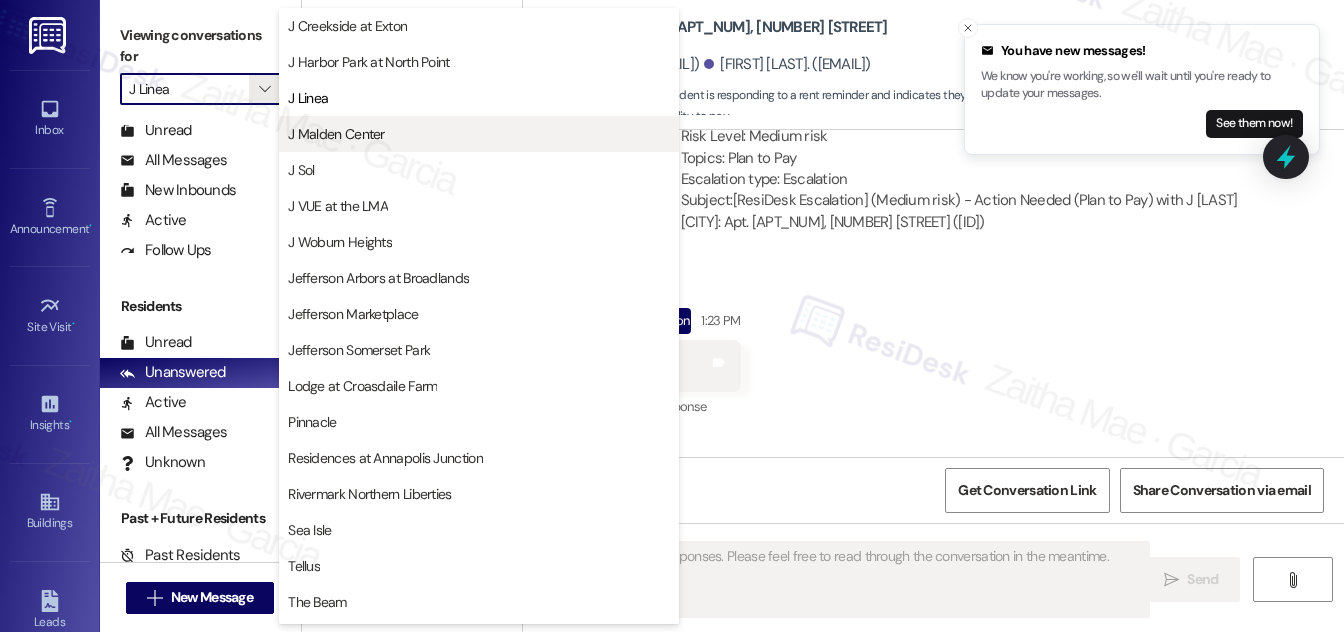 click on "J Malden Center" at bounding box center [336, 134] 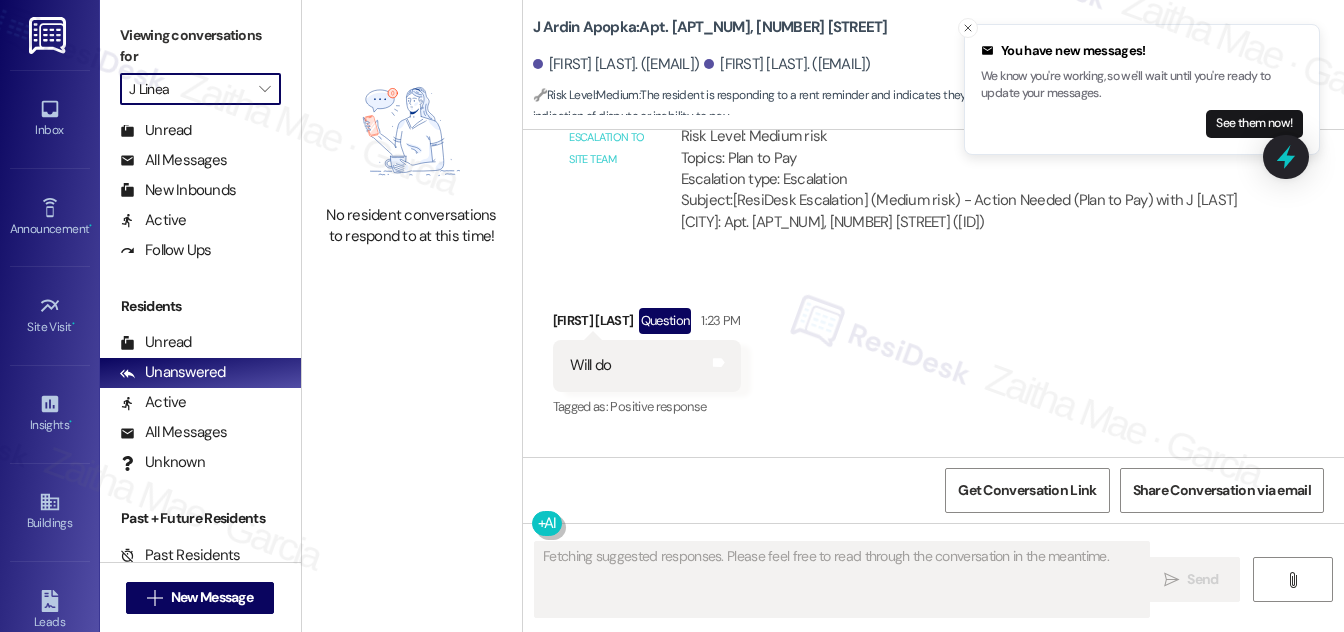 type on "J Malden Center" 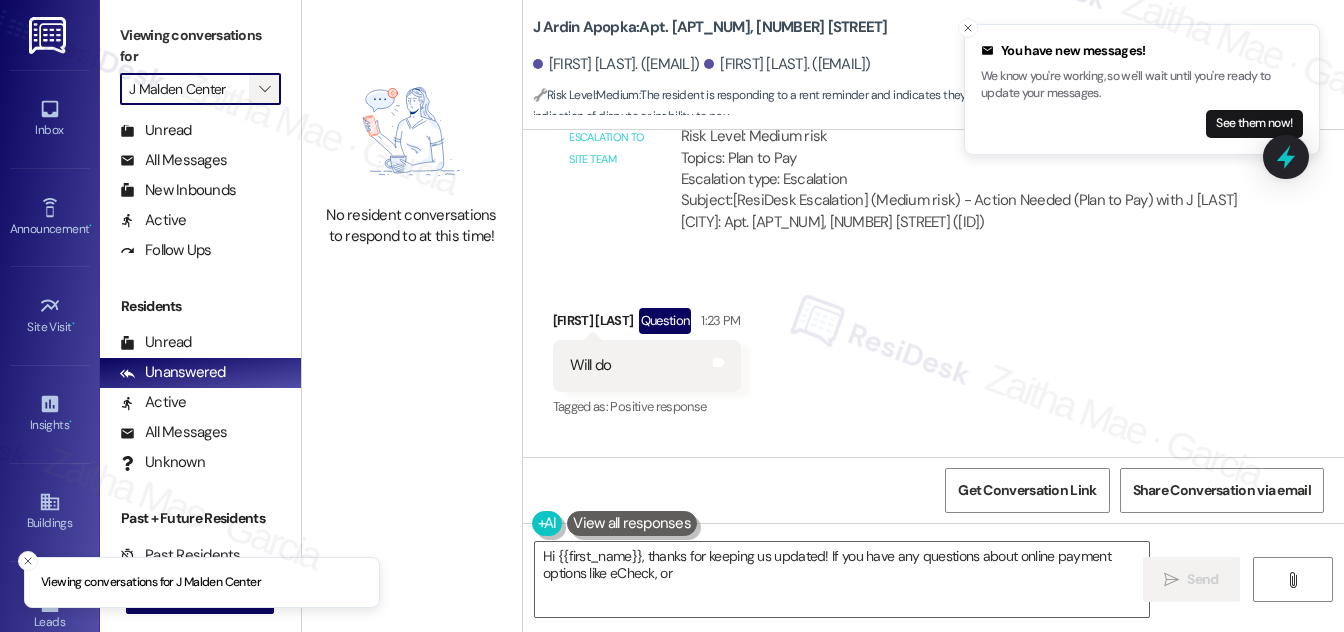 click on "" at bounding box center (264, 89) 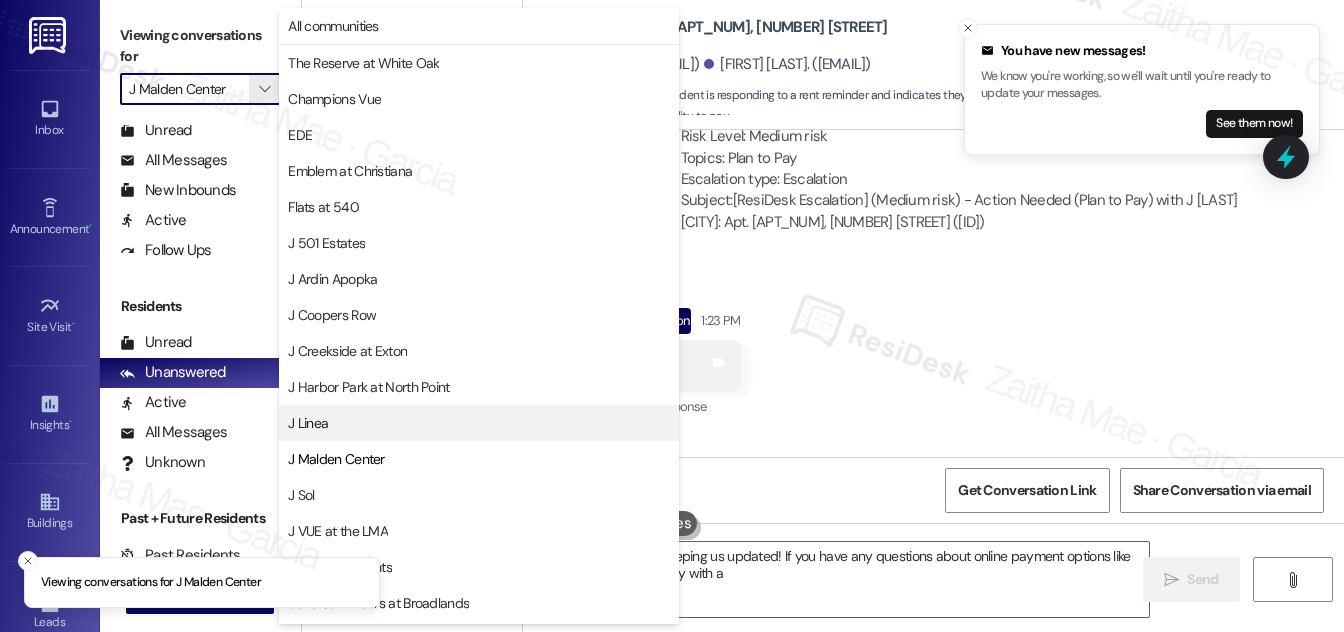 scroll, scrollTop: 325, scrollLeft: 0, axis: vertical 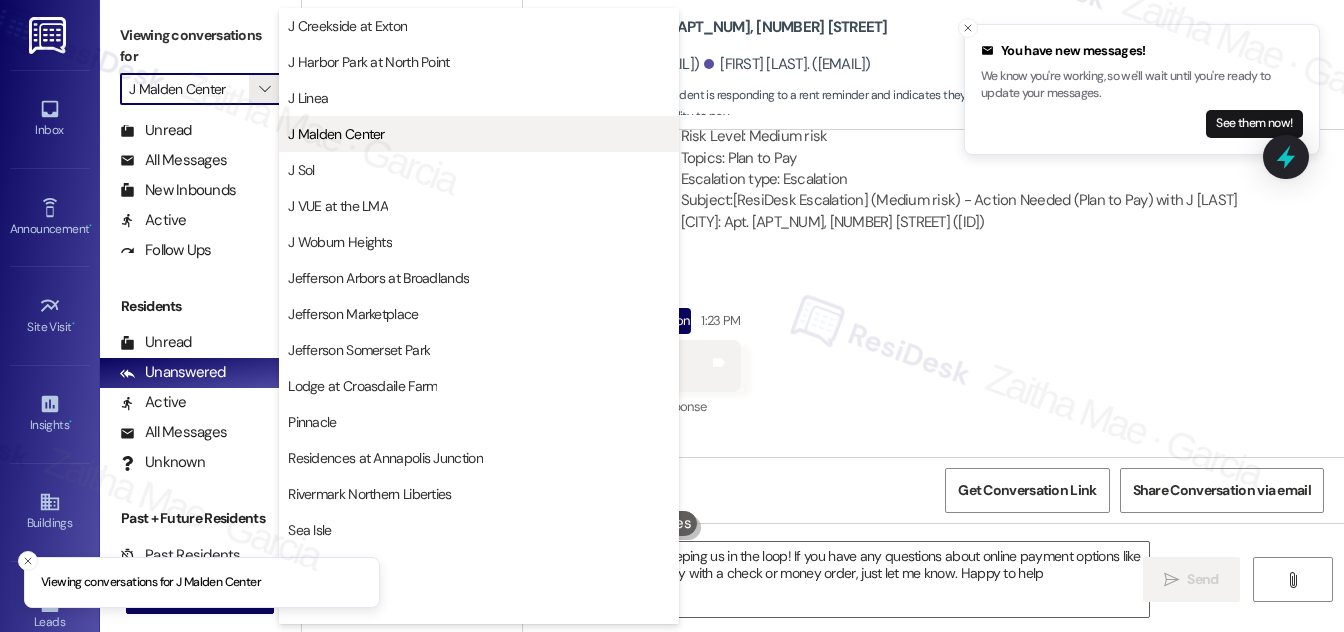 type on "Hi {{first_name}}, thanks for keeping us updated! If you have any questions about online payment options like eCheck, or prefer to pay with a check or money order, just let me know. Happy to help!" 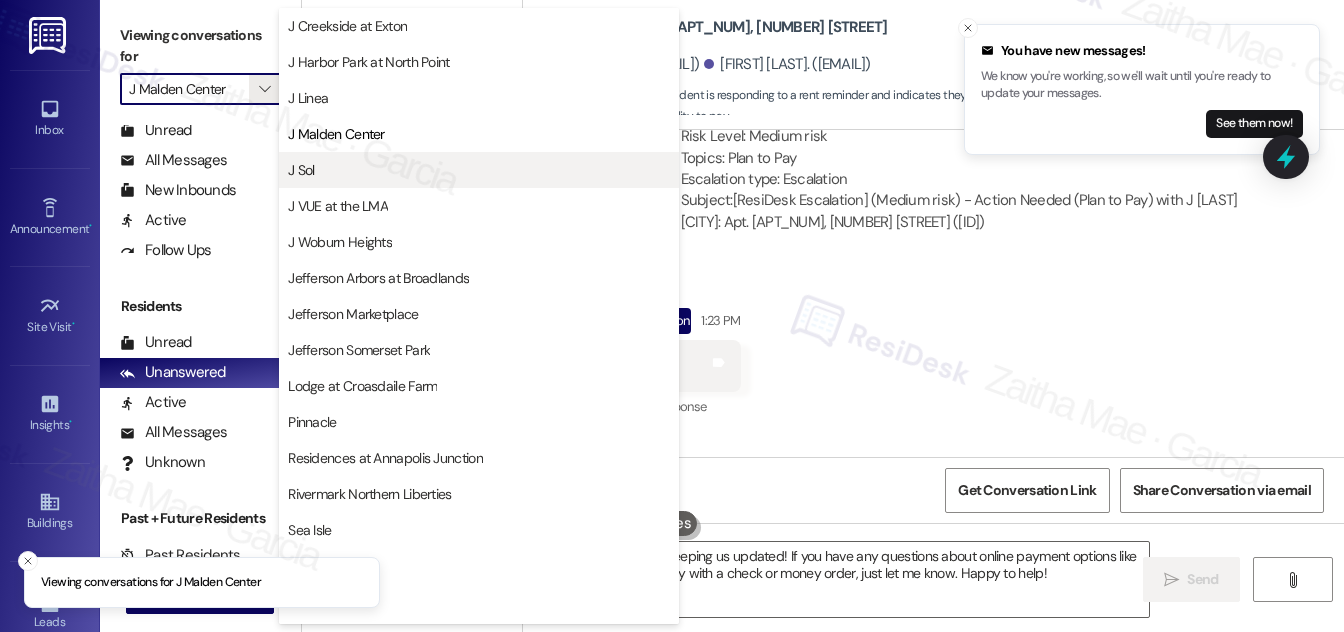 click on "J Sol" at bounding box center (479, 170) 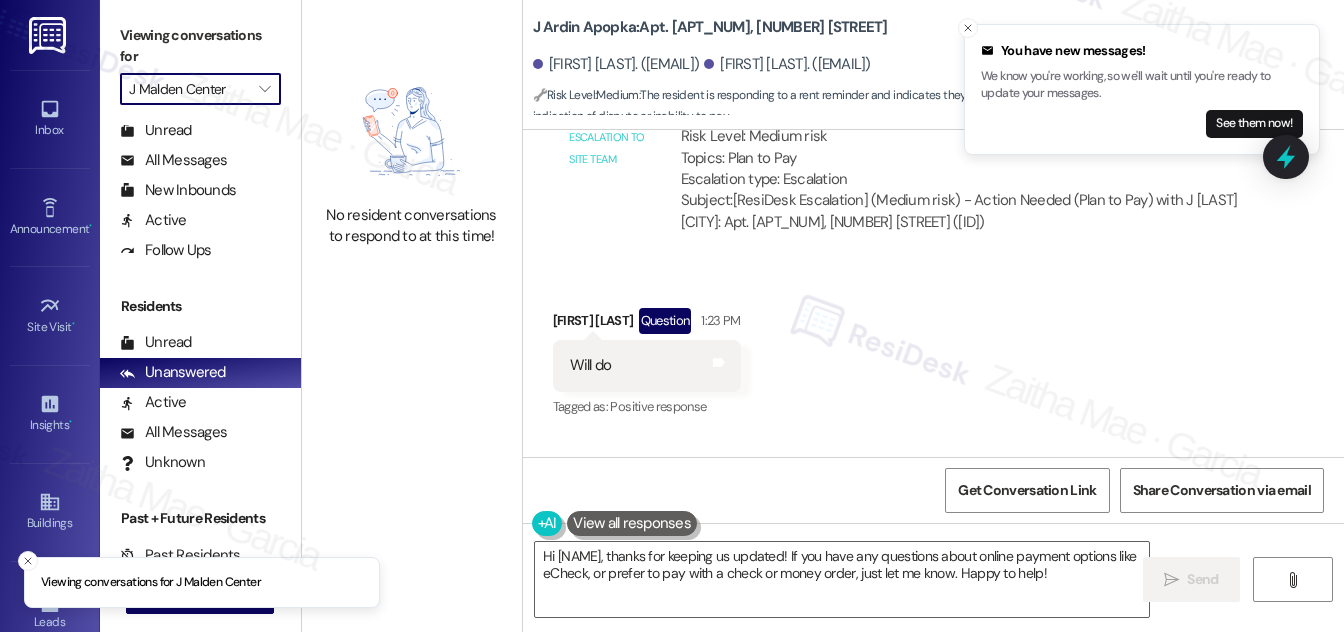 type on "J Sol" 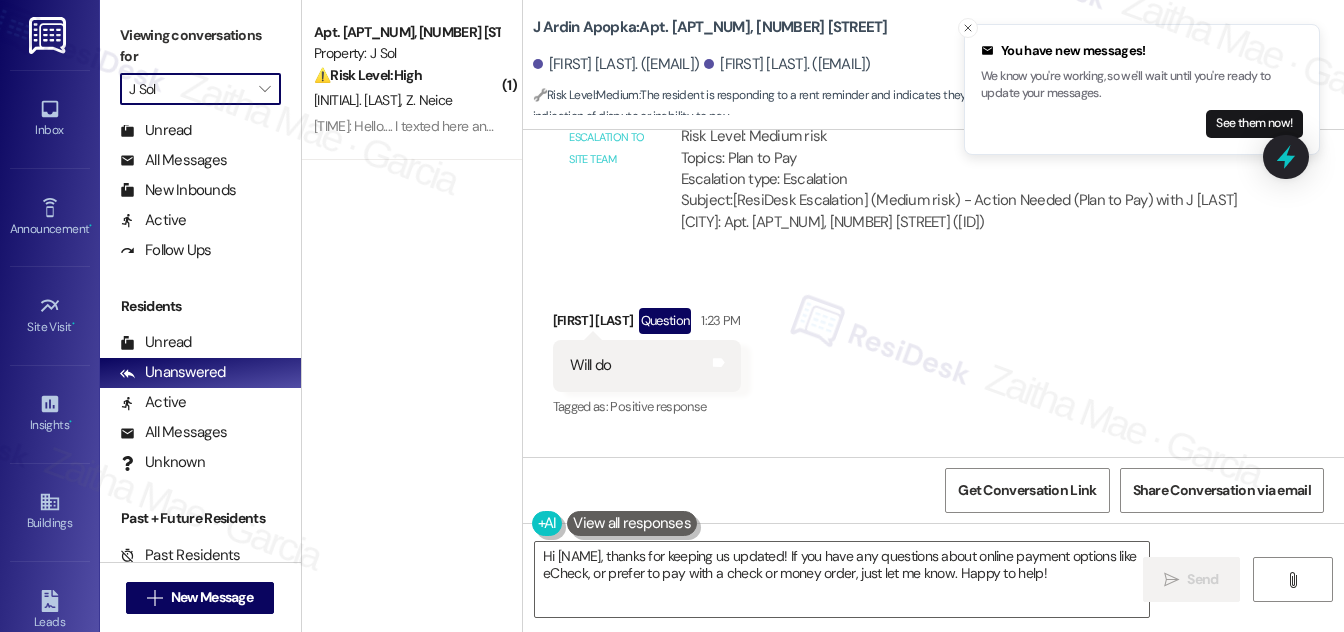click on "D. Neice Z. Neice" at bounding box center [406, 100] 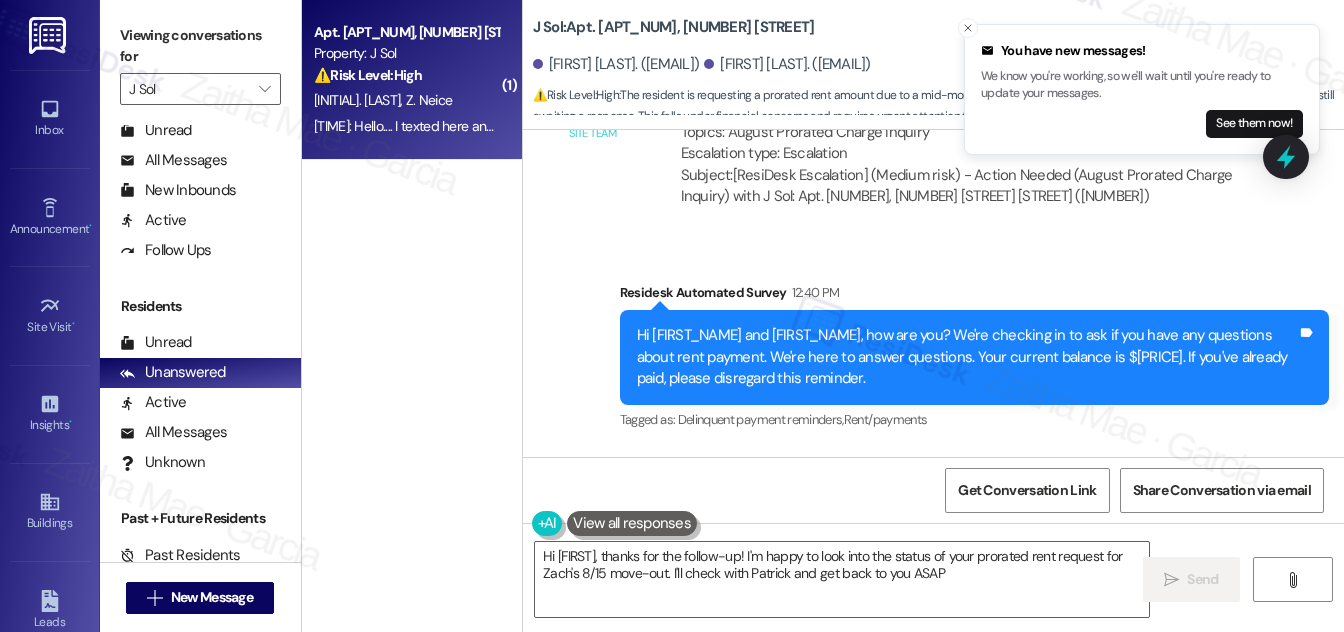 type on "Hi {{first_name}}, thanks for the follow-up! I'm happy to look into the status of your prorated rent request for Zach's 8/15 move-out. I'll check with Patrick and get back to you ASAP!" 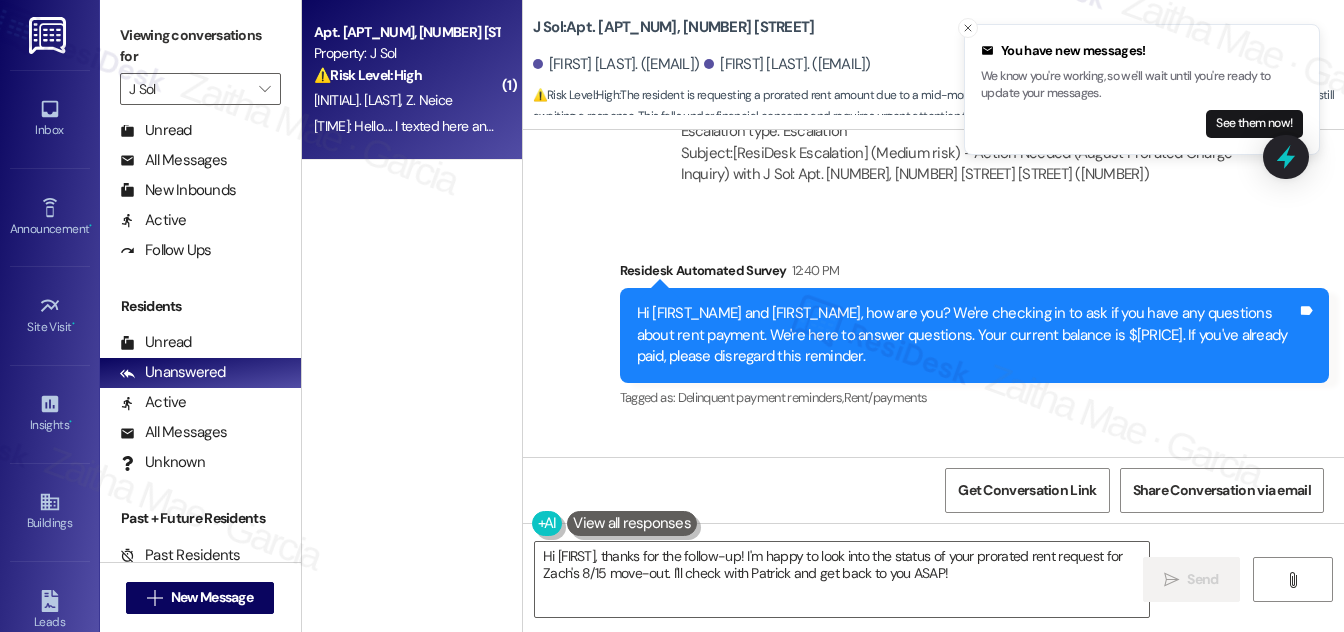 scroll, scrollTop: 2851, scrollLeft: 0, axis: vertical 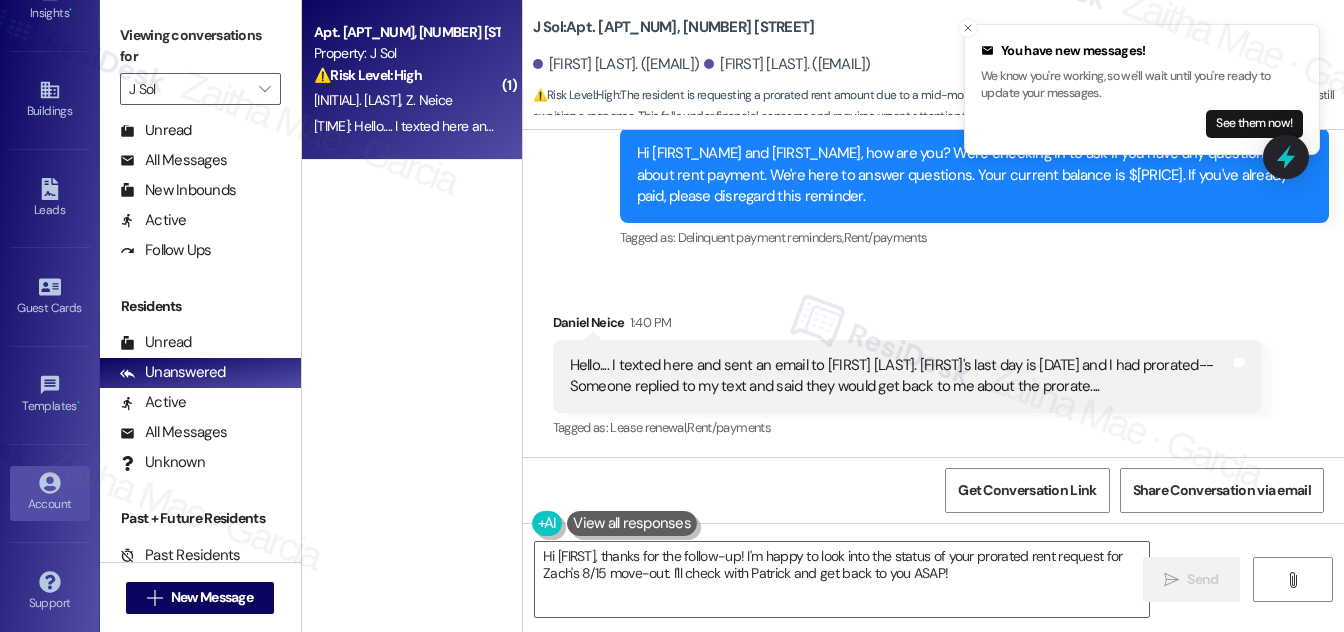 click on "Account" at bounding box center [50, 504] 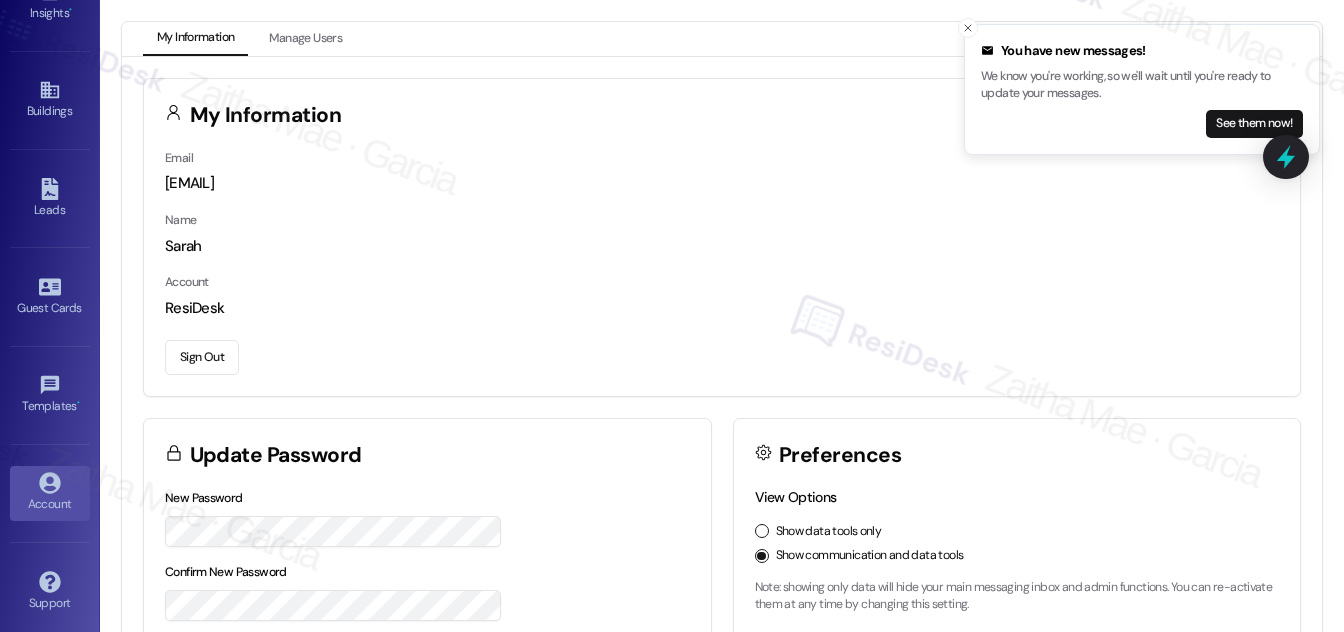 click on "Sign Out" at bounding box center [202, 357] 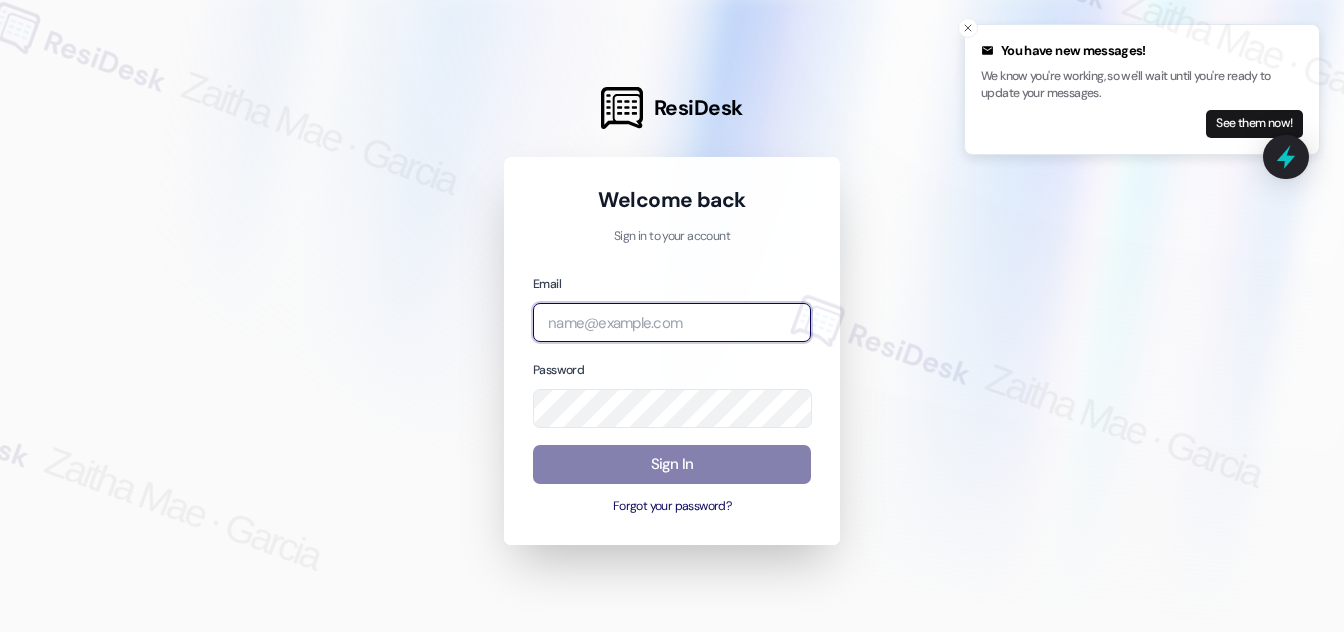 click at bounding box center (672, 322) 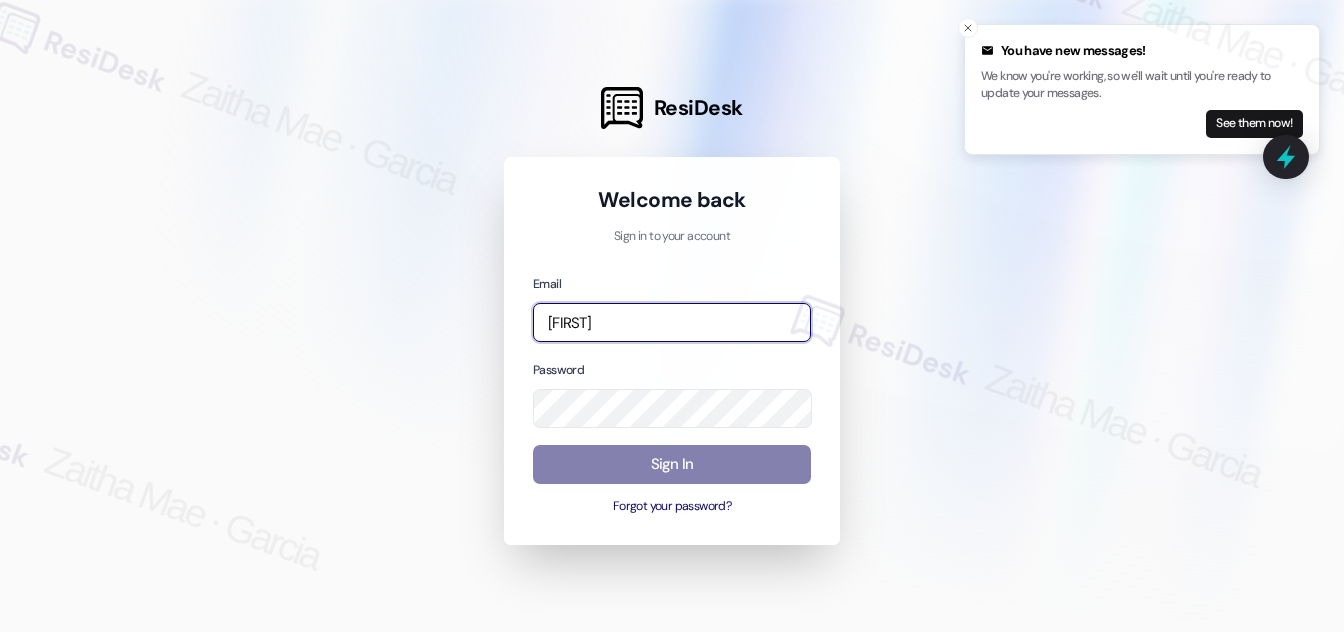 type on "merid" 